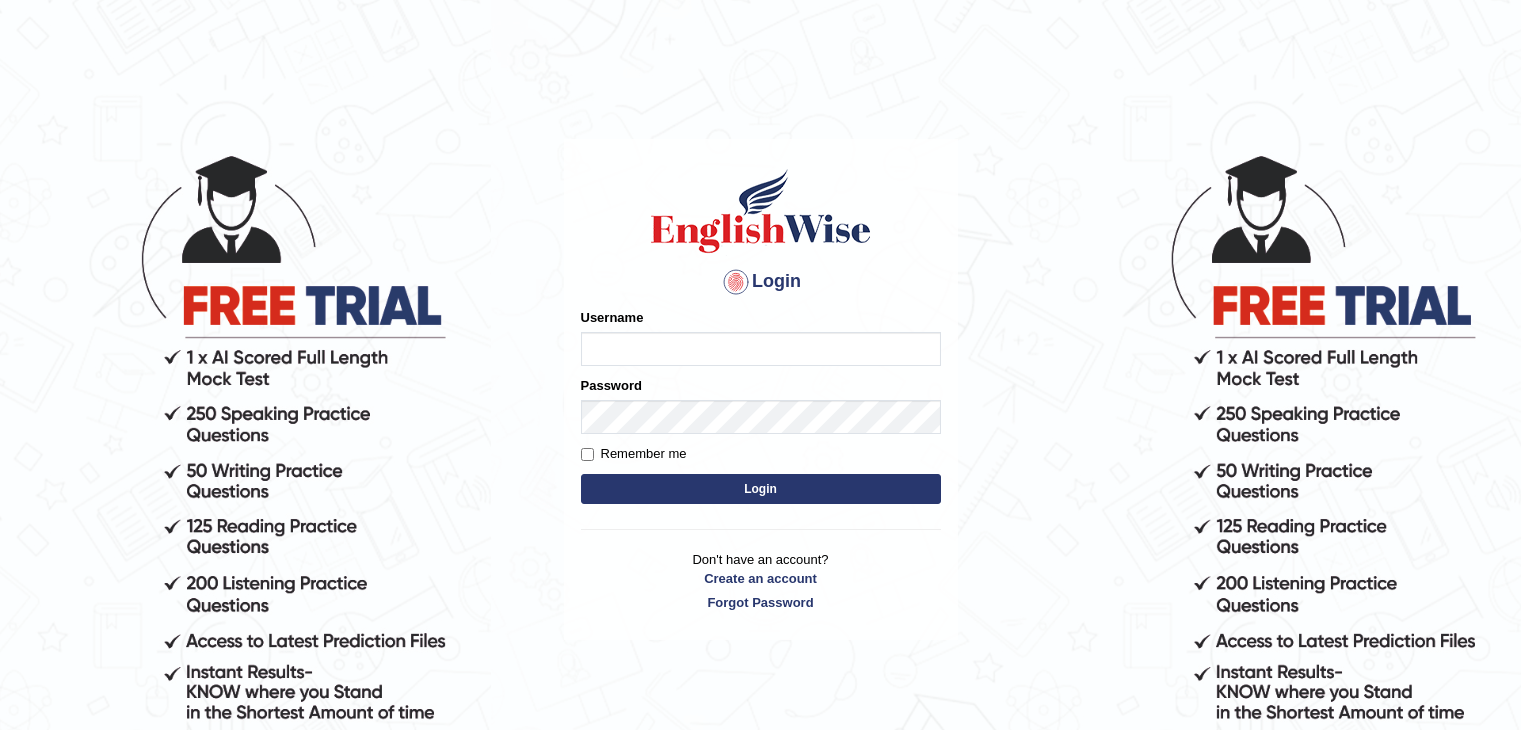 scroll, scrollTop: 0, scrollLeft: 0, axis: both 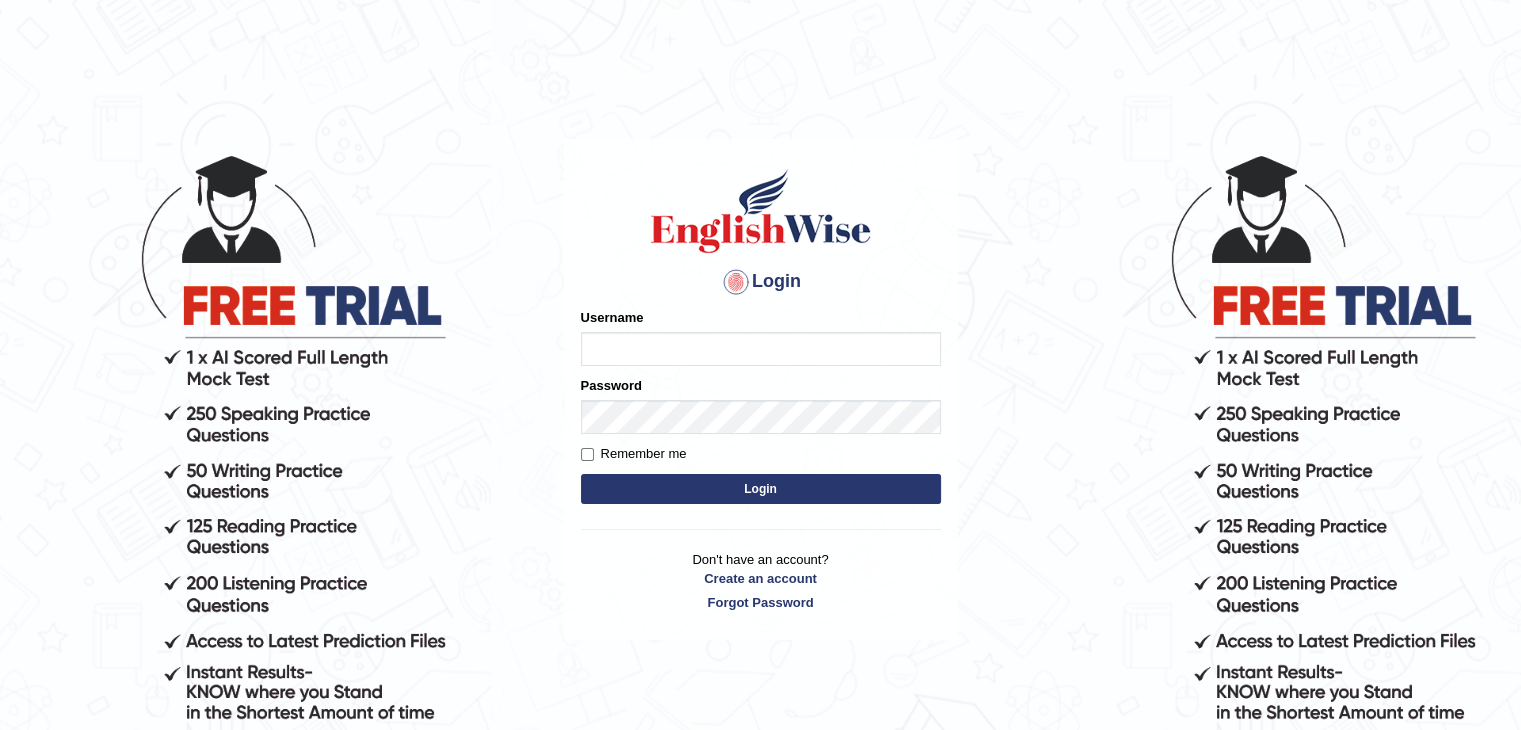 type on "baibhav" 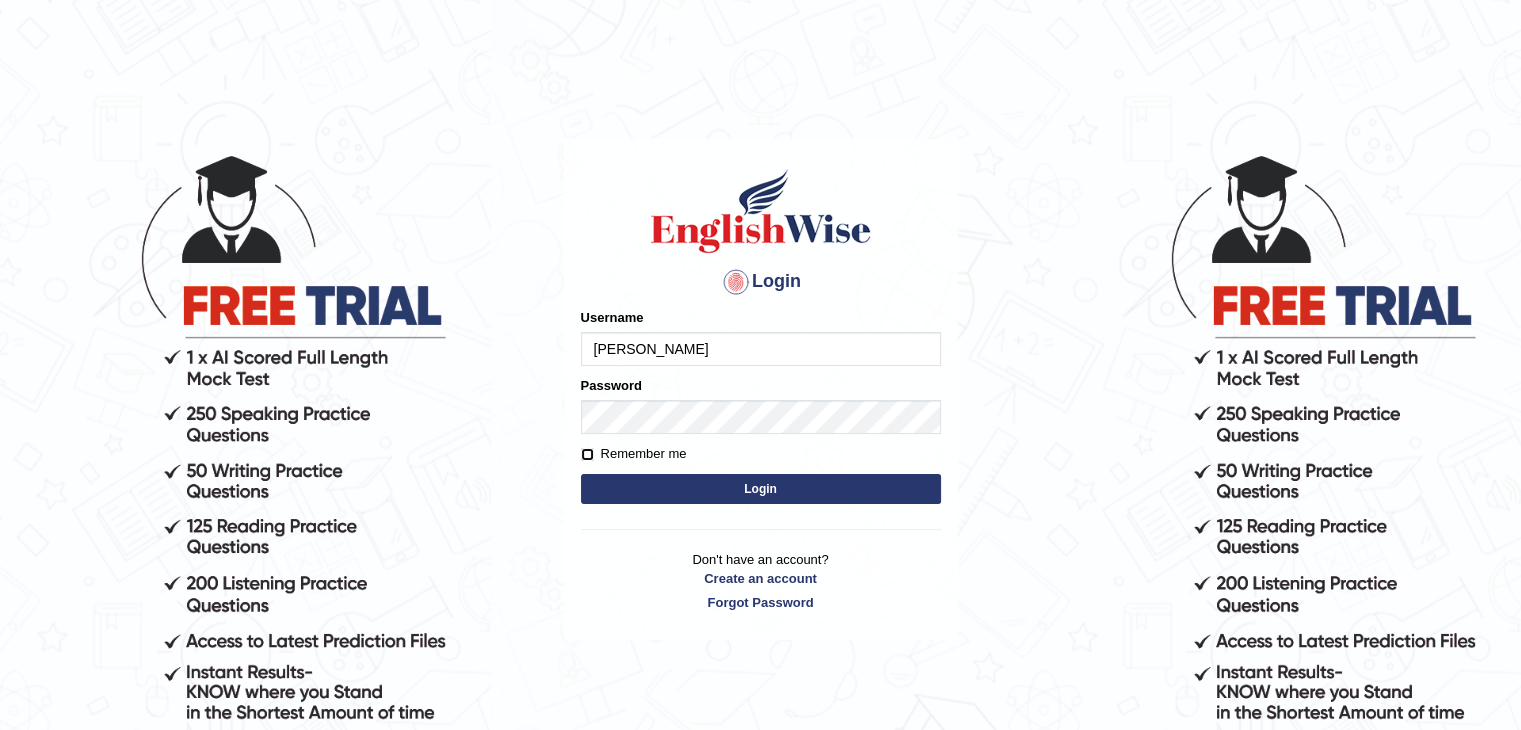 click on "Remember me" at bounding box center [587, 454] 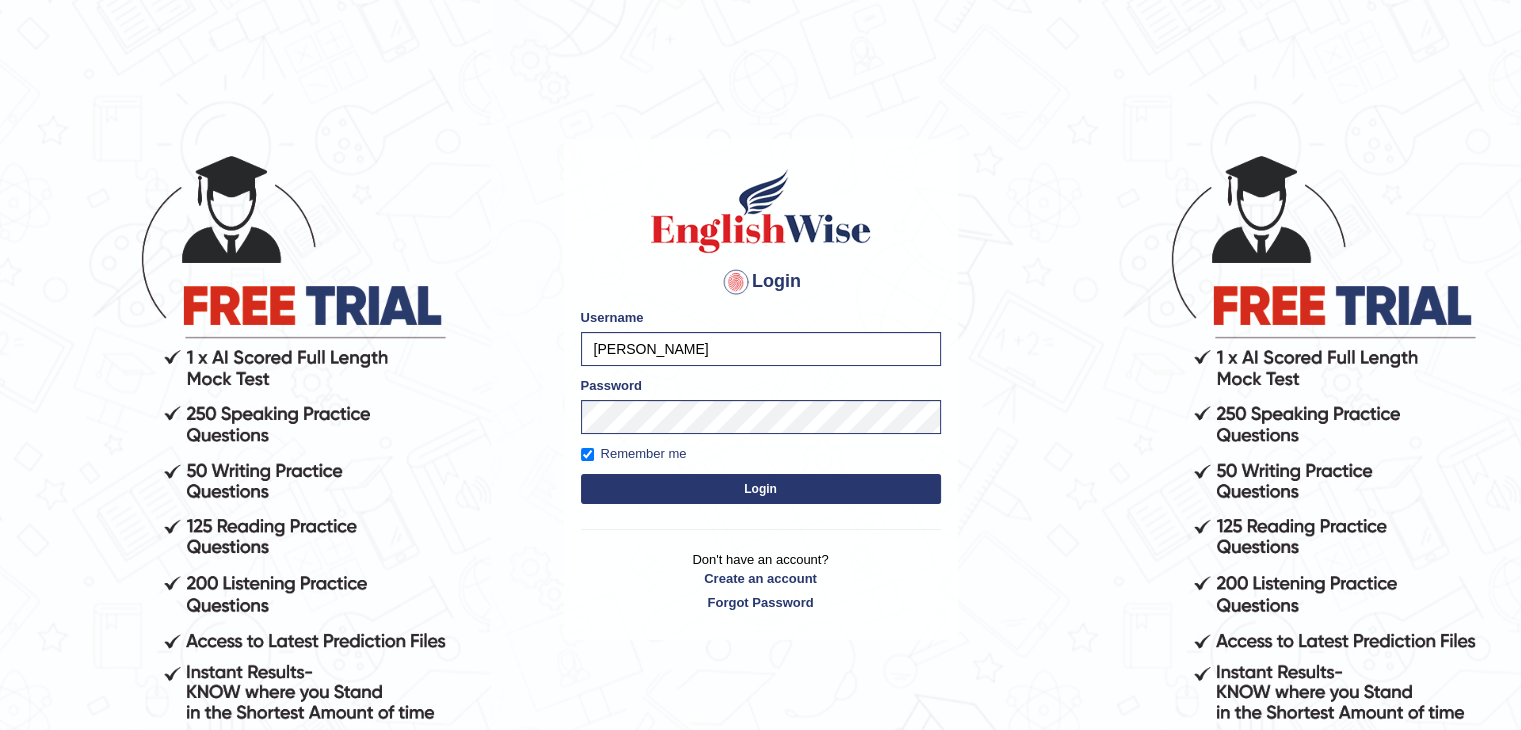 click on "Login" at bounding box center (761, 489) 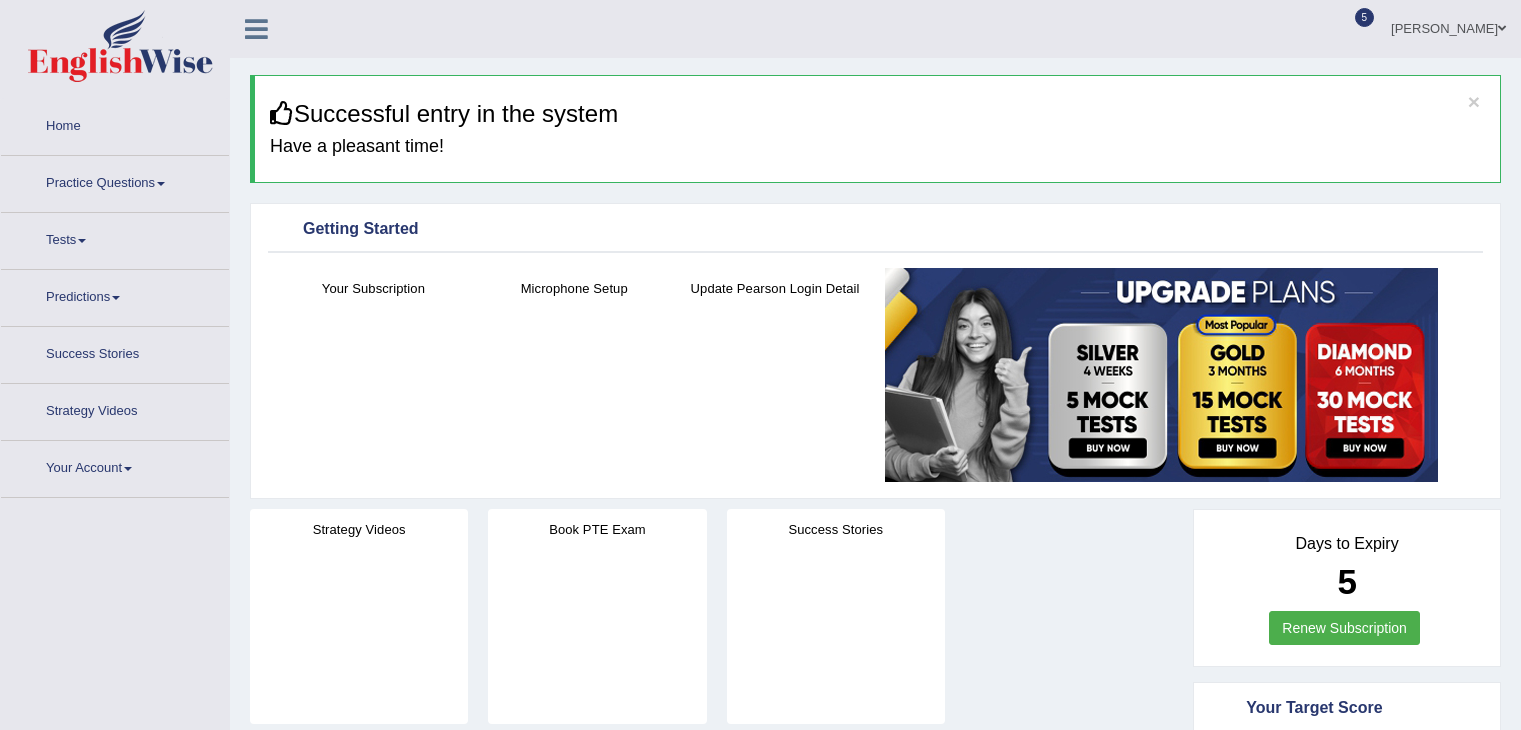 scroll, scrollTop: 0, scrollLeft: 0, axis: both 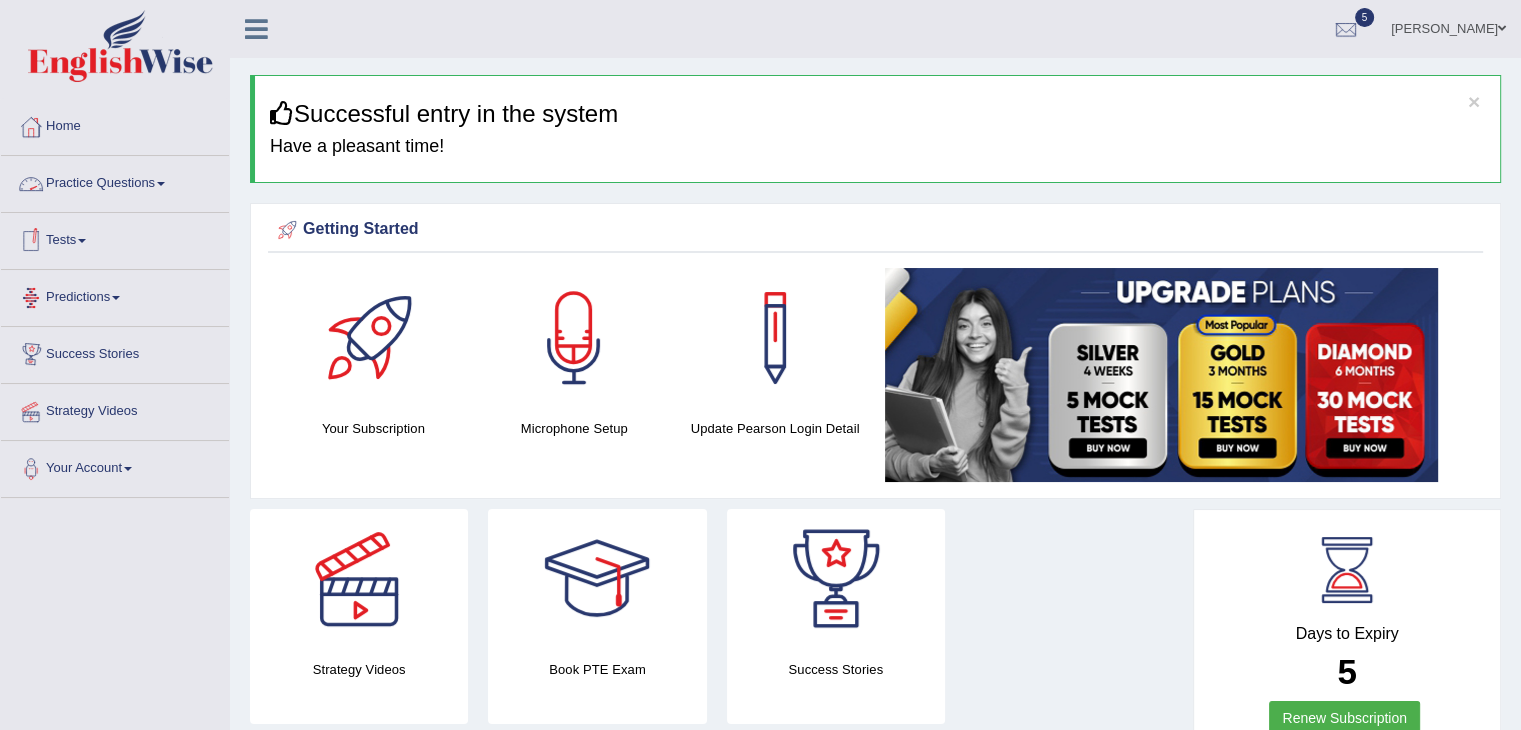 click on "Practice Questions" at bounding box center (115, 181) 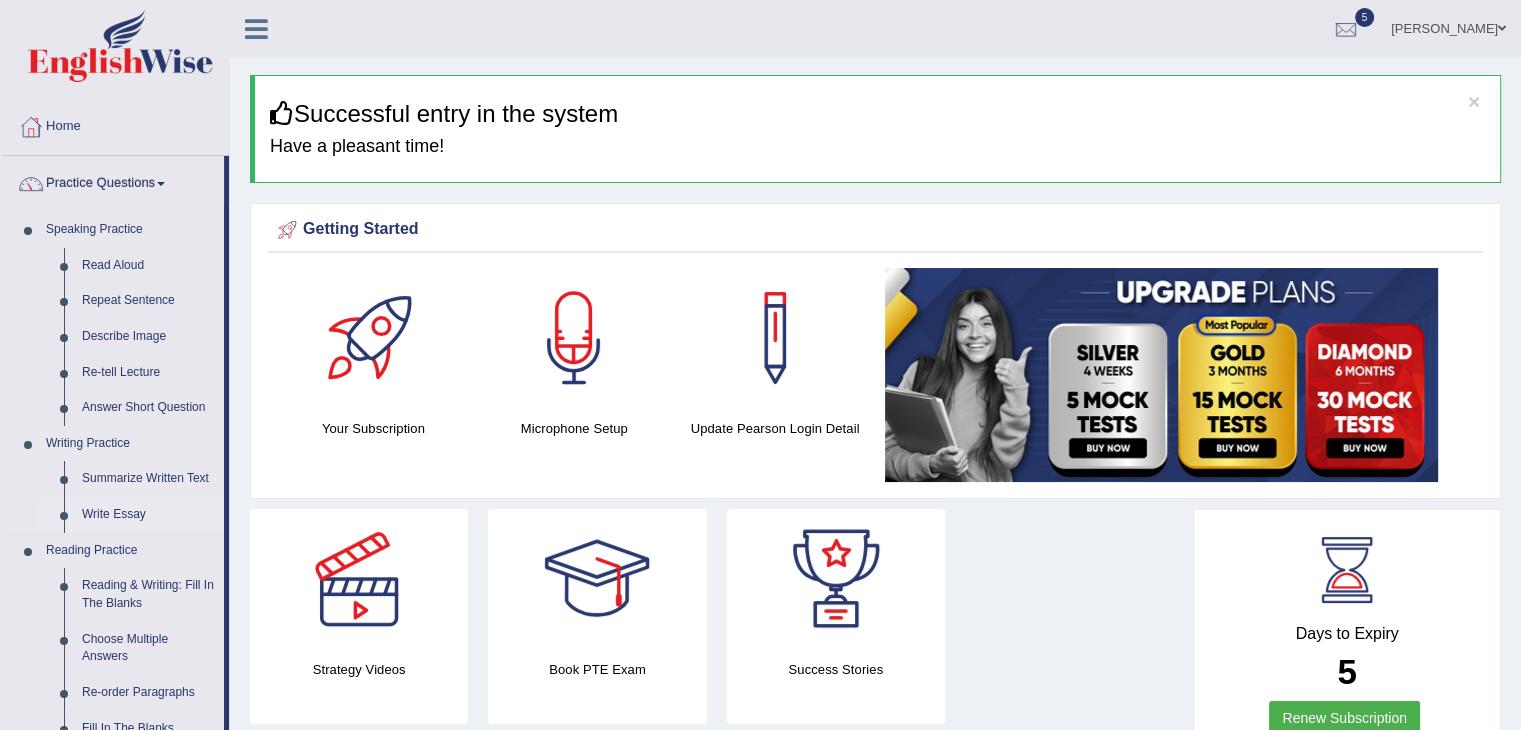 click on "Write Essay" at bounding box center [148, 515] 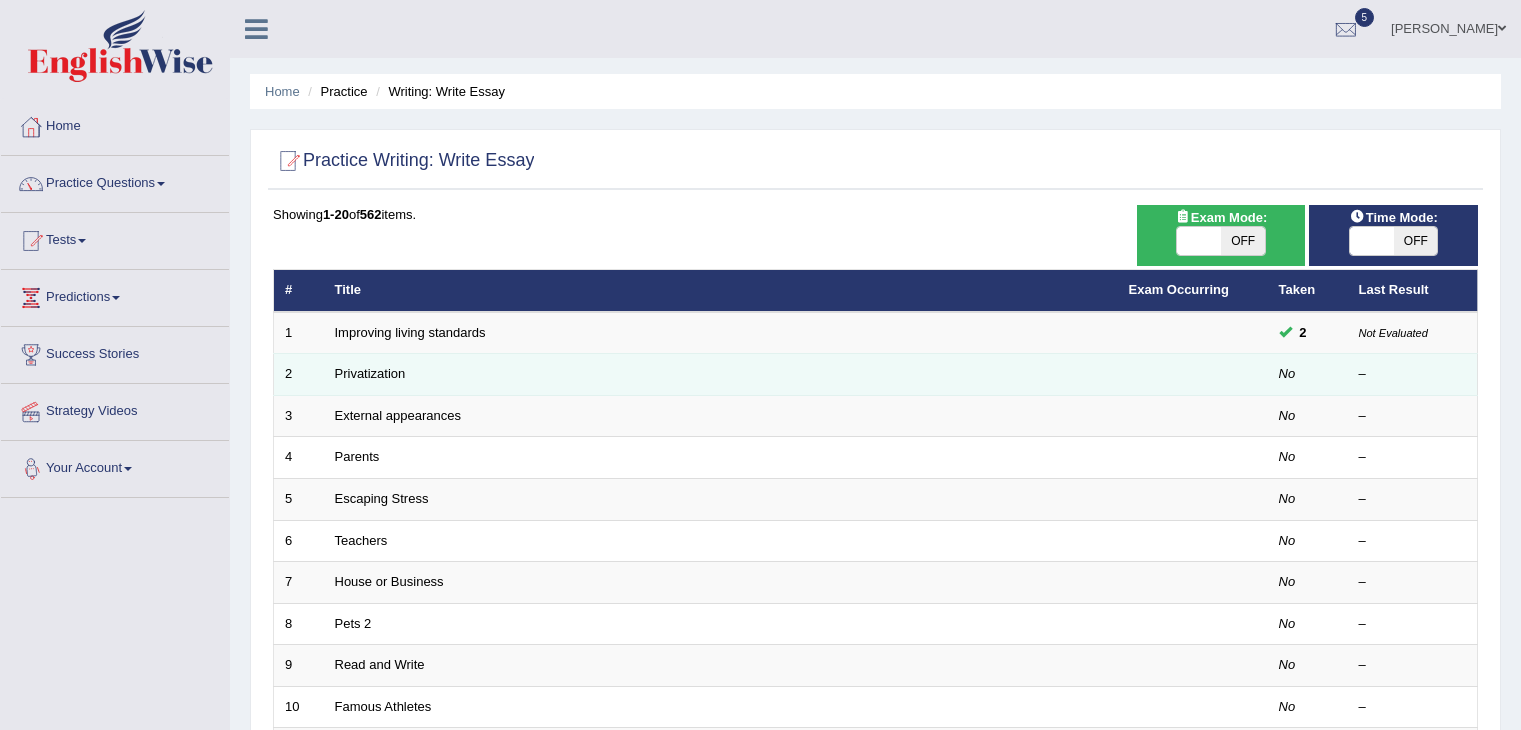 scroll, scrollTop: 0, scrollLeft: 0, axis: both 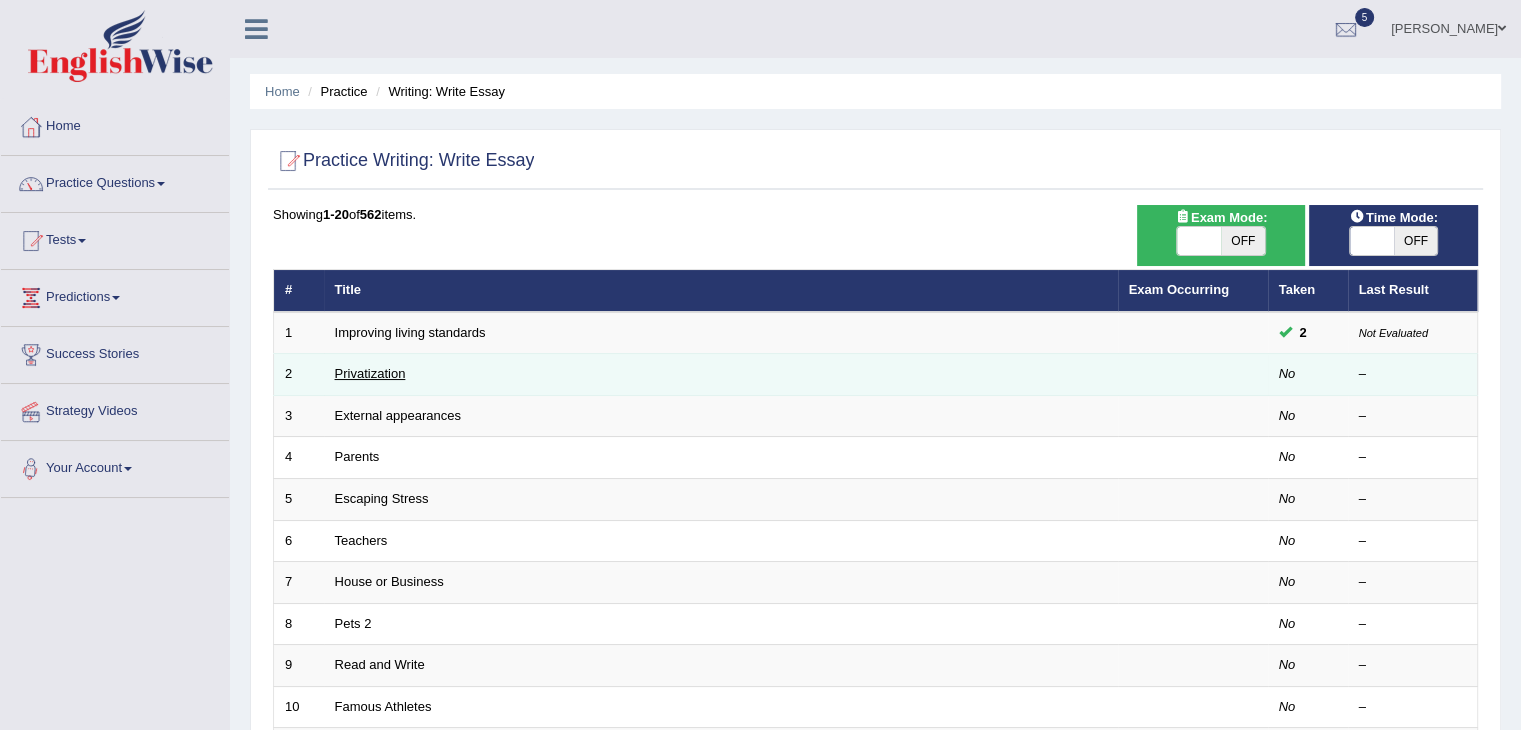 click on "Privatization" at bounding box center (370, 373) 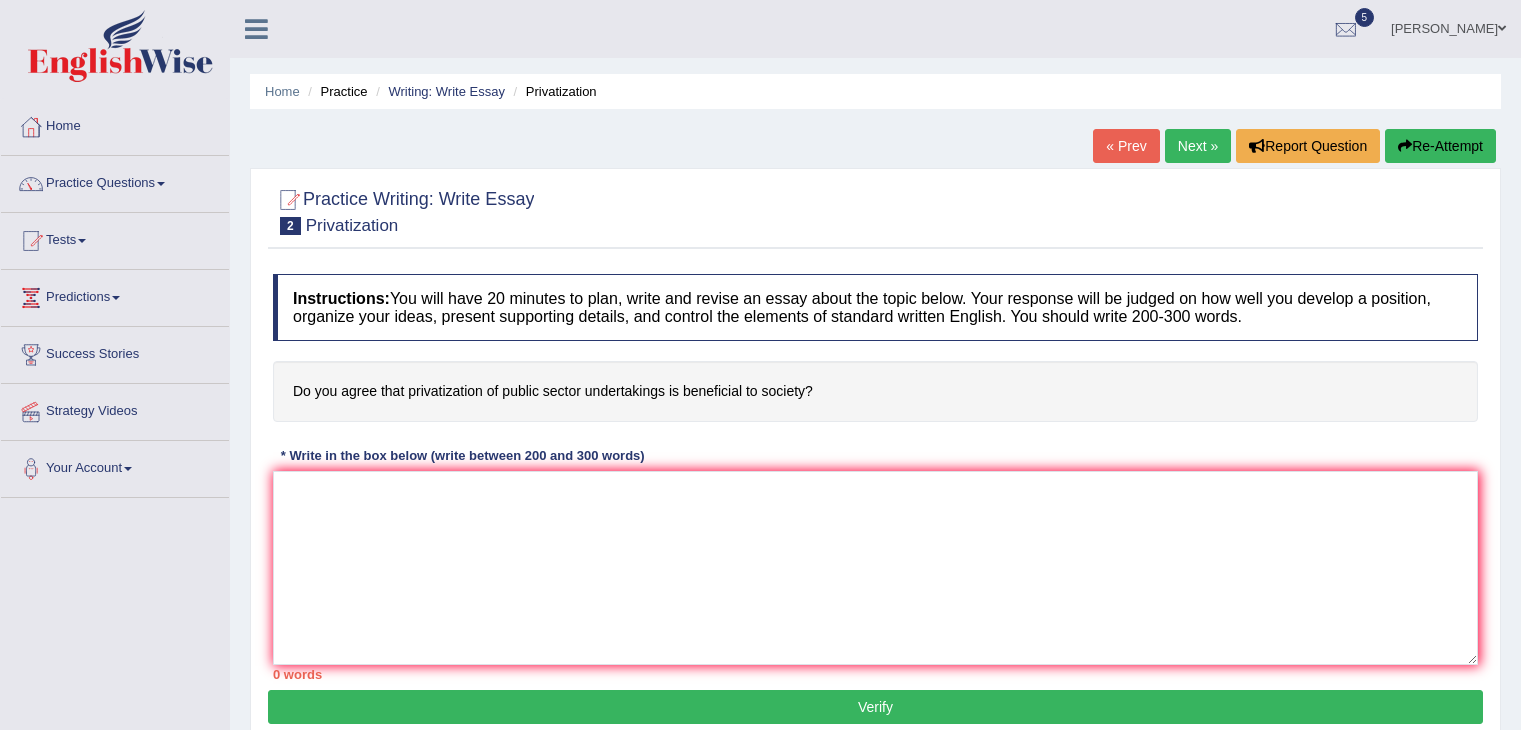 scroll, scrollTop: 0, scrollLeft: 0, axis: both 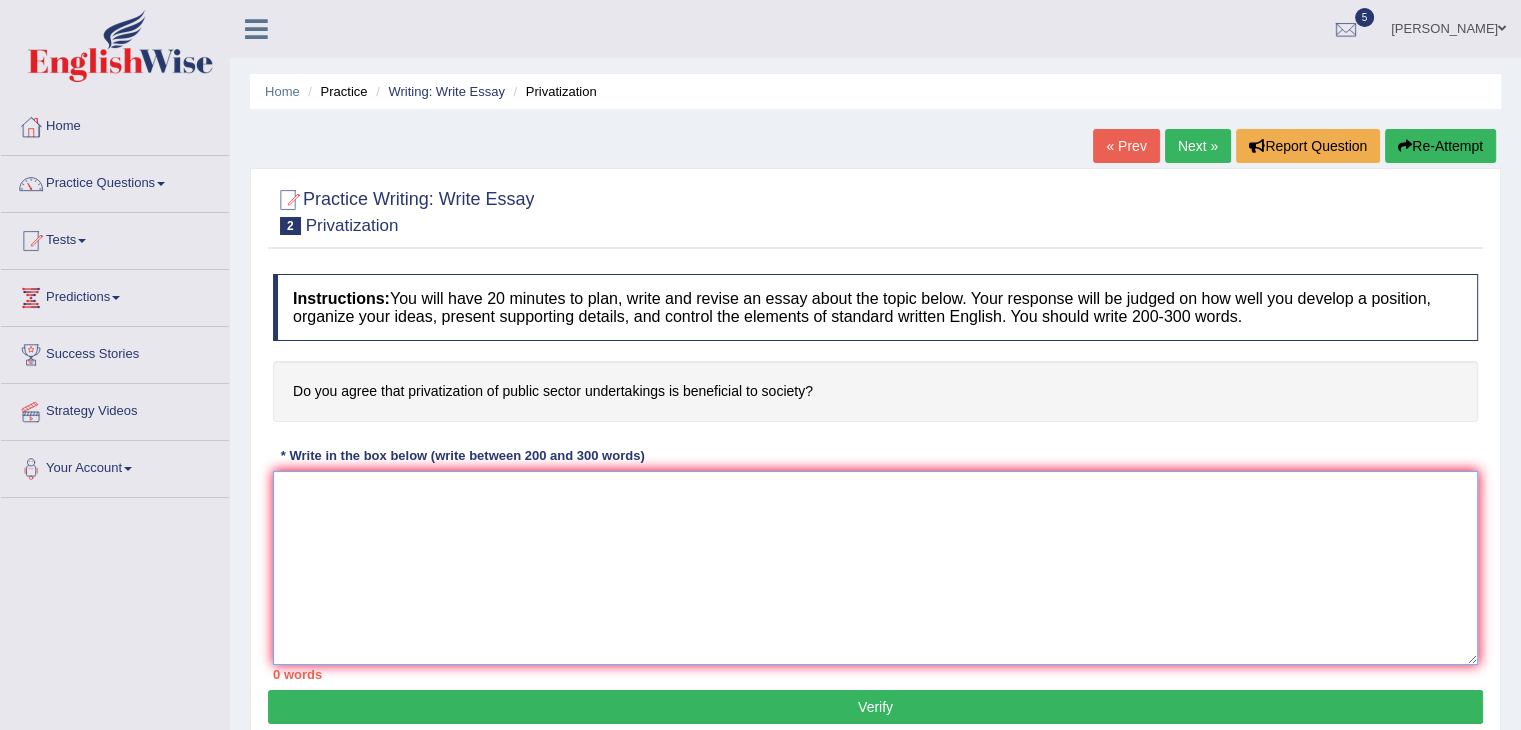 click at bounding box center (875, 568) 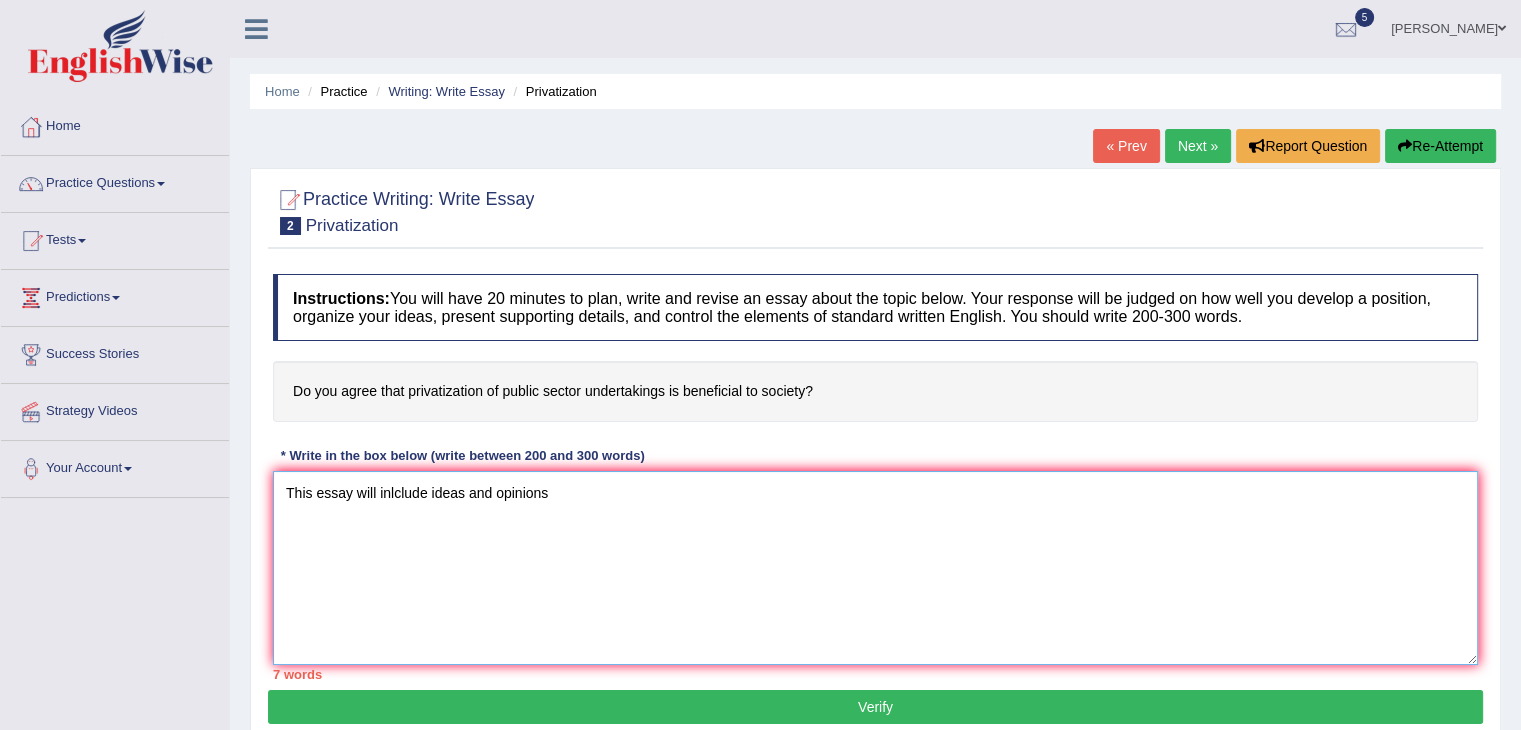 click on "This essay will inlclude ideas and opinions" at bounding box center (875, 568) 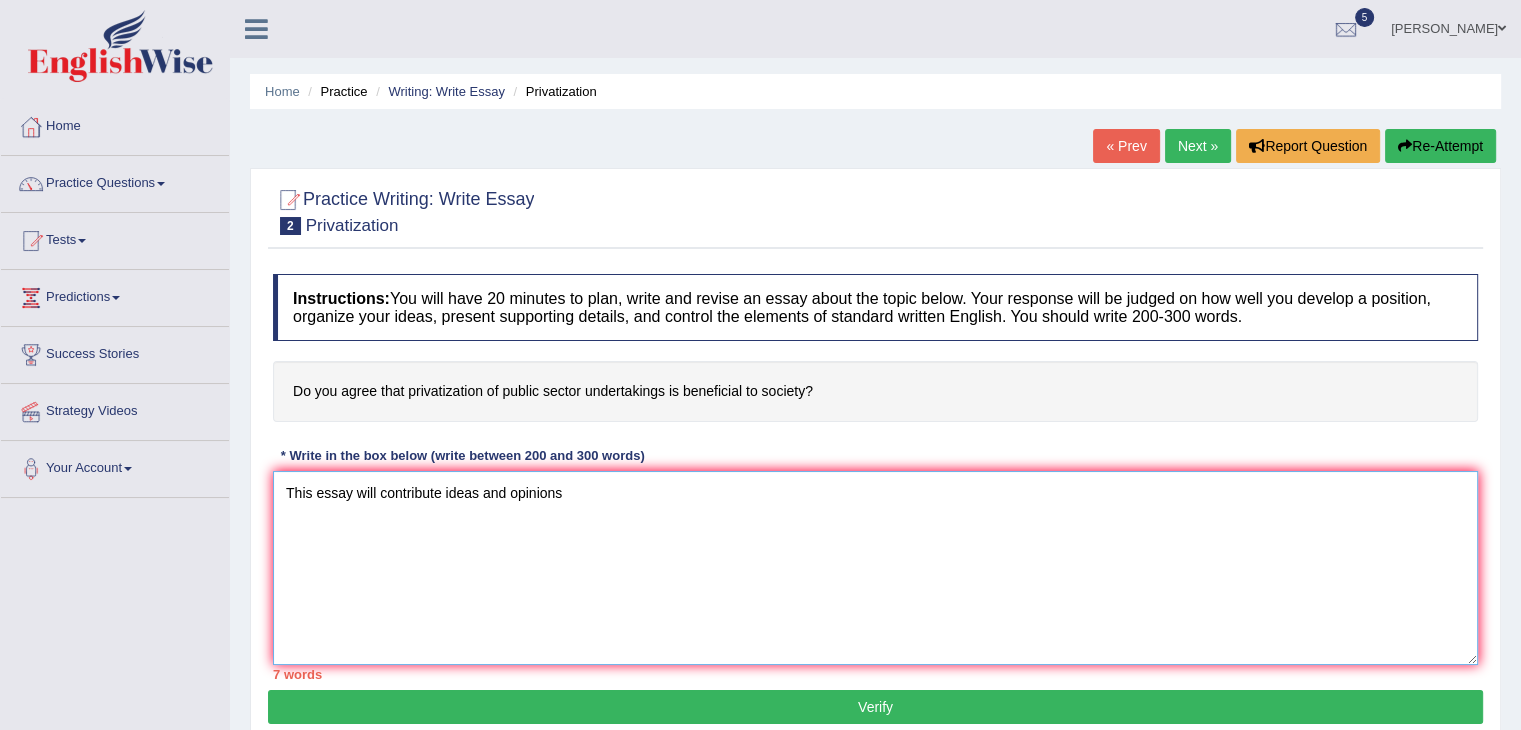 click on "This essay will contribute ideas and opinions" at bounding box center [875, 568] 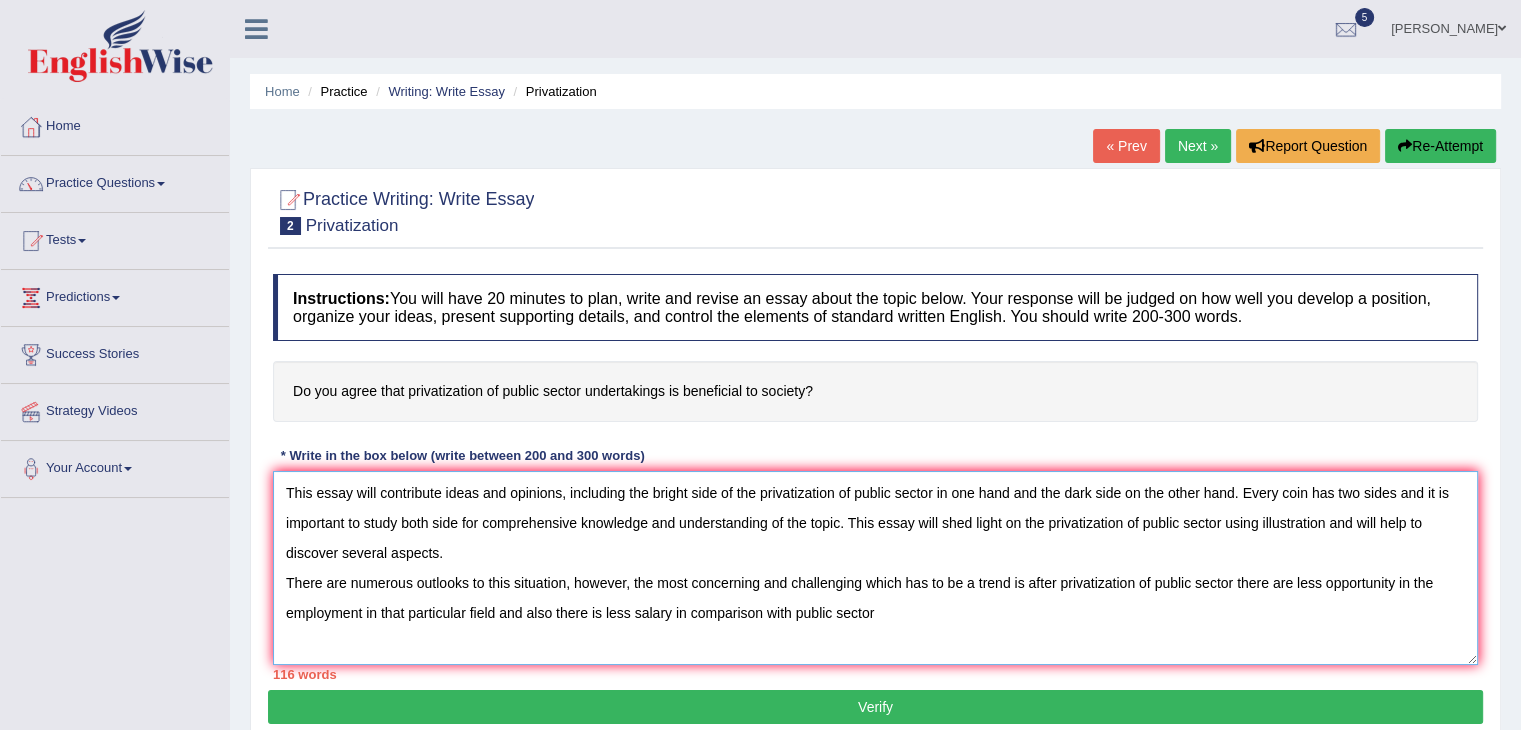 click on "This essay will contribute ideas and opinions, including the bright side of the privatization of public sector in one hand and the dark side on the other hand. Every coin has two sides and it is important to study both side for comprehensive knowledge and understanding of the topic. This essay will shed light on the privatization of public sector using illustration and will help to discover several aspects.
There are numerous outlooks to this situation, however, the most concerning and challenging which has to be a trend is after privatization of public sector there are less opportunity in the employment in that particular field and also there is less salary in comparison with public sector" at bounding box center (875, 568) 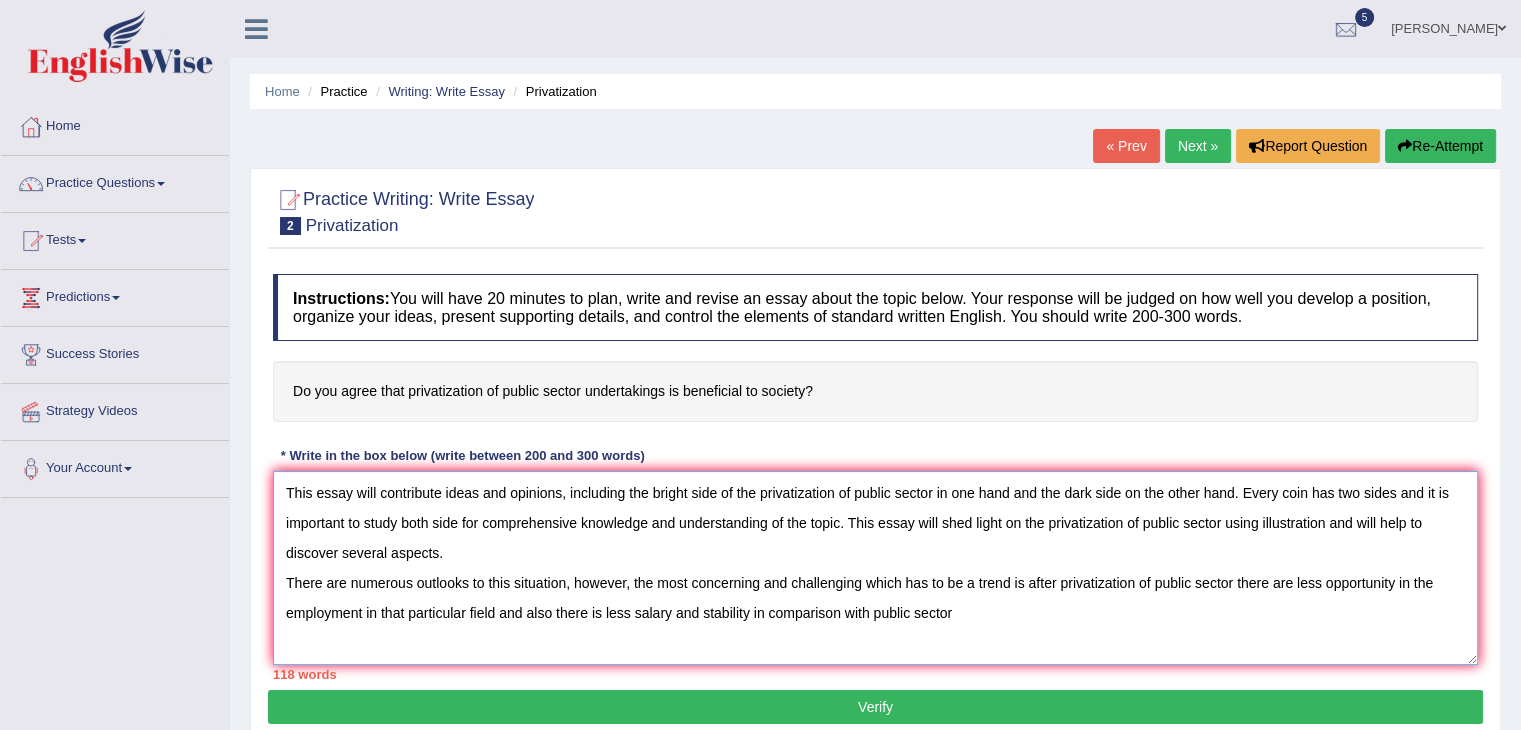 click on "This essay will contribute ideas and opinions, including the bright side of the privatization of public sector in one hand and the dark side on the other hand. Every coin has two sides and it is important to study both side for comprehensive knowledge and understanding of the topic. This essay will shed light on the privatization of public sector using illustration and will help to discover several aspects.
There are numerous outlooks to this situation, however, the most concerning and challenging which has to be a trend is after privatization of public sector there are less opportunity in the employment in that particular field and also there is less salary and stability in comparison with public sector" at bounding box center [875, 568] 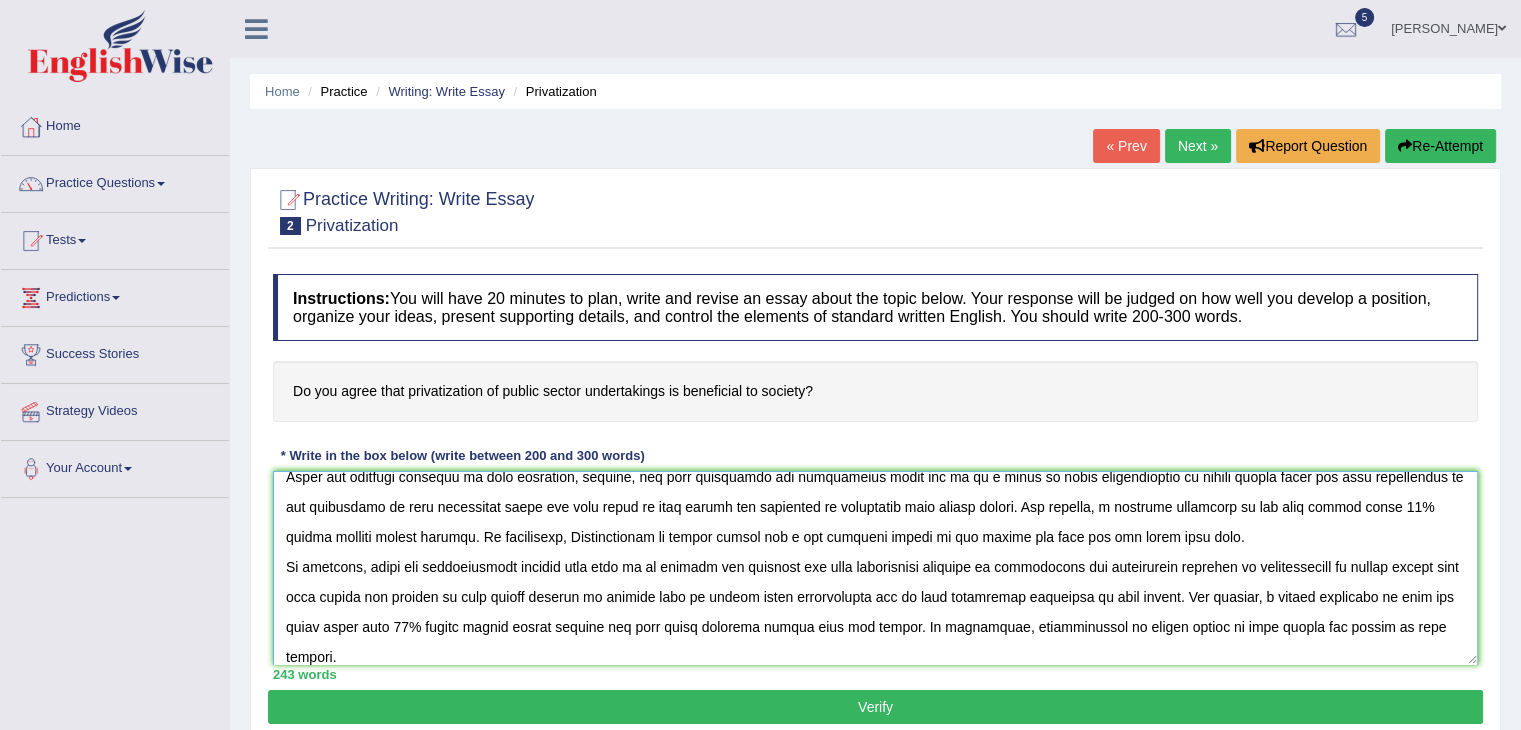 scroll, scrollTop: 136, scrollLeft: 0, axis: vertical 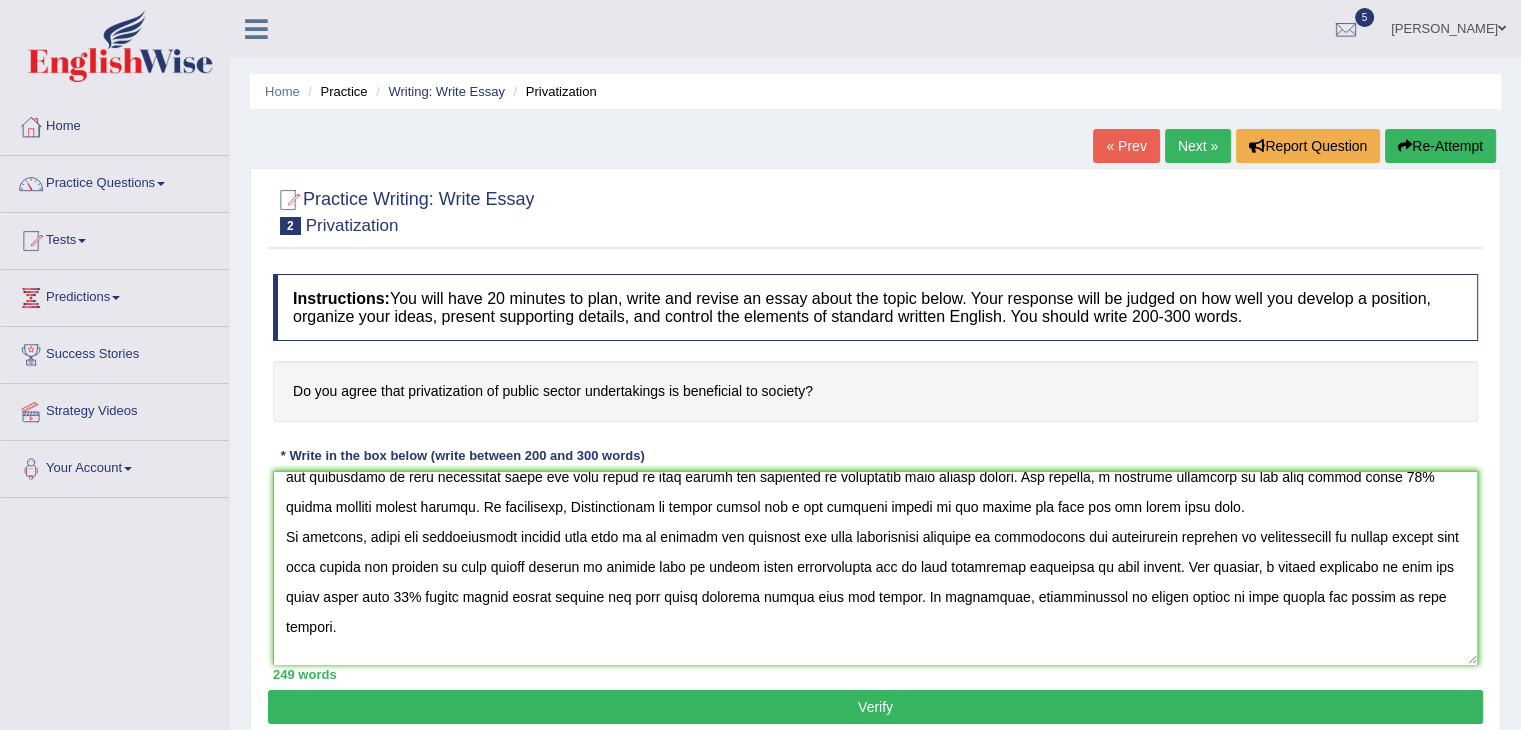 click at bounding box center [875, 568] 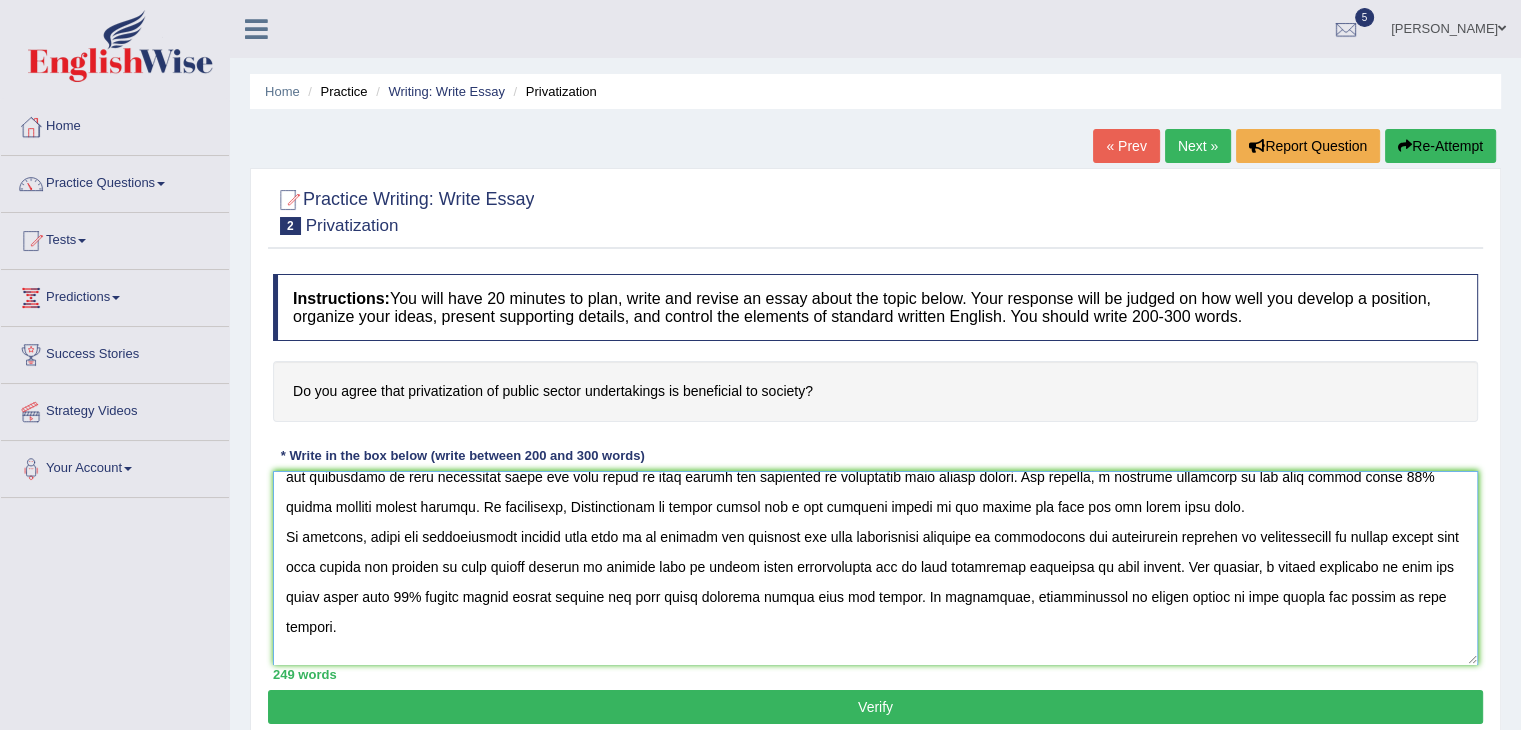 click at bounding box center (875, 568) 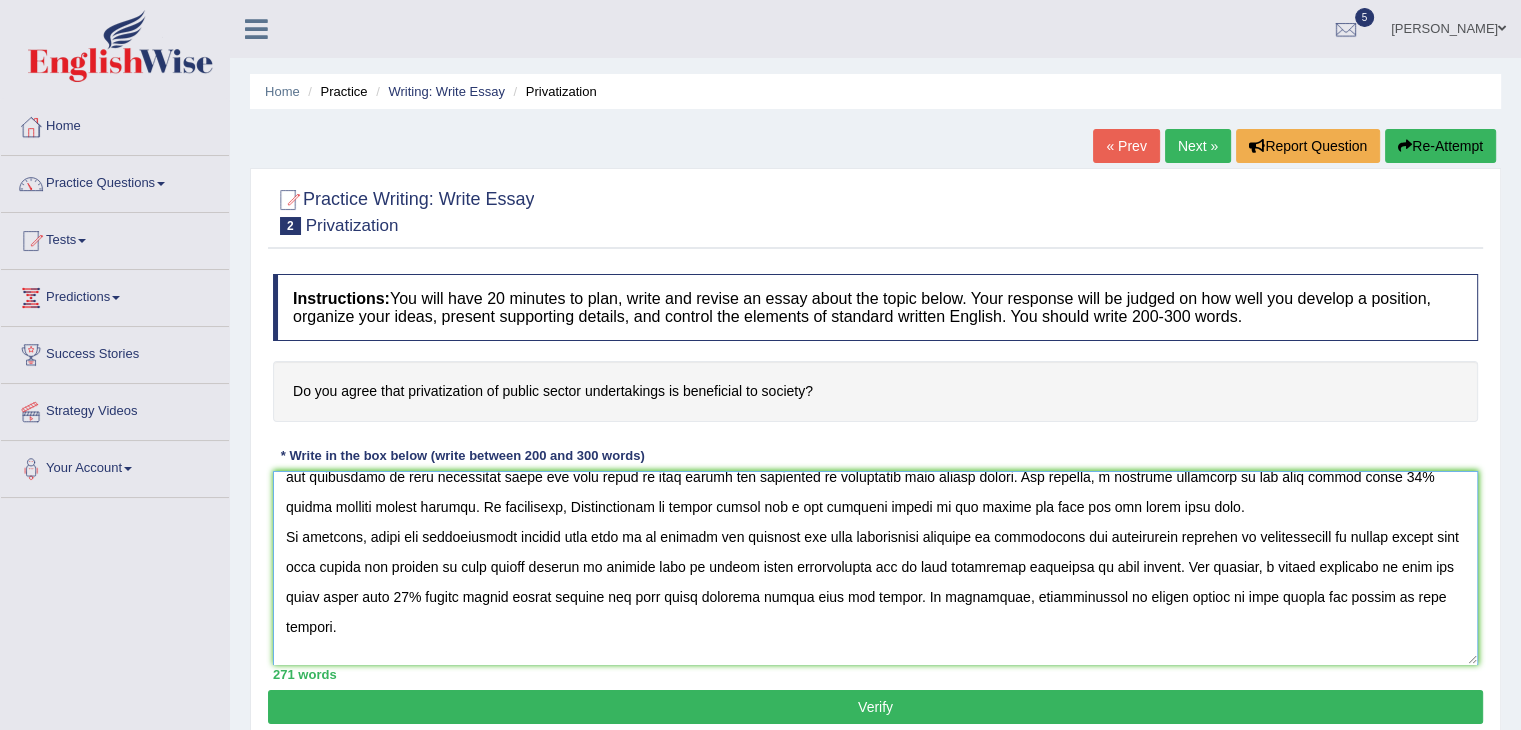 type on "This essay will contribute ideas and opinions, including the bright side of the privatization of public sector in one hand and the dark side on the other hand. Every coin has two sides and it is important to study both side for comprehensive knowledge and understanding of the topic. This essay will shed light on the privatization of public sector using illustration and will help to discover several aspects.
There are numerous outlooks to this situation, however, the most concerning and challenging which has to be a trend is after privatization of public sector there are less opportunity in the employment in that particular field and also there is less salary and stability in comparison with public sector. For example, a research conducted in the last decade shows 30% public company became private. In conclusion, Privatization of public sector has a big negative effect on the public and they are not happy with this.
On contrary, there are multitudinous aspects that help us to believe and persuade the most s..." 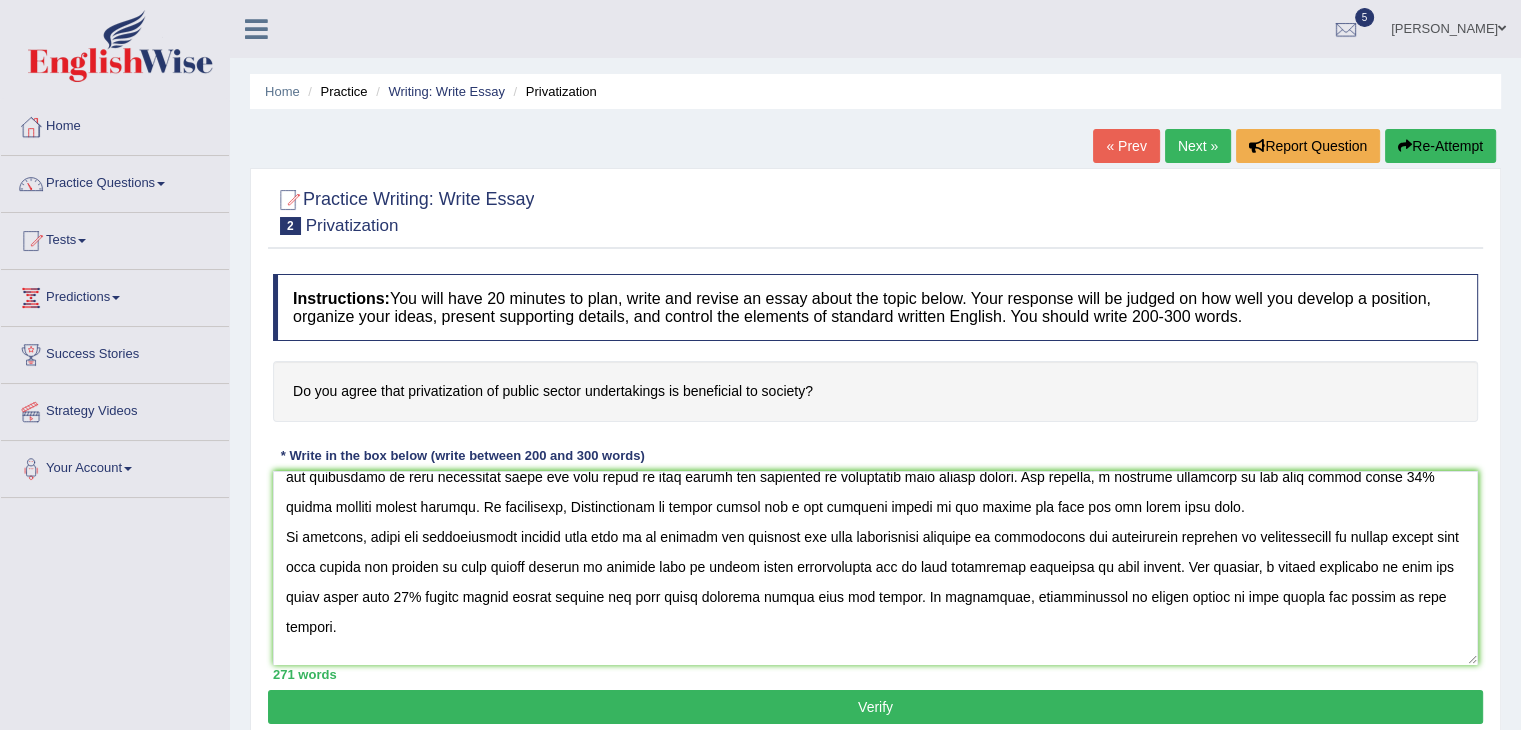 click on "Verify" at bounding box center [875, 707] 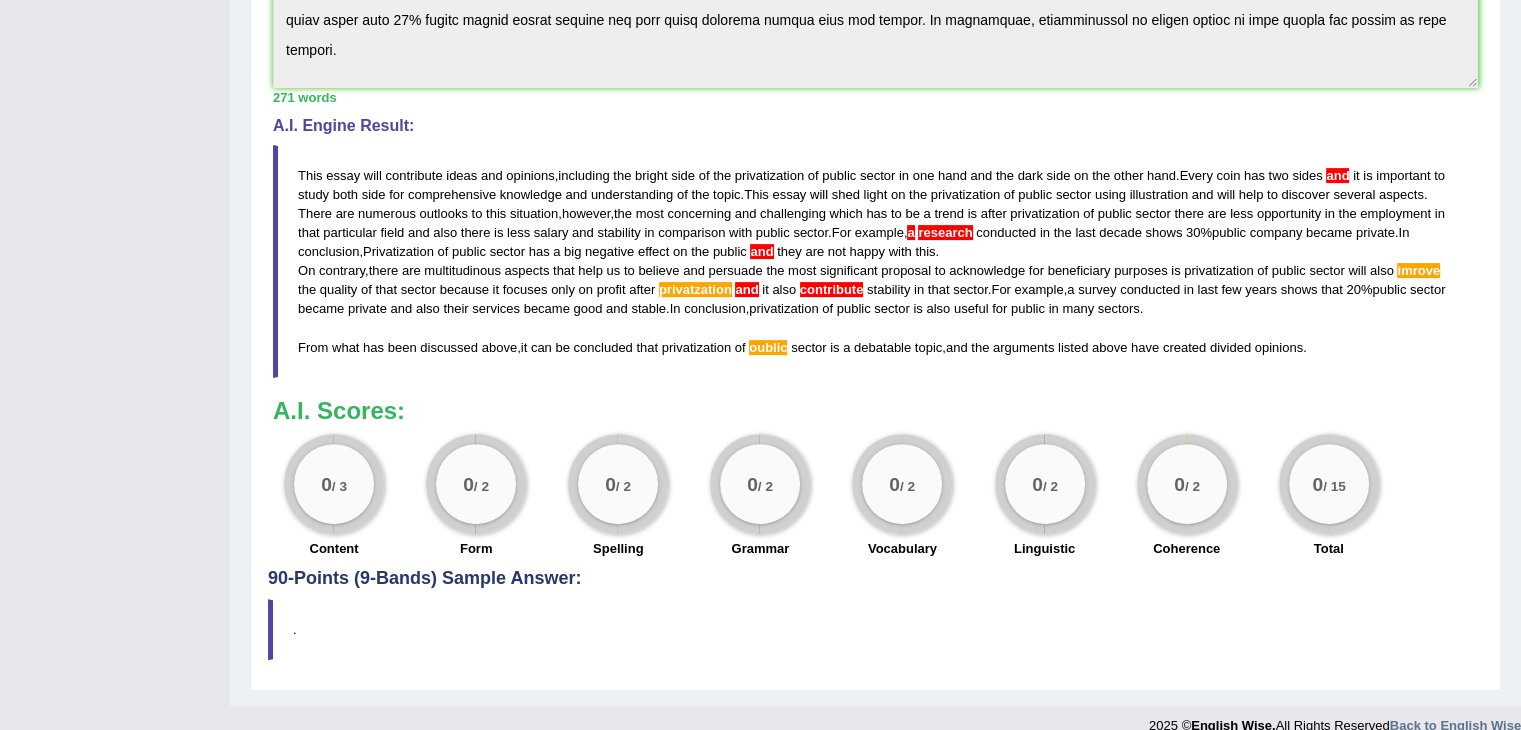 scroll, scrollTop: 572, scrollLeft: 0, axis: vertical 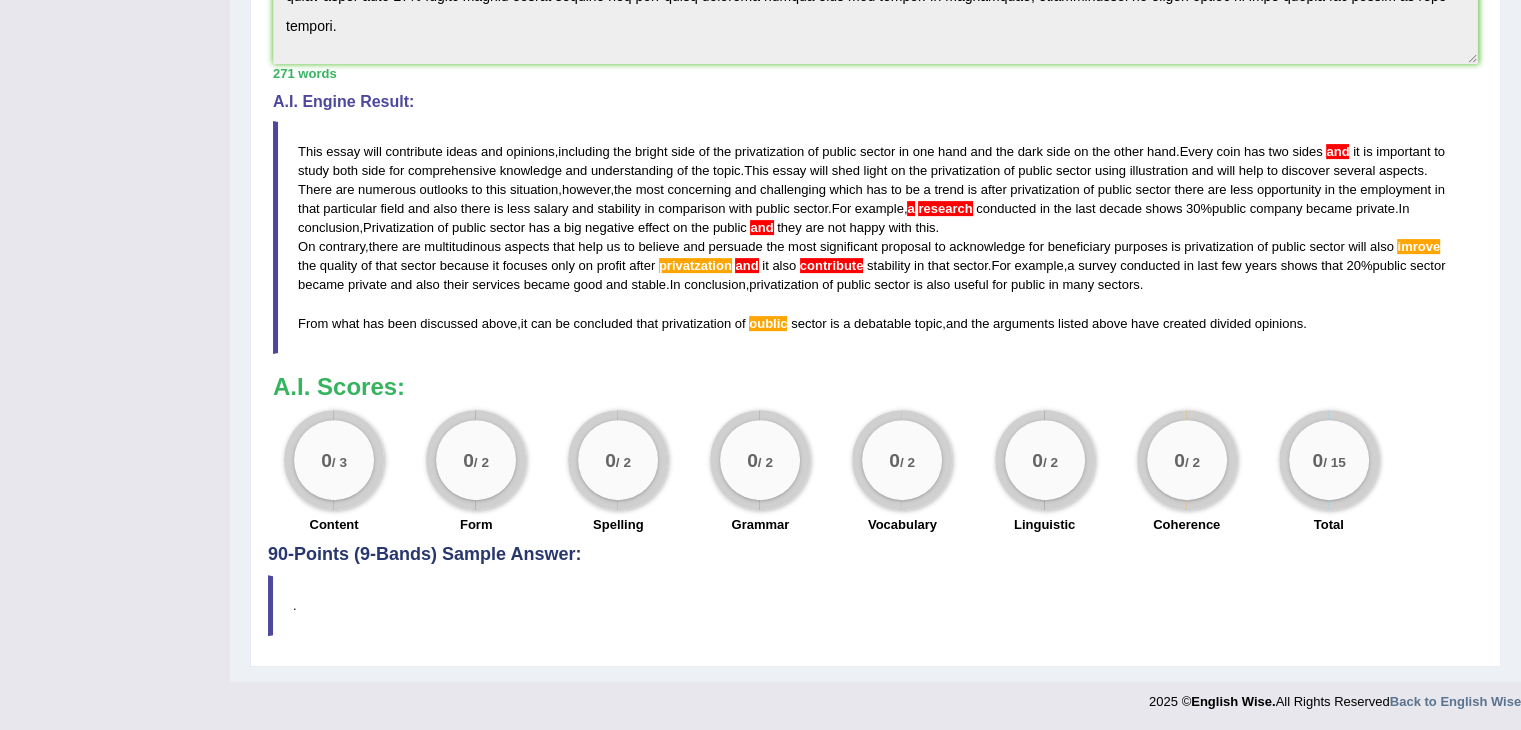 drag, startPoint x: 293, startPoint y: 145, endPoint x: 400, endPoint y: 207, distance: 123.66487 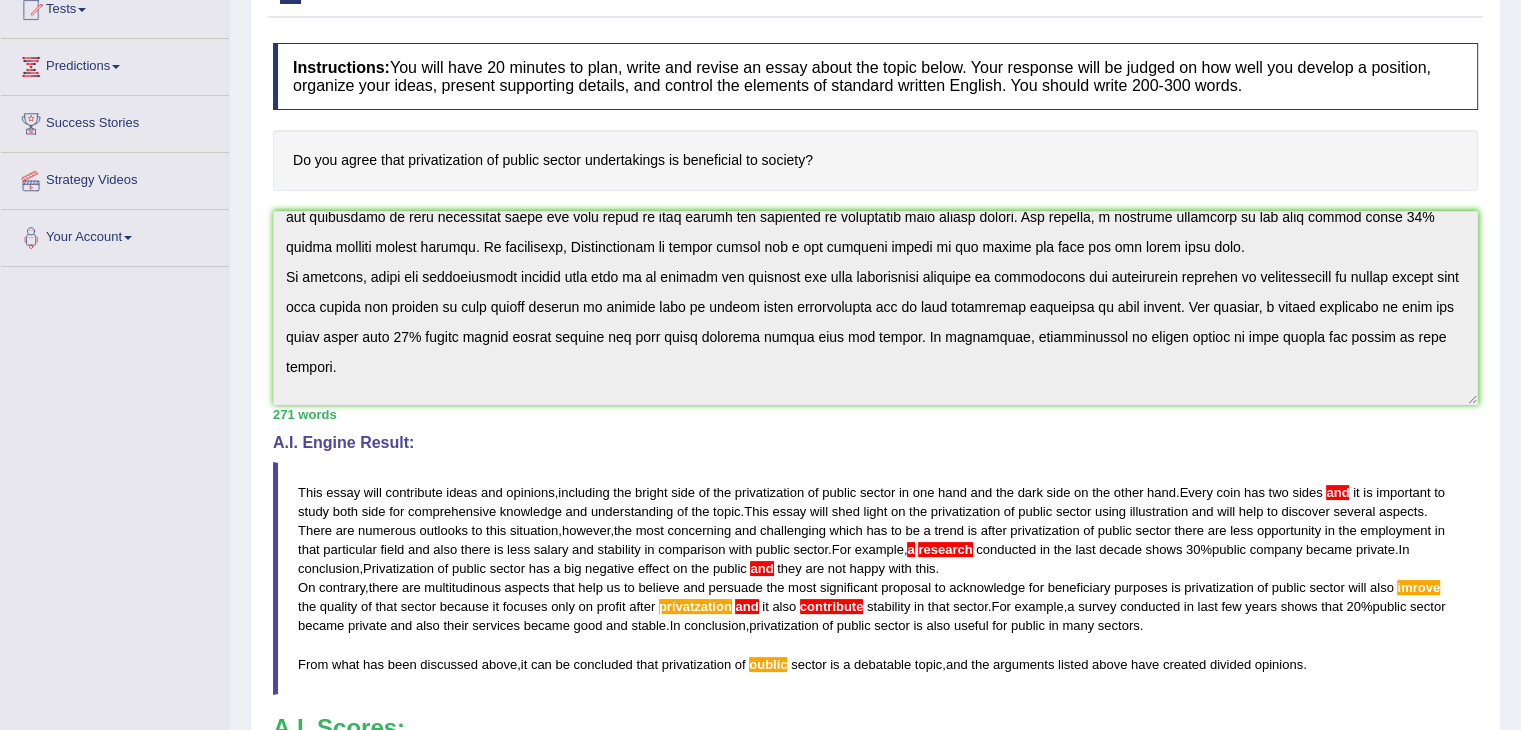 scroll, scrollTop: 223, scrollLeft: 0, axis: vertical 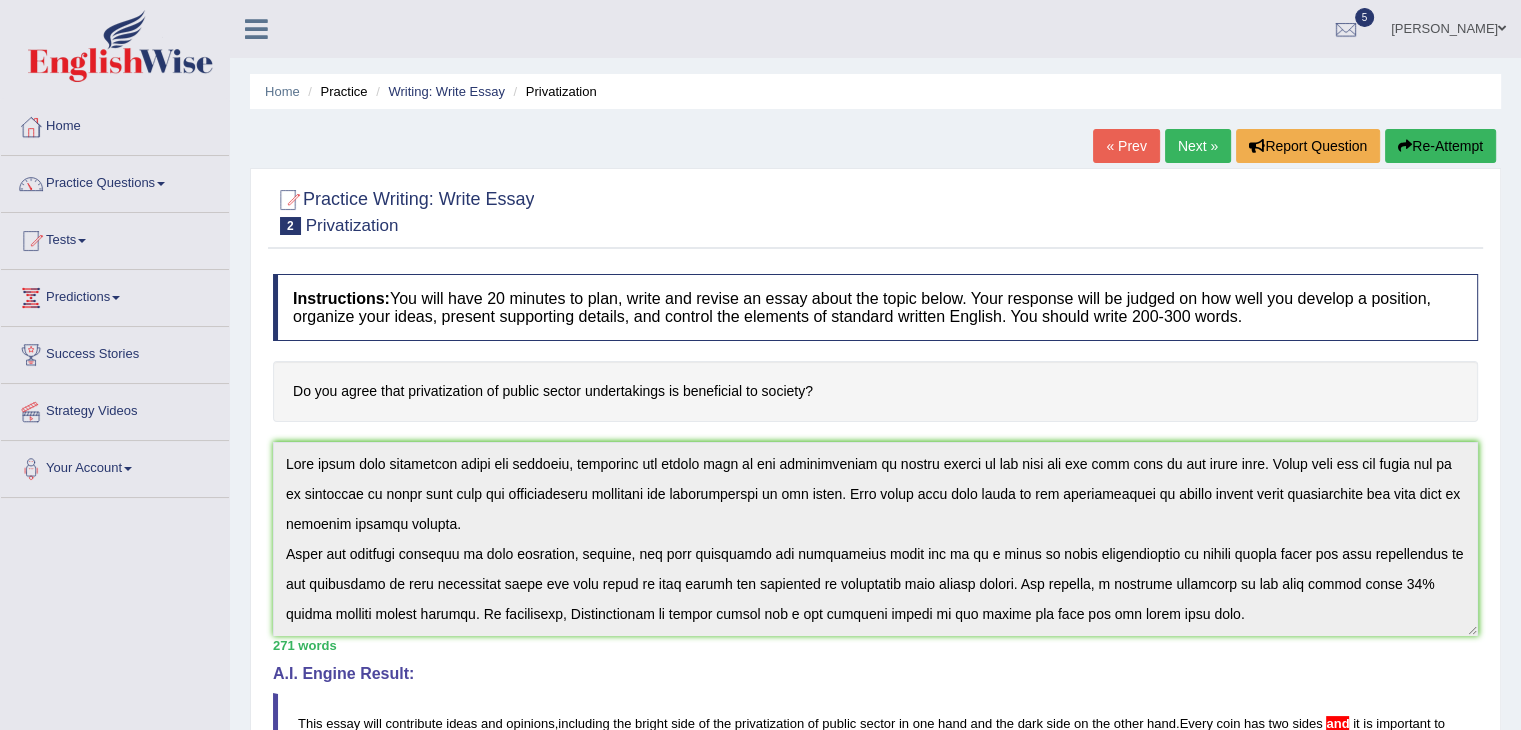 click on "Re-Attempt" at bounding box center [1440, 146] 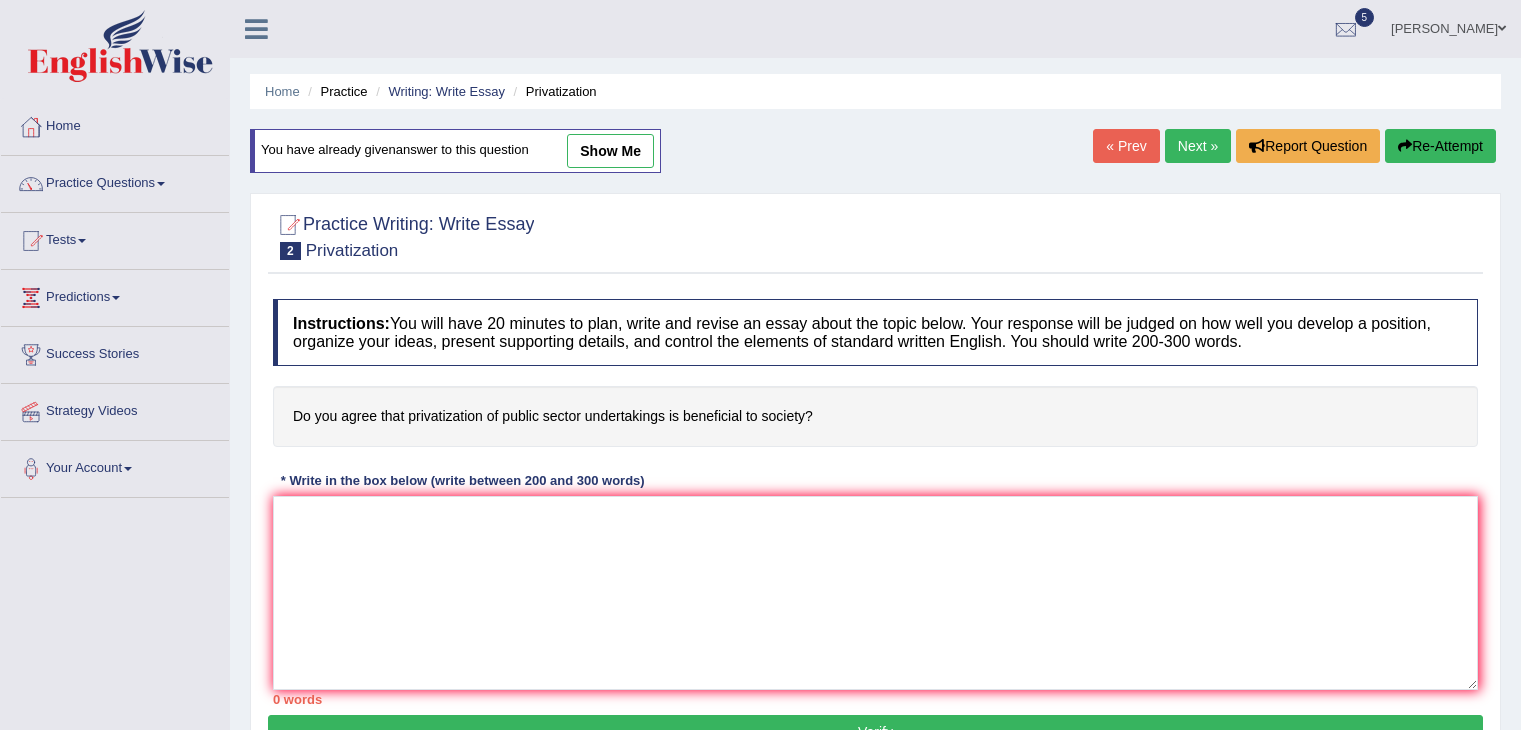 scroll, scrollTop: 0, scrollLeft: 0, axis: both 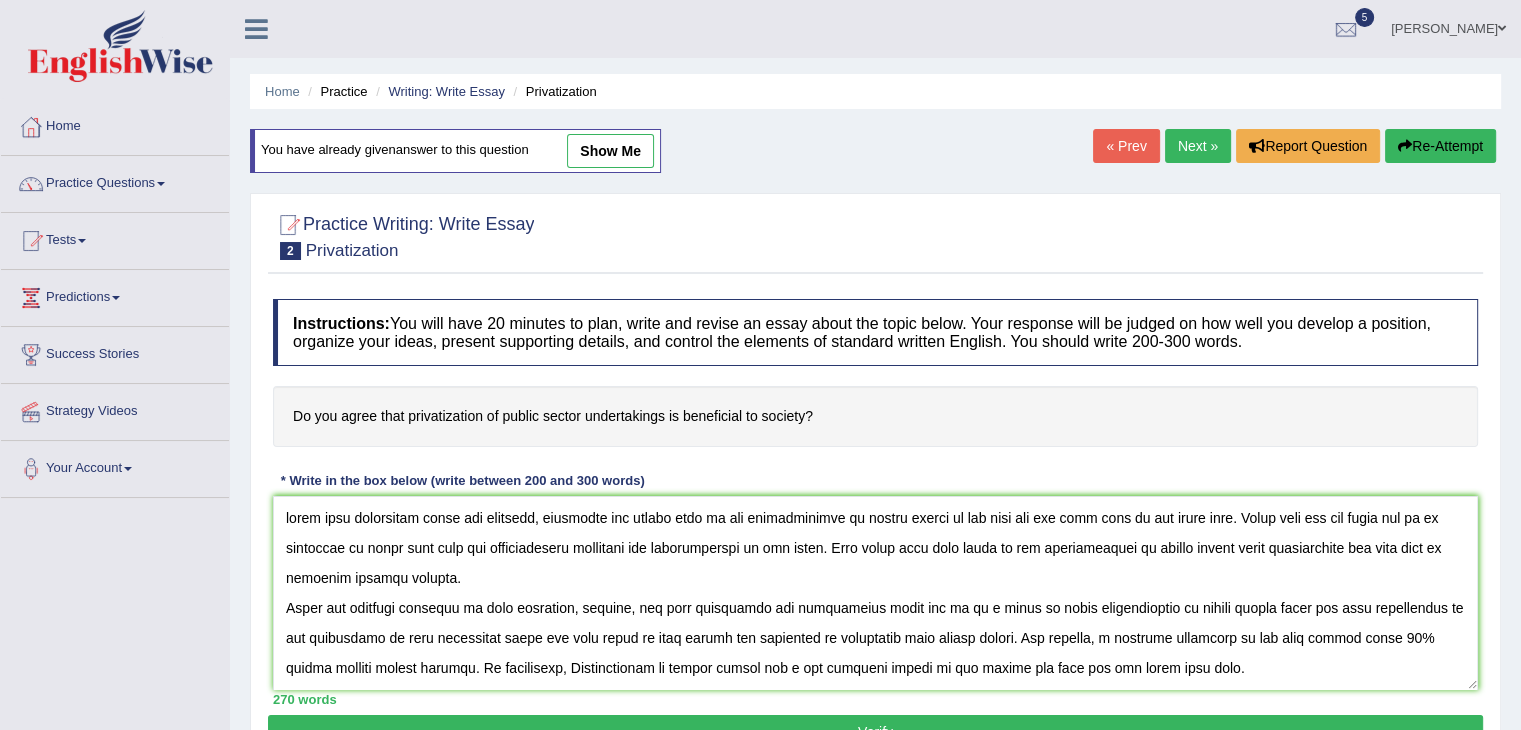 click at bounding box center [875, 593] 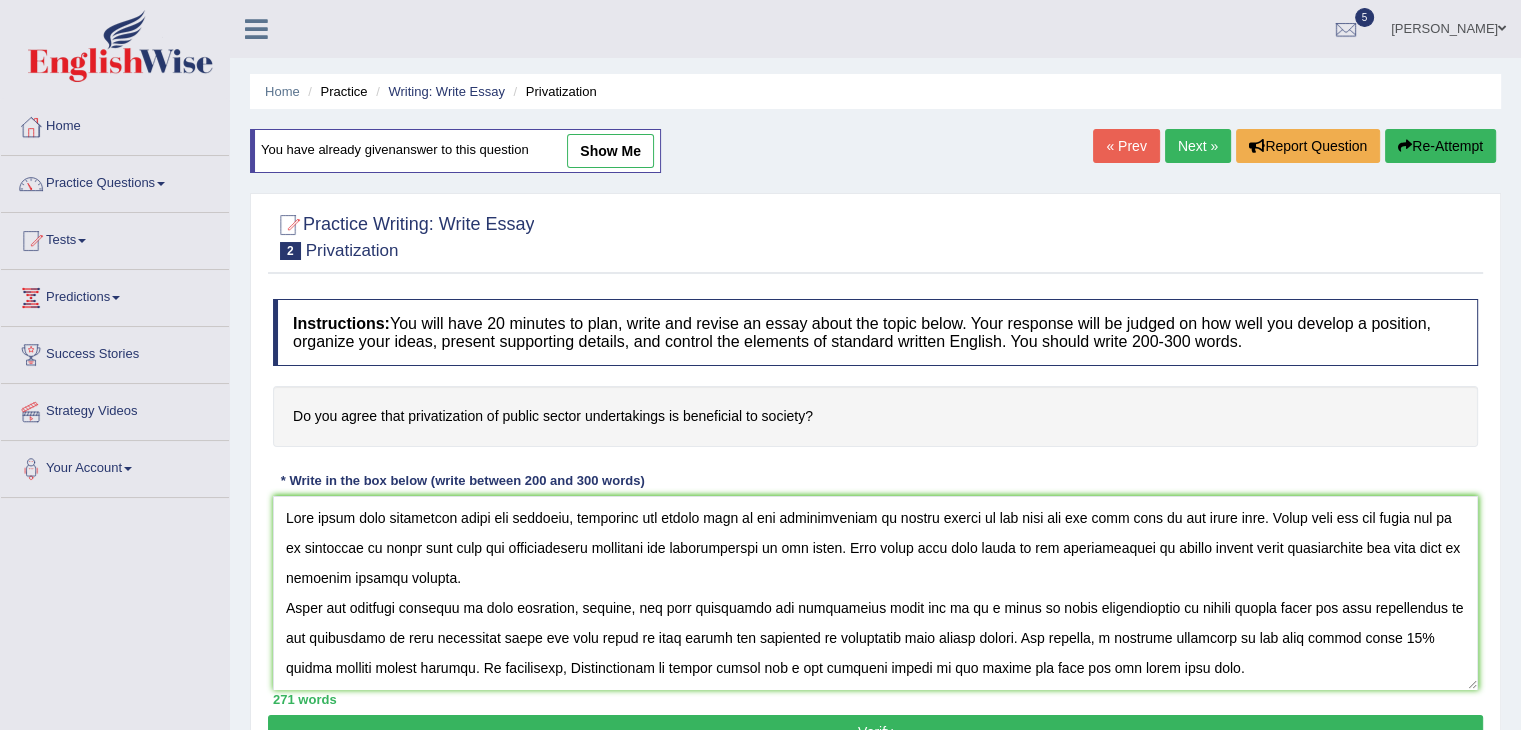 click at bounding box center (875, 593) 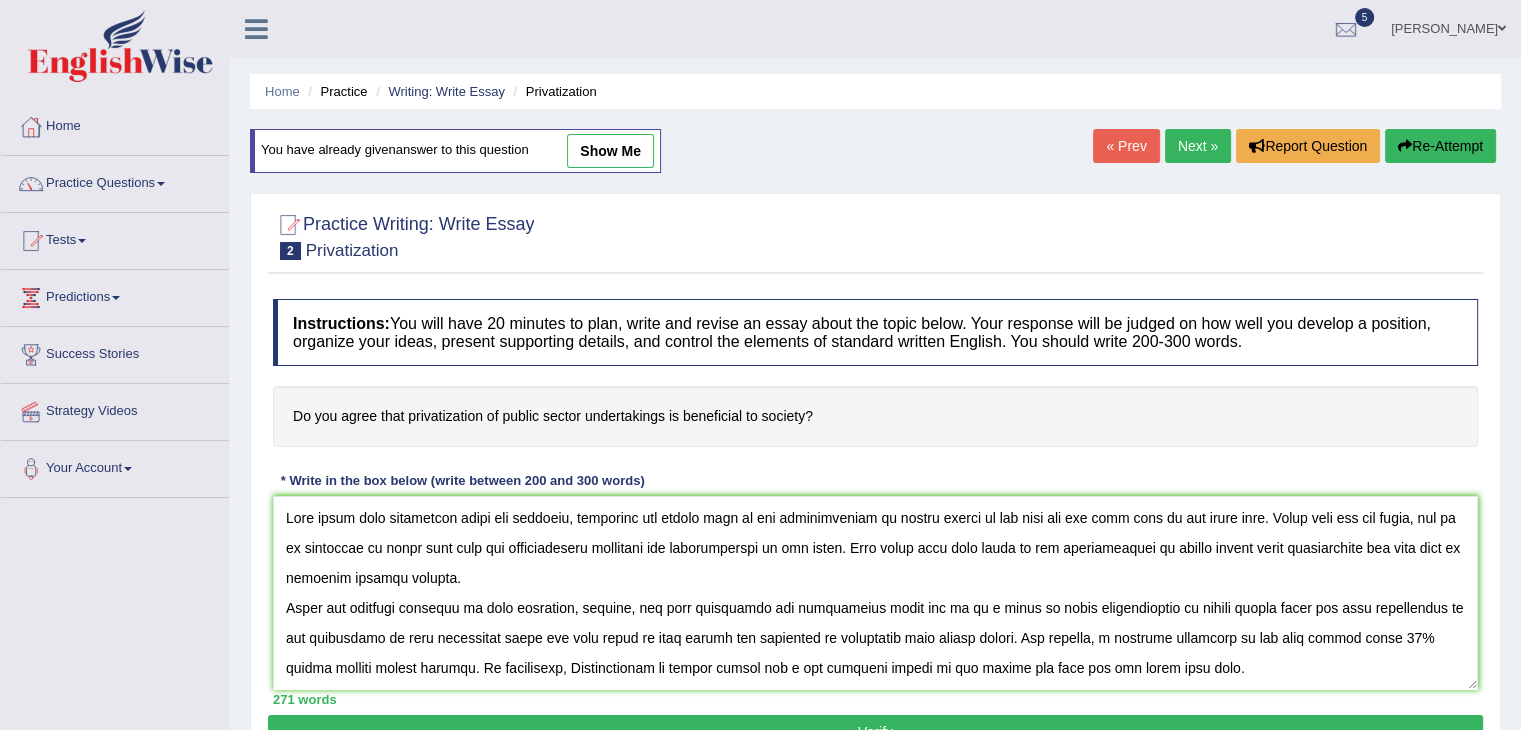 click at bounding box center [875, 593] 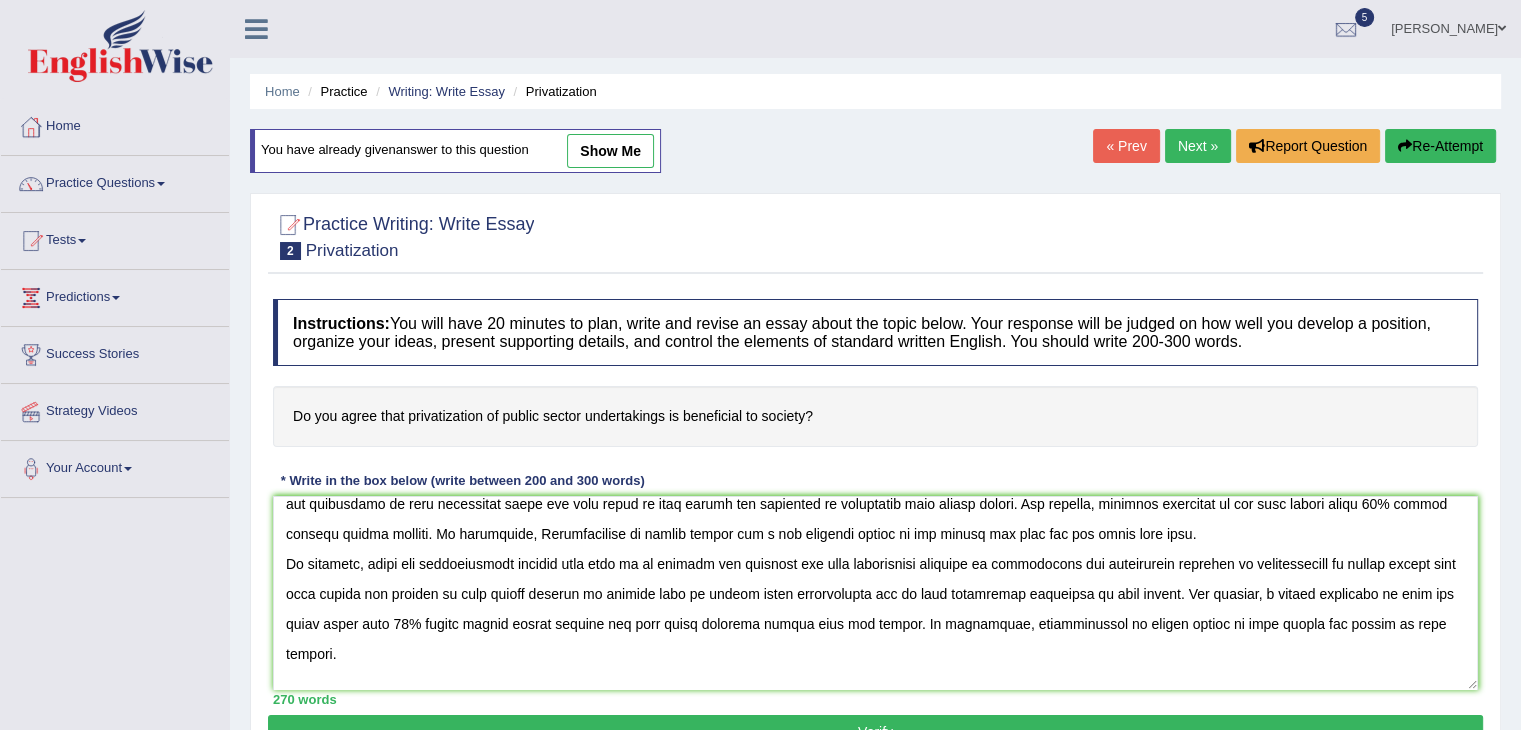 scroll, scrollTop: 149, scrollLeft: 0, axis: vertical 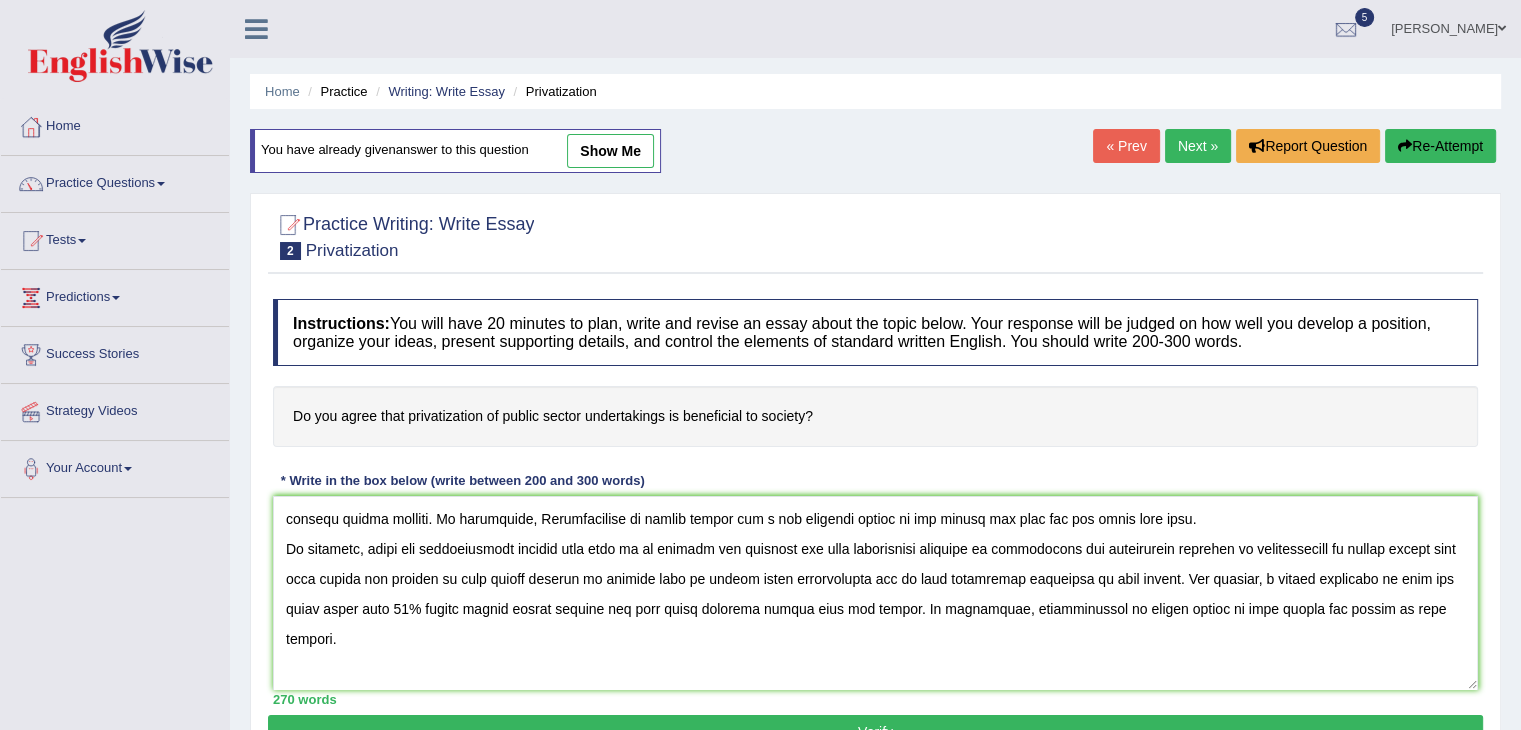 click at bounding box center [875, 593] 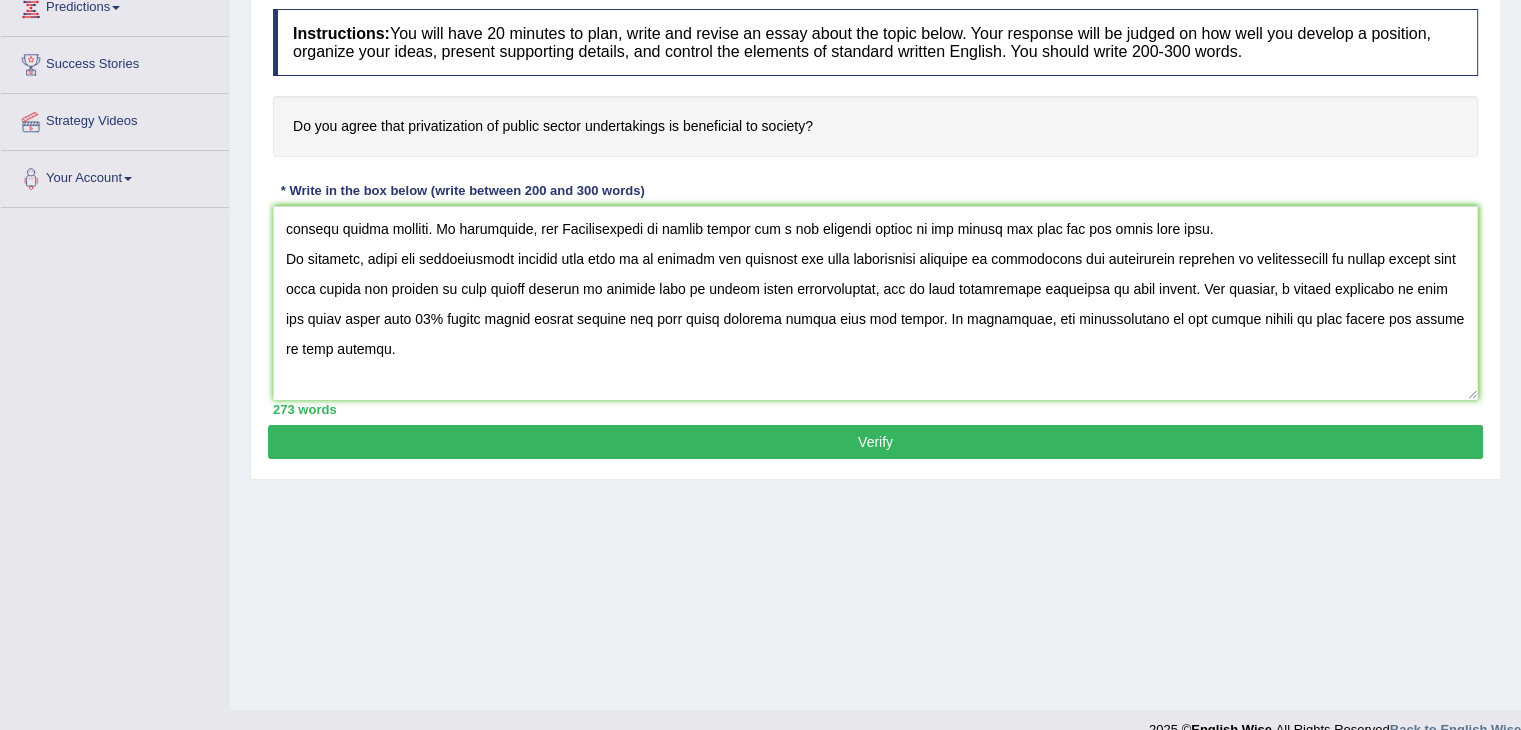 scroll, scrollTop: 320, scrollLeft: 0, axis: vertical 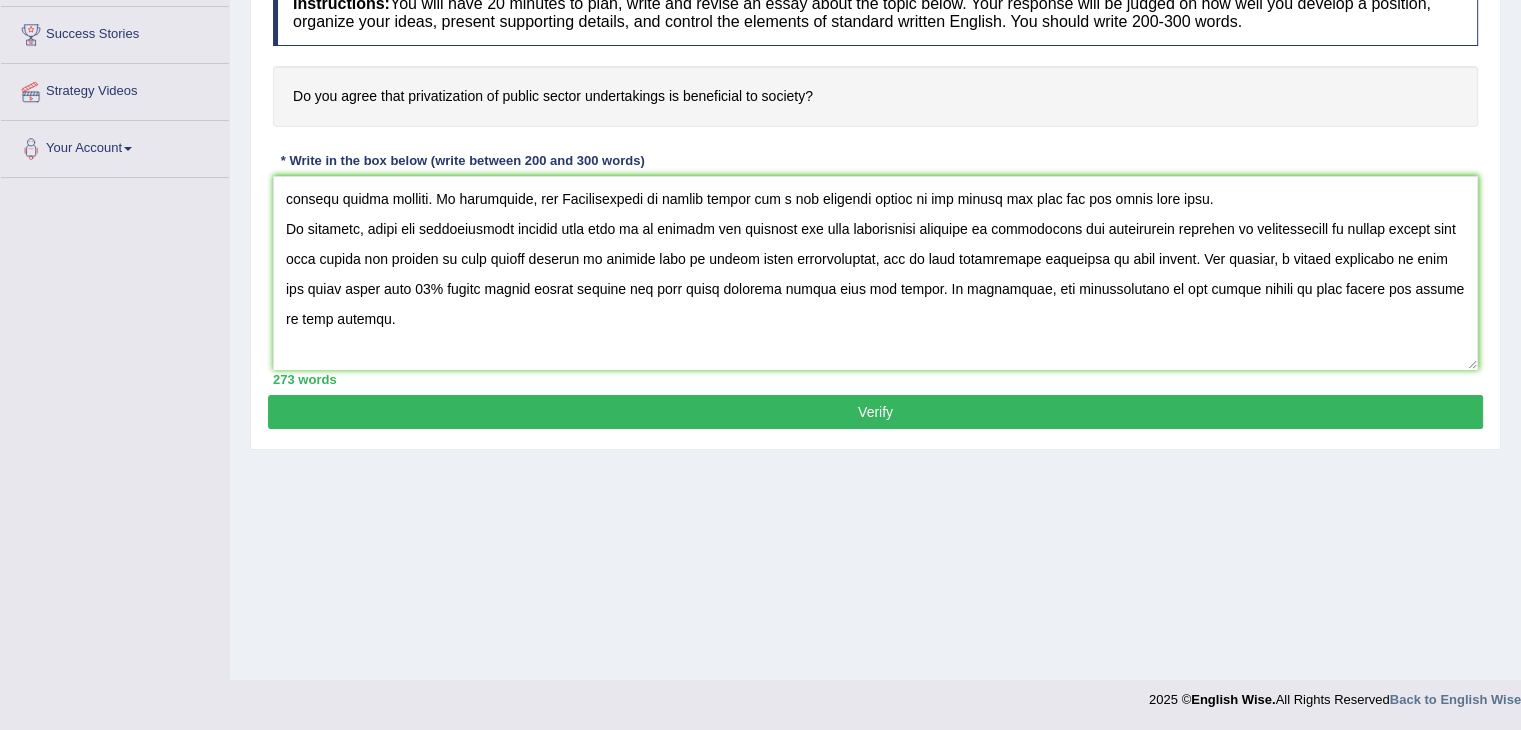 type on "This essay will contribute ideas and opinions, including the bright side of the privatization of public sector in one hand and the dark side on the other hand. Every coin has two sides, and it is important to study both side for comprehensive knowledge and understanding of the topic. This essay will shed light on the privatization of public sector using illustration and will help to discover several aspects.
There are numerous outlooks to this situation, however, the most concerning and challenging which has to be a trend is after privatization of public sector there are less opportunity in the employment in that particular field and also there is less salary and stability in comparison with public sector. For example, research conducted in the last decade shows 30% public company became private. In conclusion, the Privatization of public sector has a big negative effect on the public and they are not happy with this.
On contrary, there are multitudinous aspects that help us to believe and persuade the mos..." 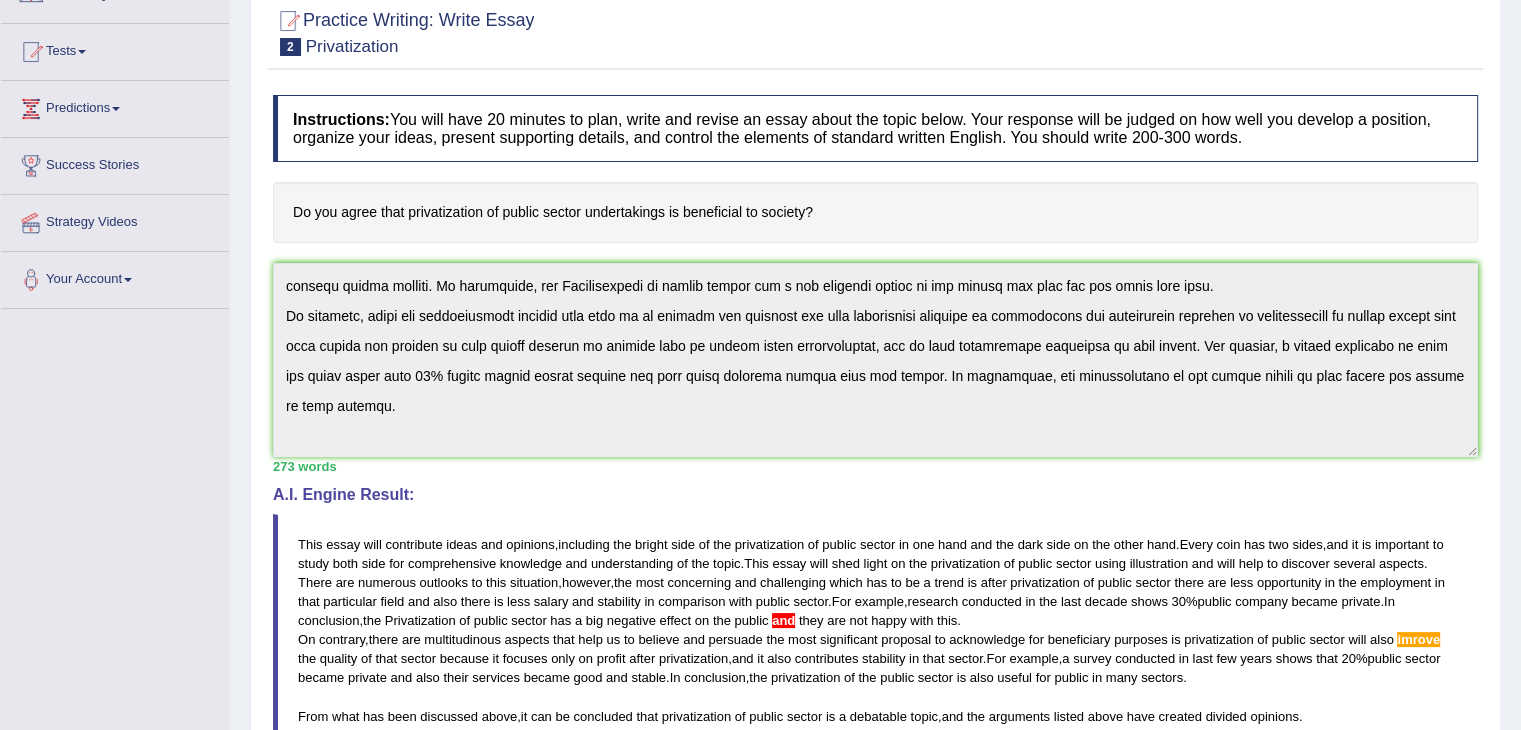 scroll, scrollTop: 160, scrollLeft: 0, axis: vertical 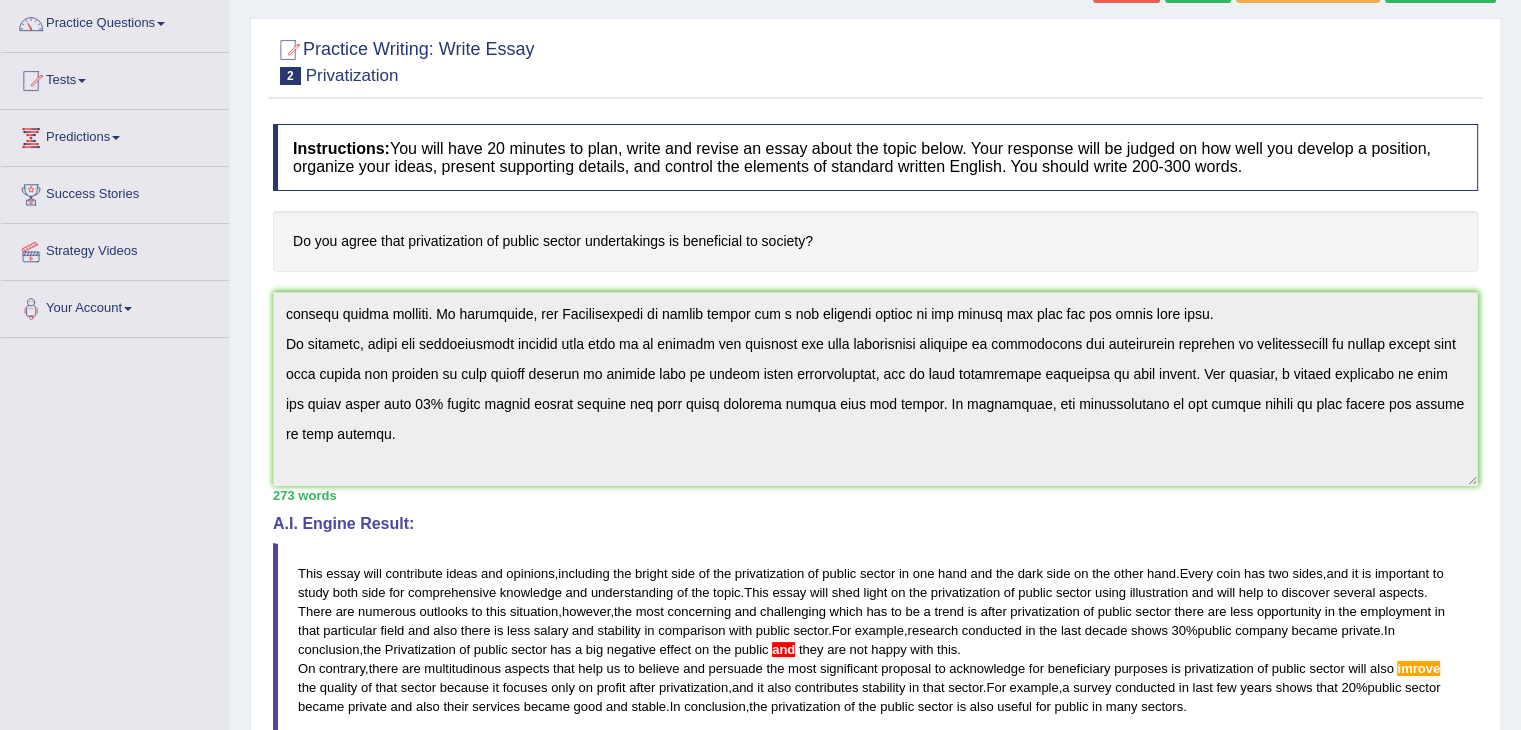 click on "Instructions:  You will have 20 minutes to plan, write and revise an essay about the topic below. Your response will be judged on how well you develop a position, organize your ideas, present supporting details, and control the elements of standard written English. You should write 200-300 words.
Do you agree that privatization of public sector undertakings is beneficial to society? * Write in the box below (write between 200 and 300 words) 273 words Written Keywords:  privatization  public  sector  company  sector  private A.I. Engine Result: This   essay   will   contribute   ideas   and   opinions ,  including   the   bright   side   of   the   privatization   of   public   sector   in   one   hand   and   the   dark   side   on   the   other   hand .  Every   coin   has   two   sides ,  and   it   is   important   to   study   both   side   for   comprehensive   knowledge   and   understanding   of   the   topic .  This   essay   will   shed   light   on   the   privatization   of   public" at bounding box center (875, 540) 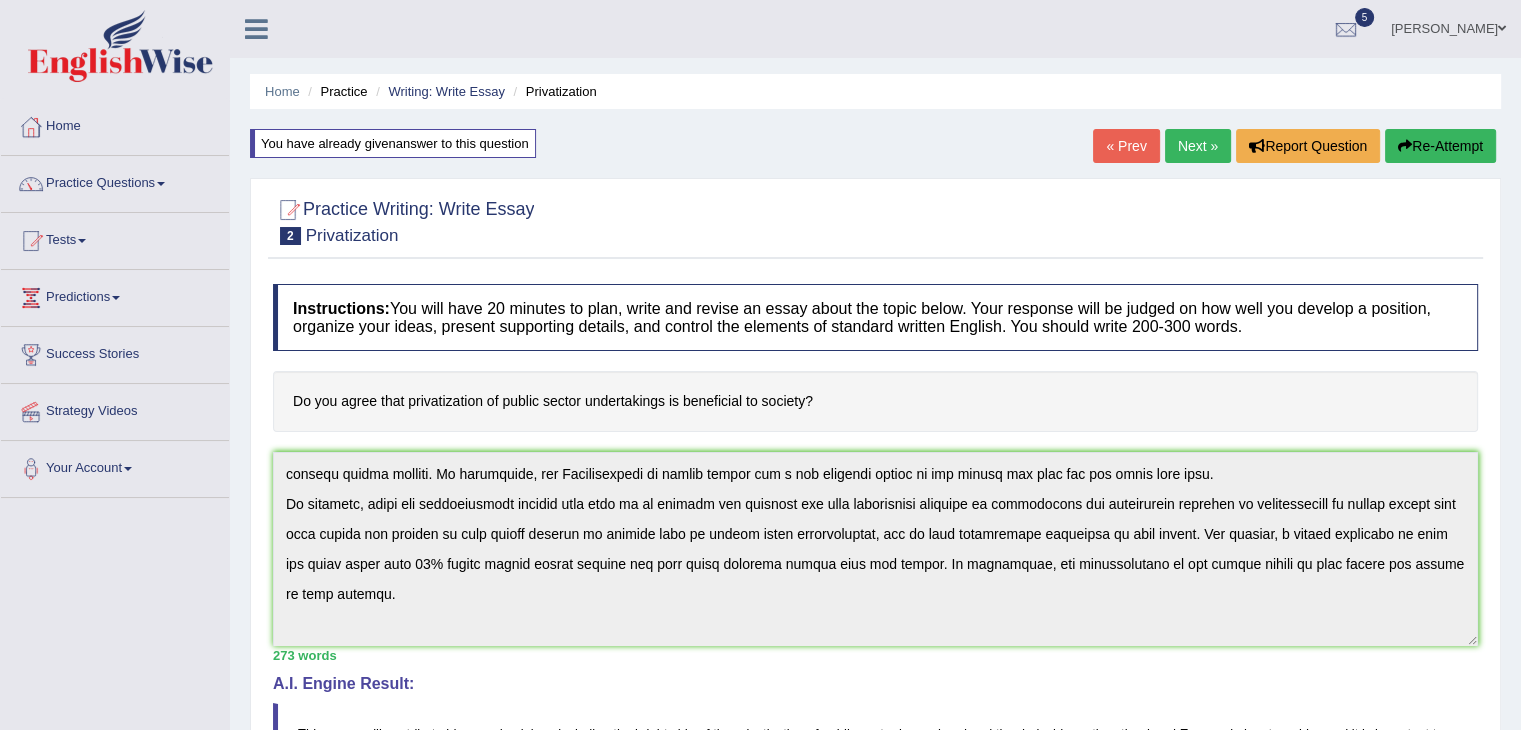 click on "Re-Attempt" at bounding box center [1440, 146] 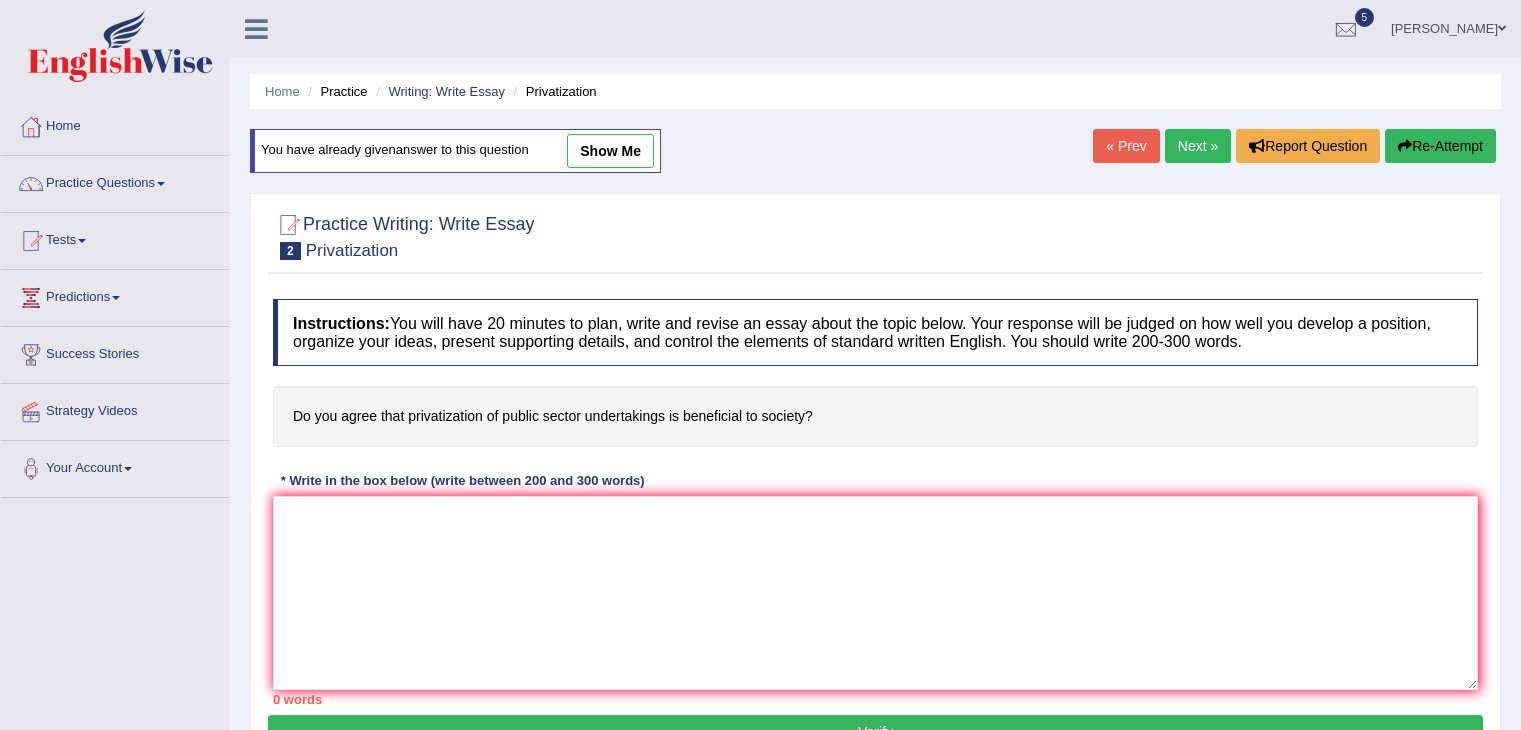 click at bounding box center [875, 593] 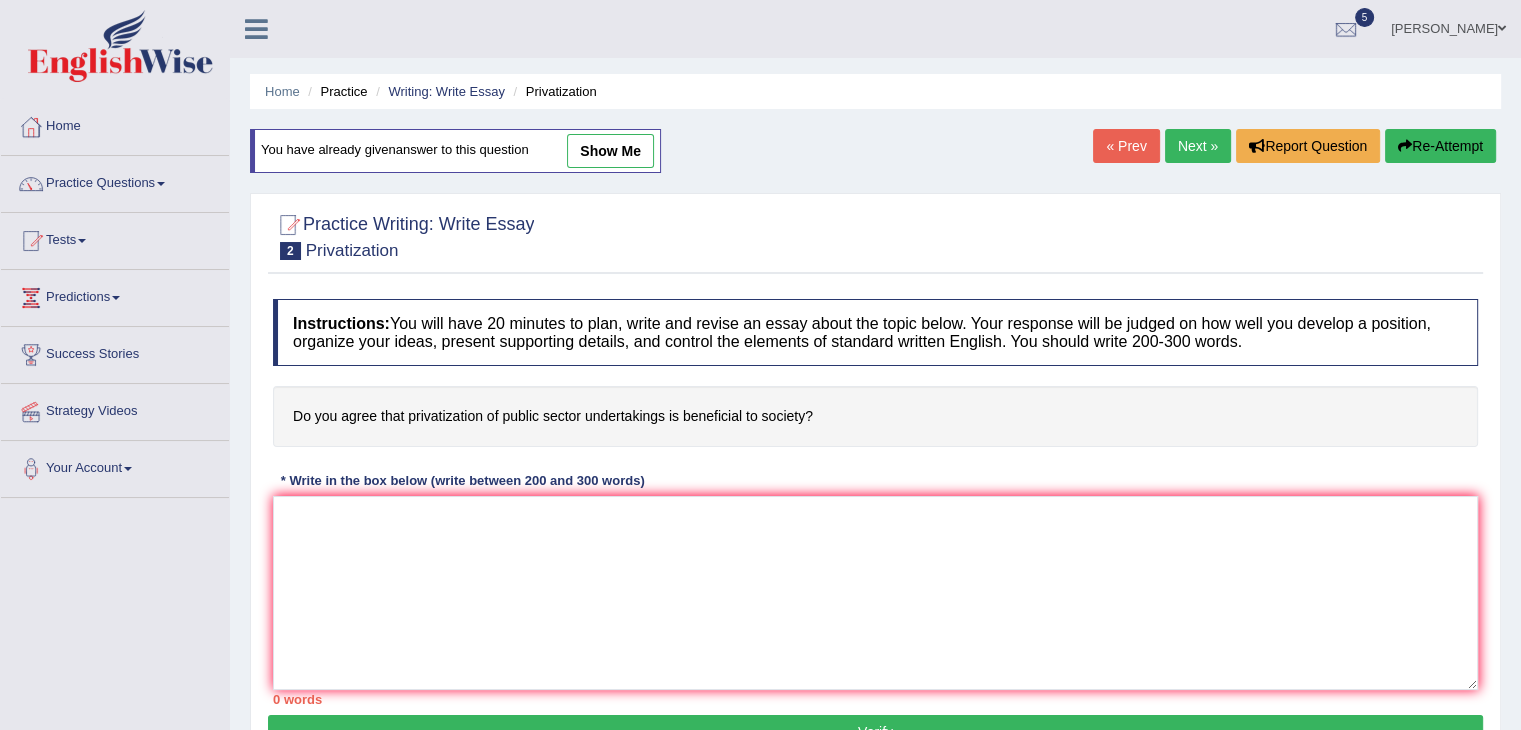 scroll, scrollTop: 0, scrollLeft: 0, axis: both 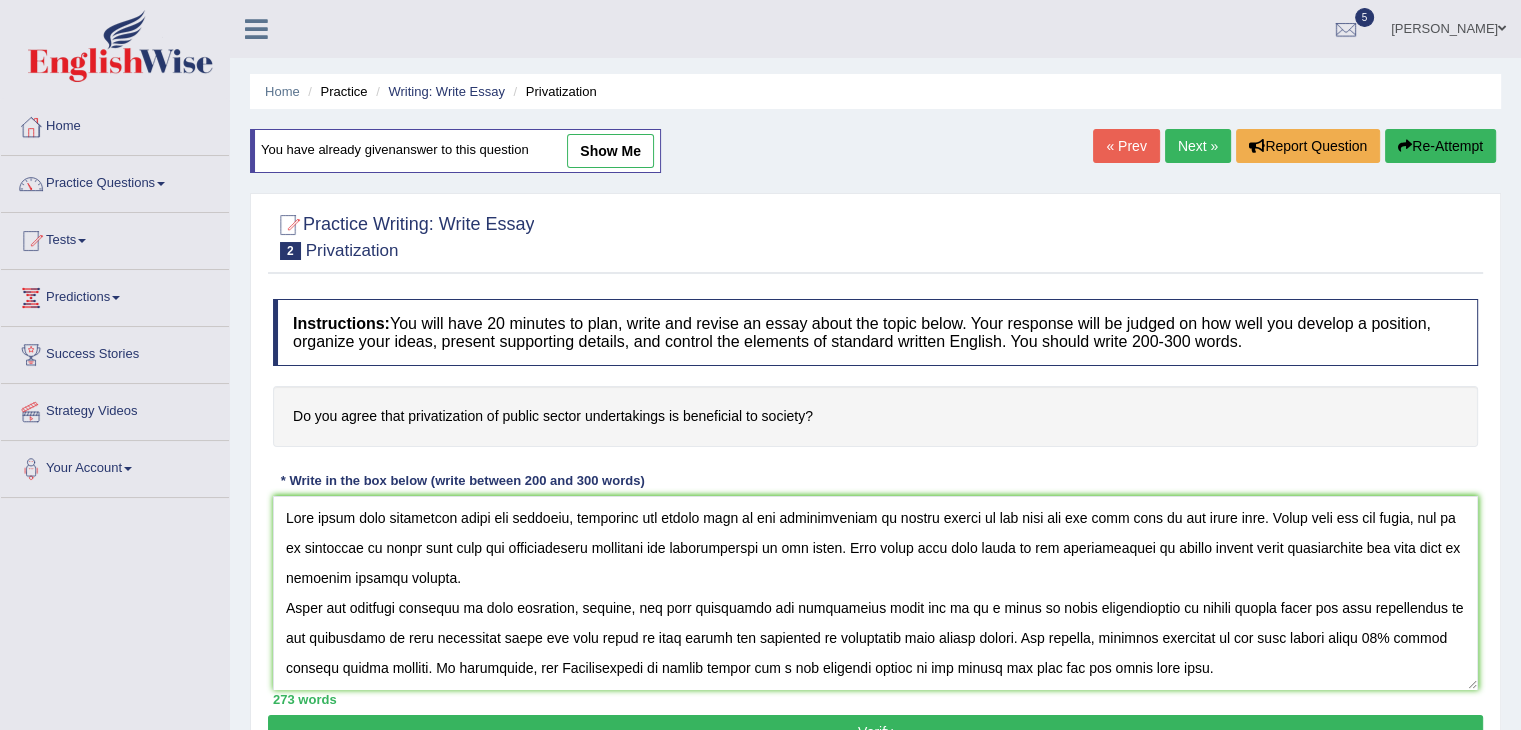 click at bounding box center (875, 593) 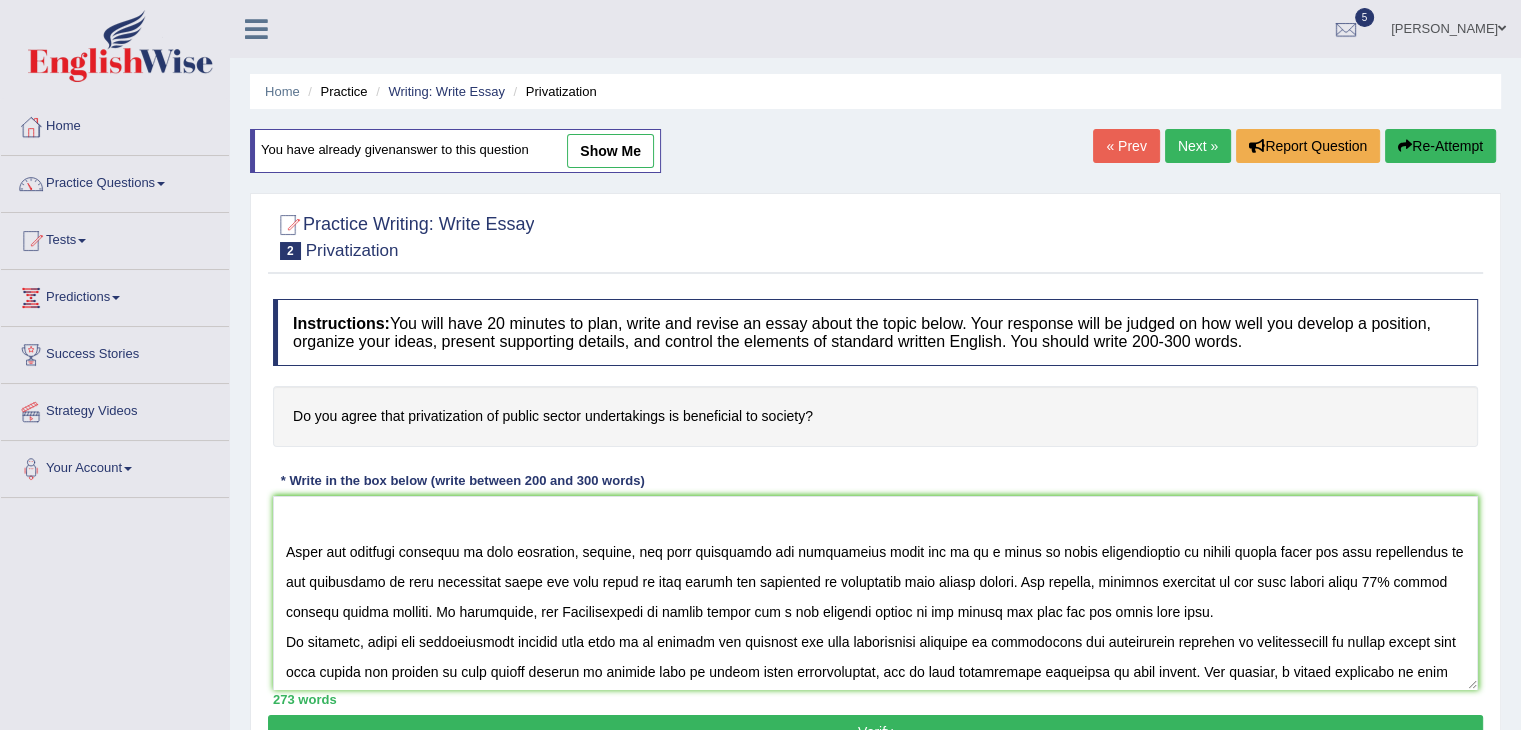 scroll, scrollTop: 209, scrollLeft: 0, axis: vertical 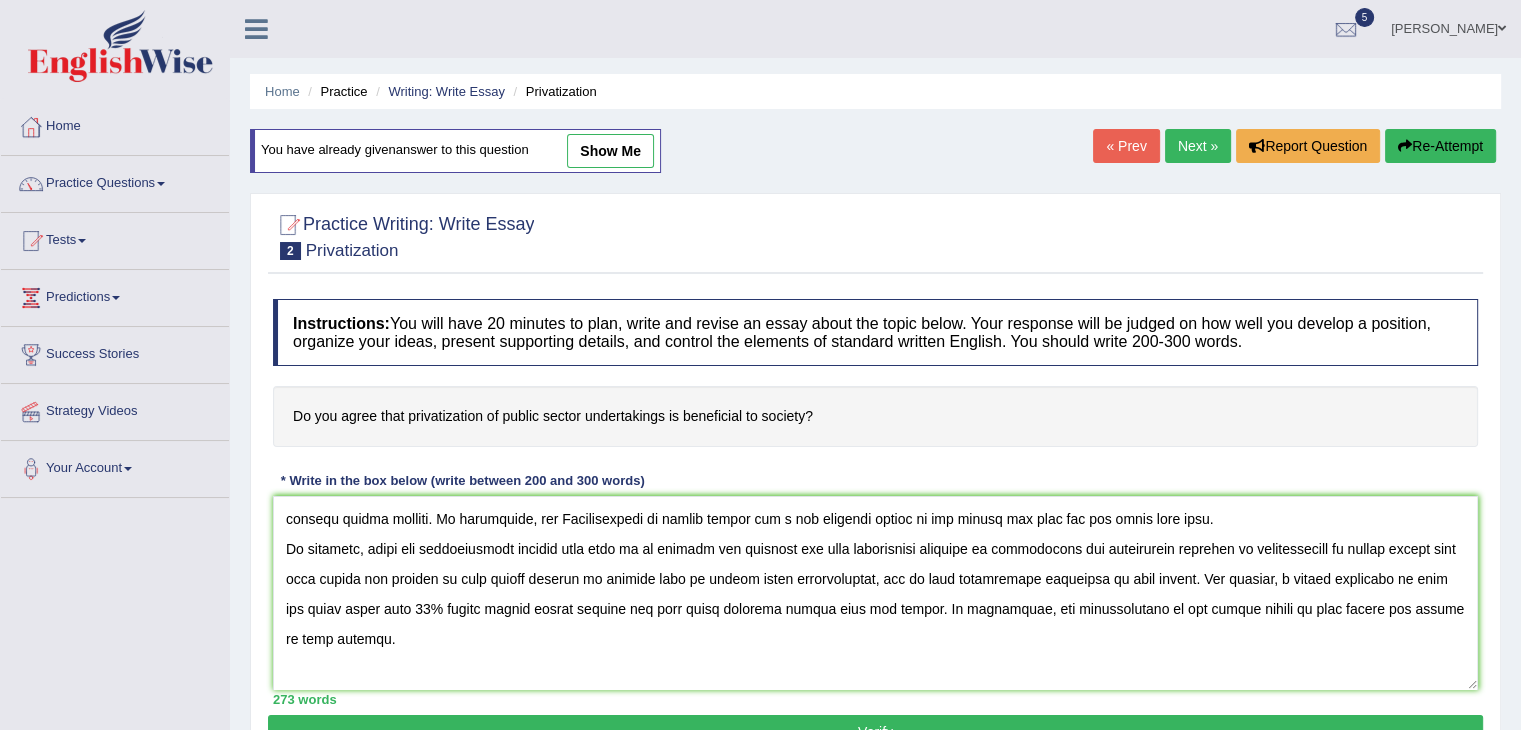 click at bounding box center [875, 593] 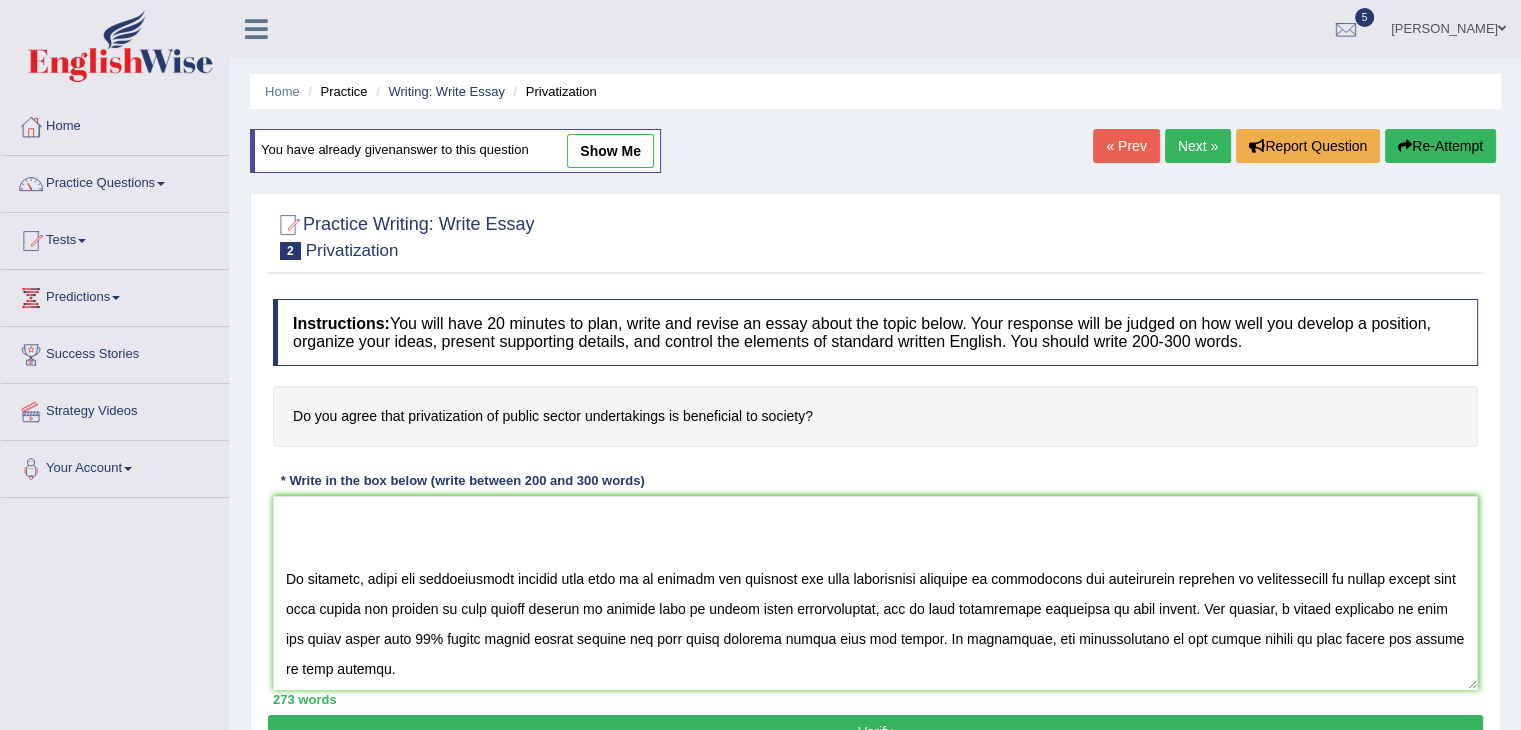 scroll, scrollTop: 269, scrollLeft: 0, axis: vertical 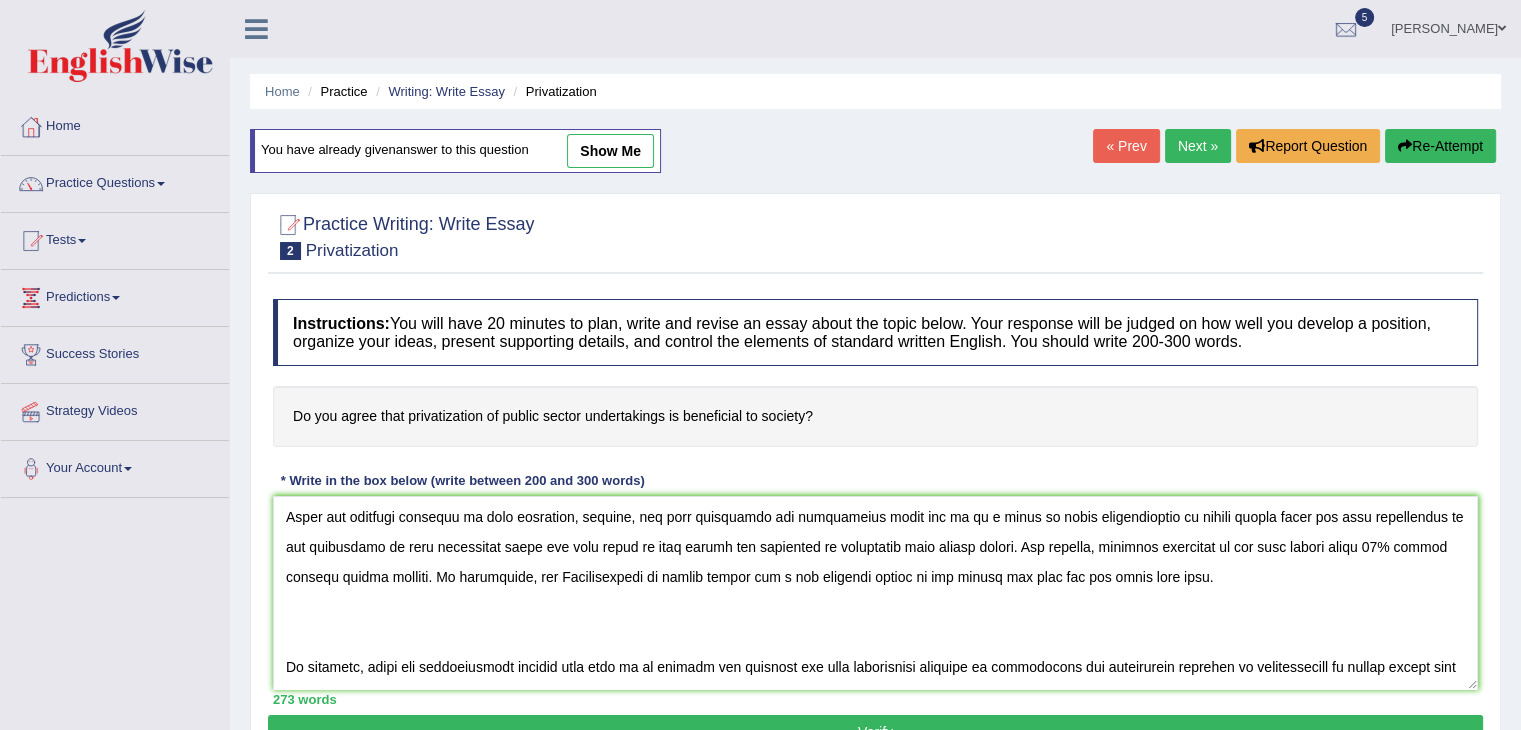 type on "This essay will contribute ideas and opinions, including the bright side of the privatization of public sector in one hand and the dark side on the other hand. Every coin has two sides, and it is important to study both side for comprehensive knowledge and understanding of the topic. This essay will shed light on the privatization of public sector using illustration and will help to discover several aspects.
There are numerous outlooks to this situation, however, the most concerning and challenging which has to be a trend is after privatization of public sector there are less opportunity in the employment in that particular field and also there is less salary and stability in comparison with public sector. For example, research conducted in the last decade shows 30% public company became private. In conclusion, the Privatization of public sector has a big negative effect on the public and they are not happy with this.
On contrary, there are multitudinous aspects that help us to believe and persuade the..." 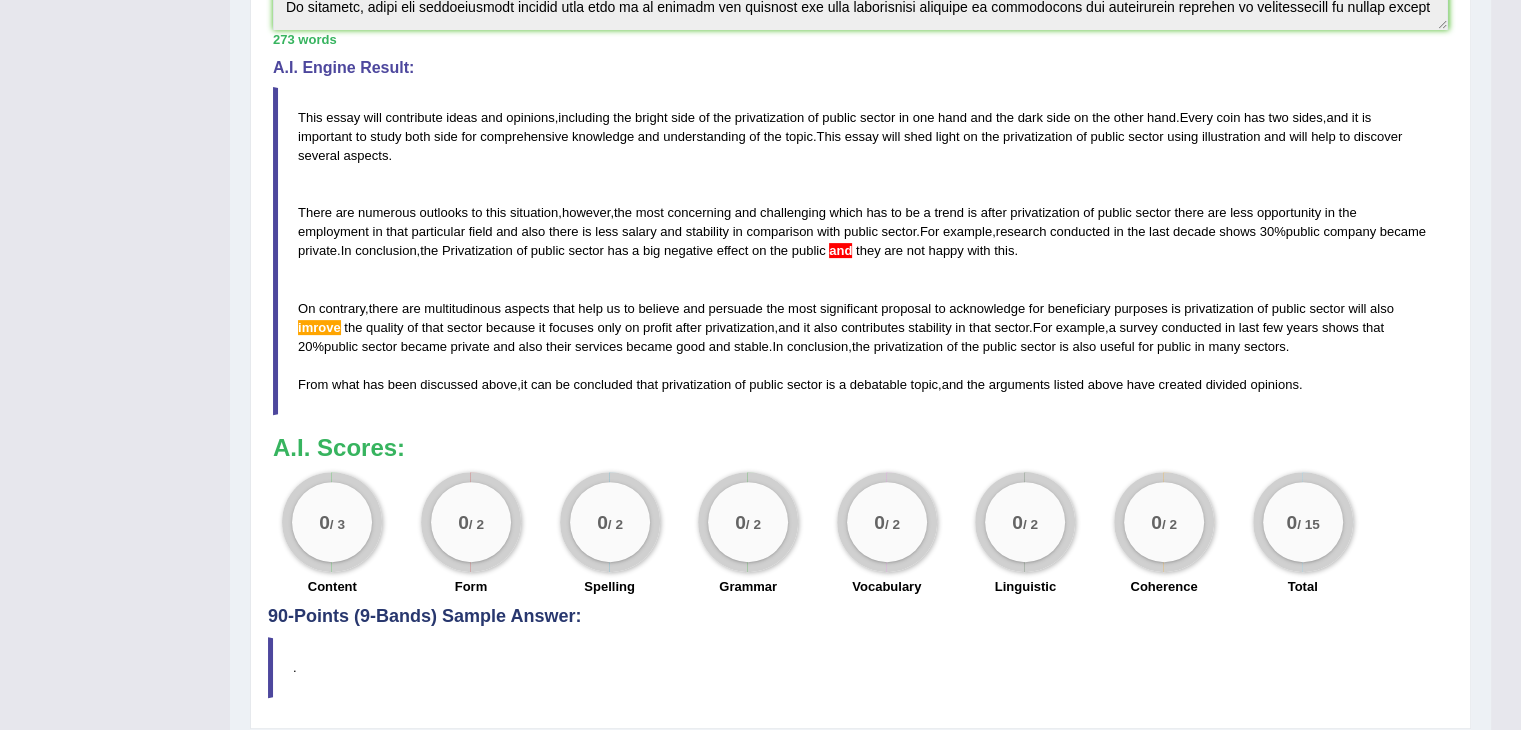 scroll, scrollTop: 620, scrollLeft: 0, axis: vertical 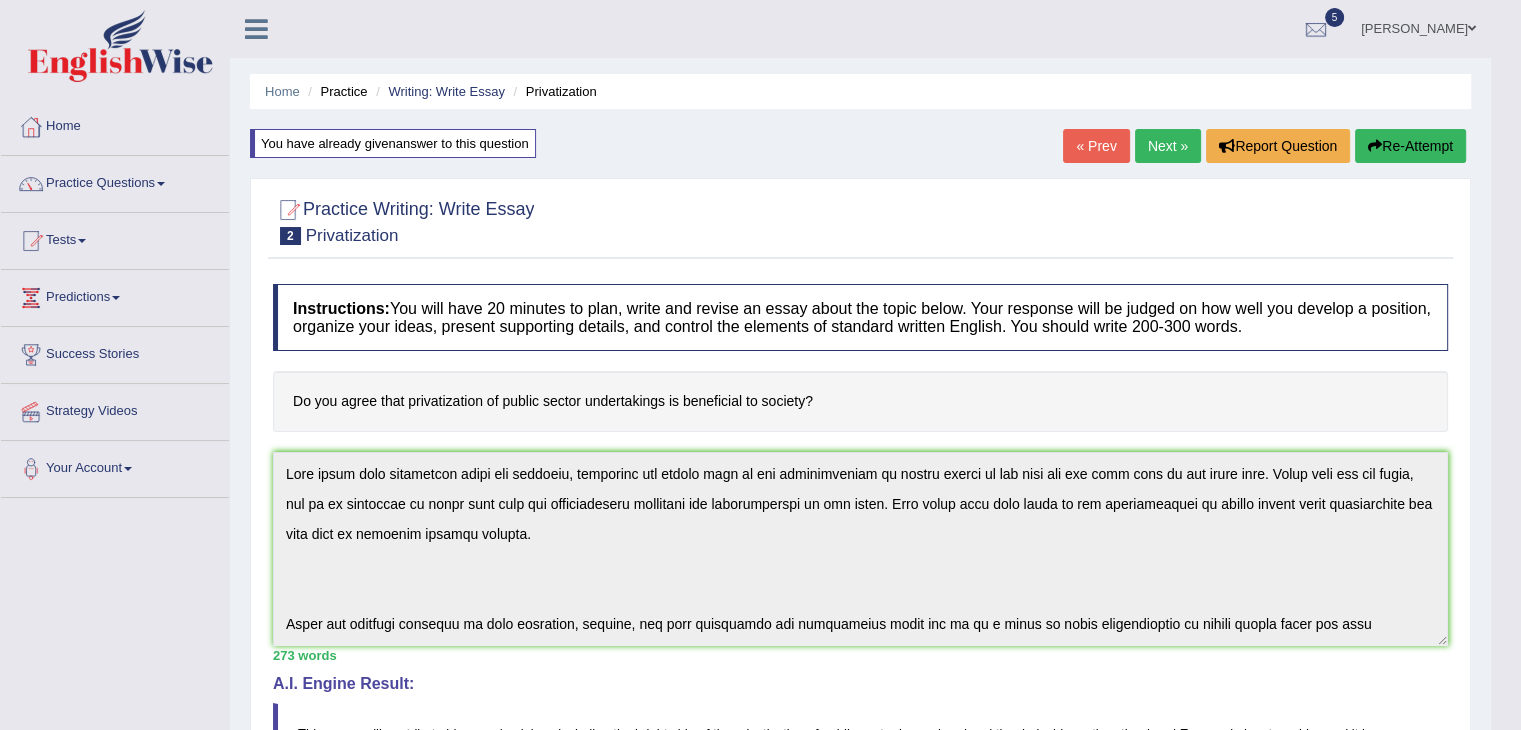 click on "Re-Attempt" at bounding box center [1410, 146] 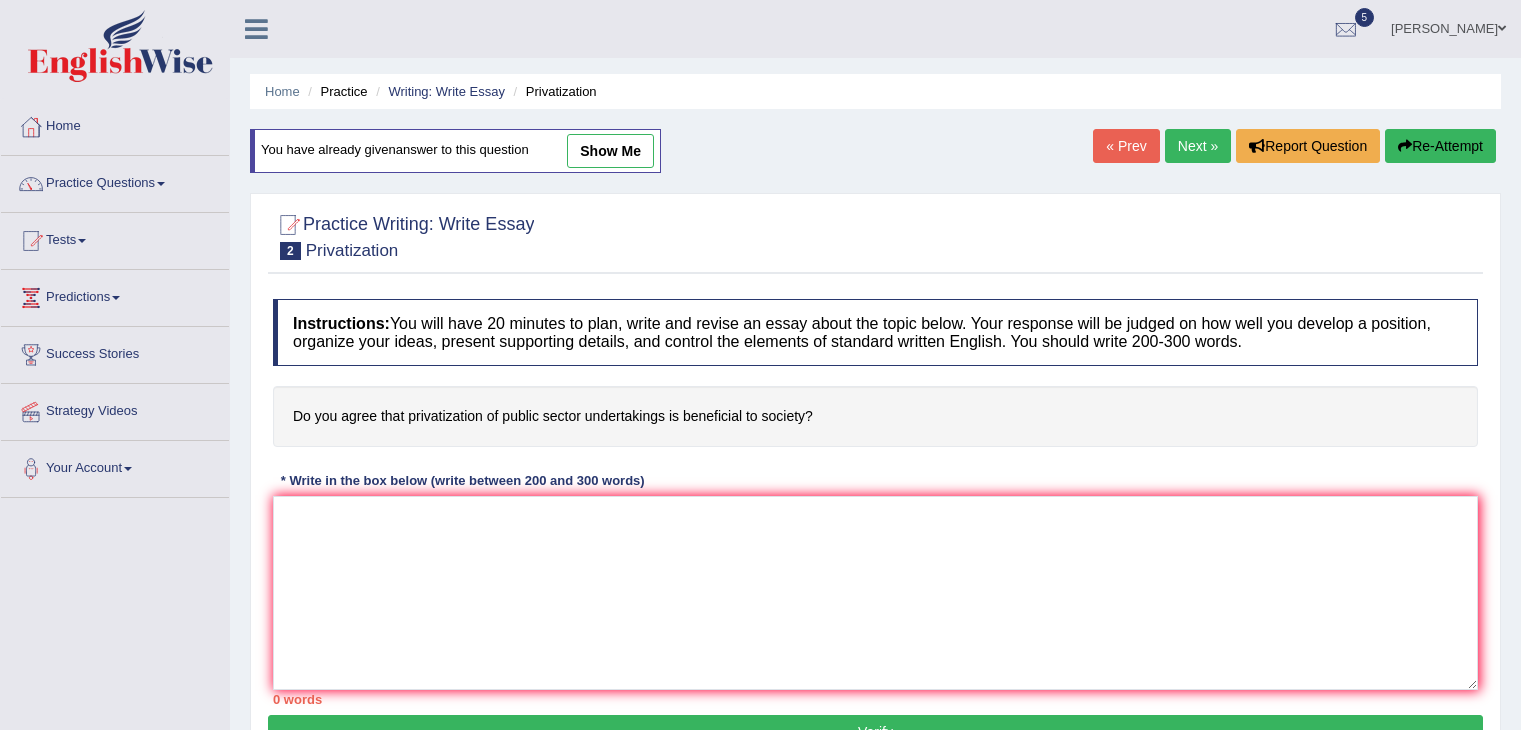 scroll, scrollTop: 0, scrollLeft: 0, axis: both 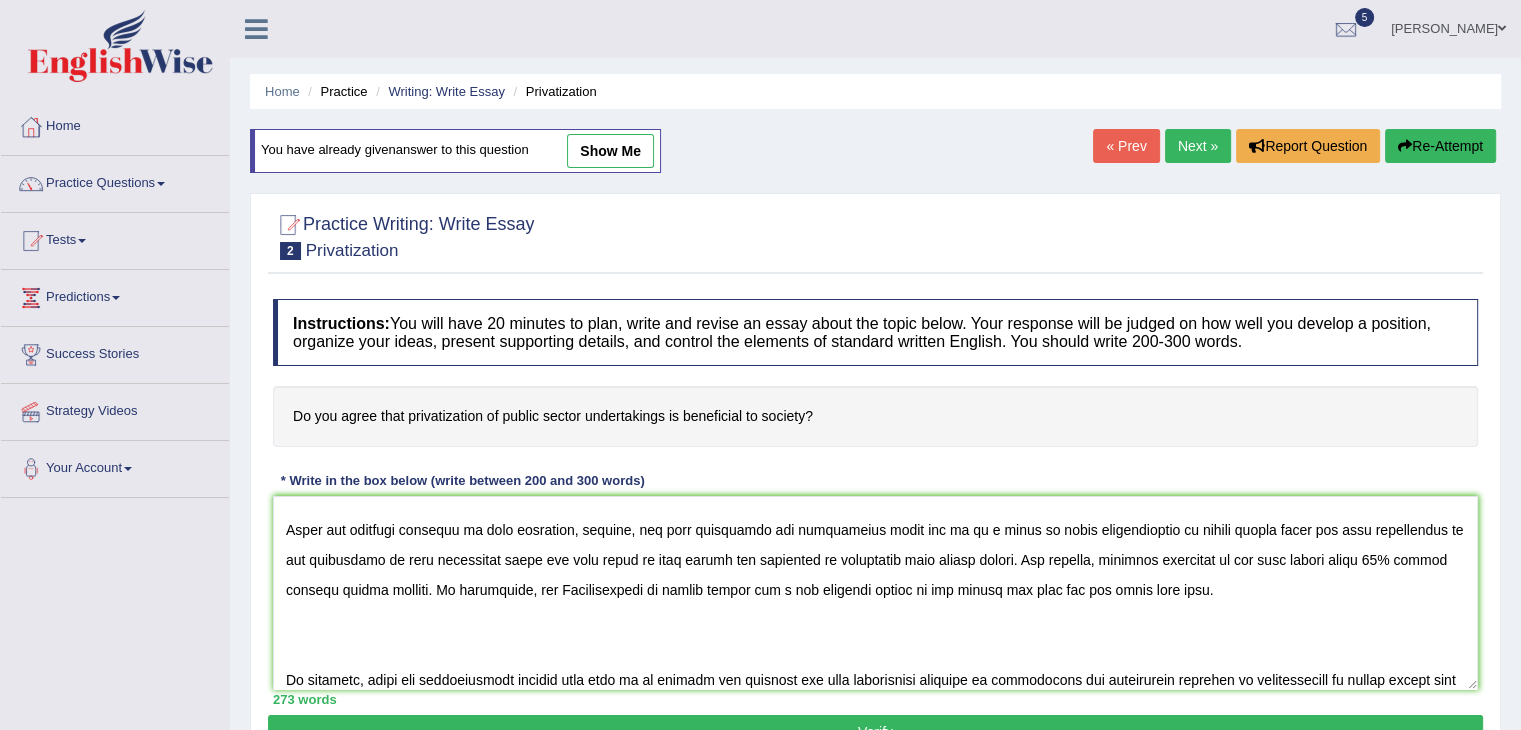 click at bounding box center [875, 593] 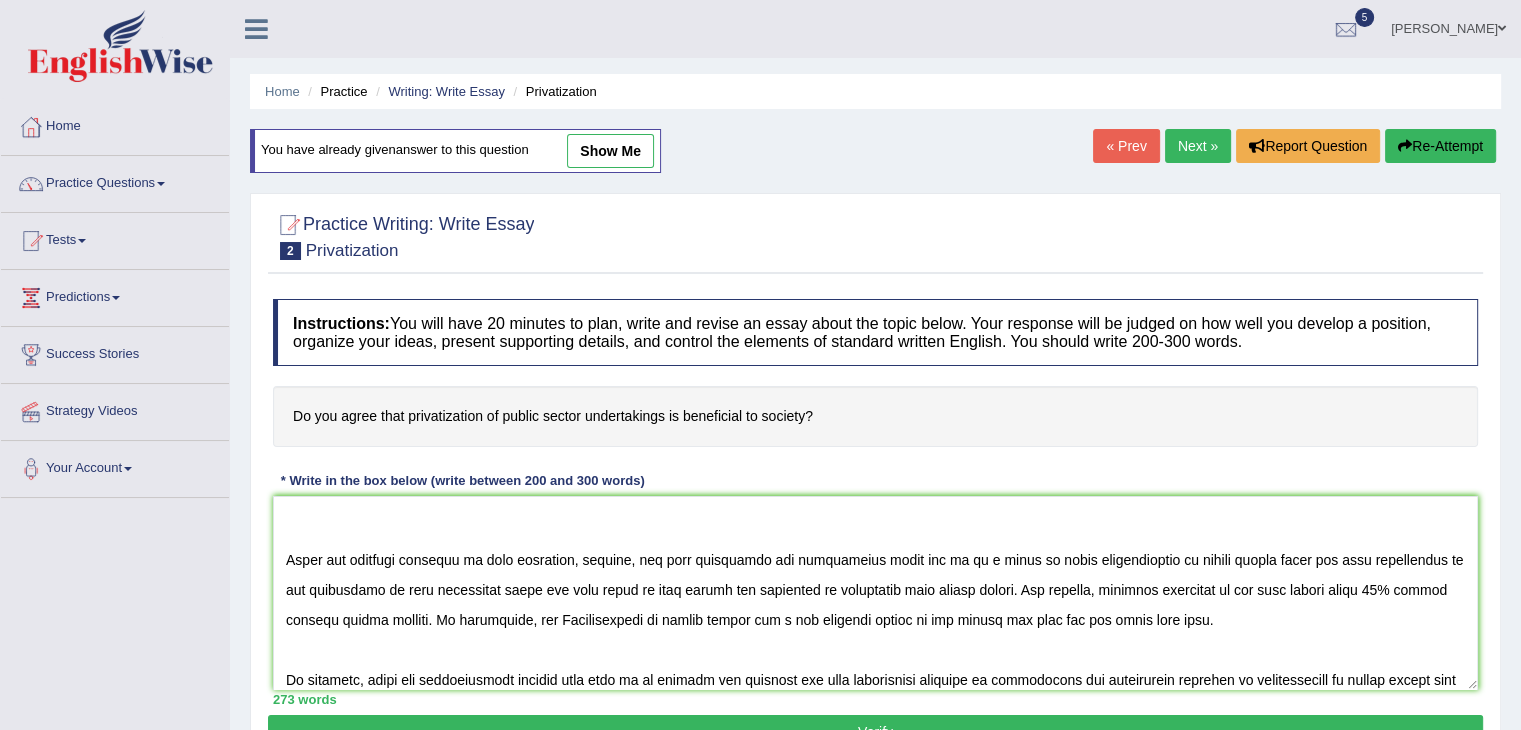 scroll, scrollTop: 138, scrollLeft: 0, axis: vertical 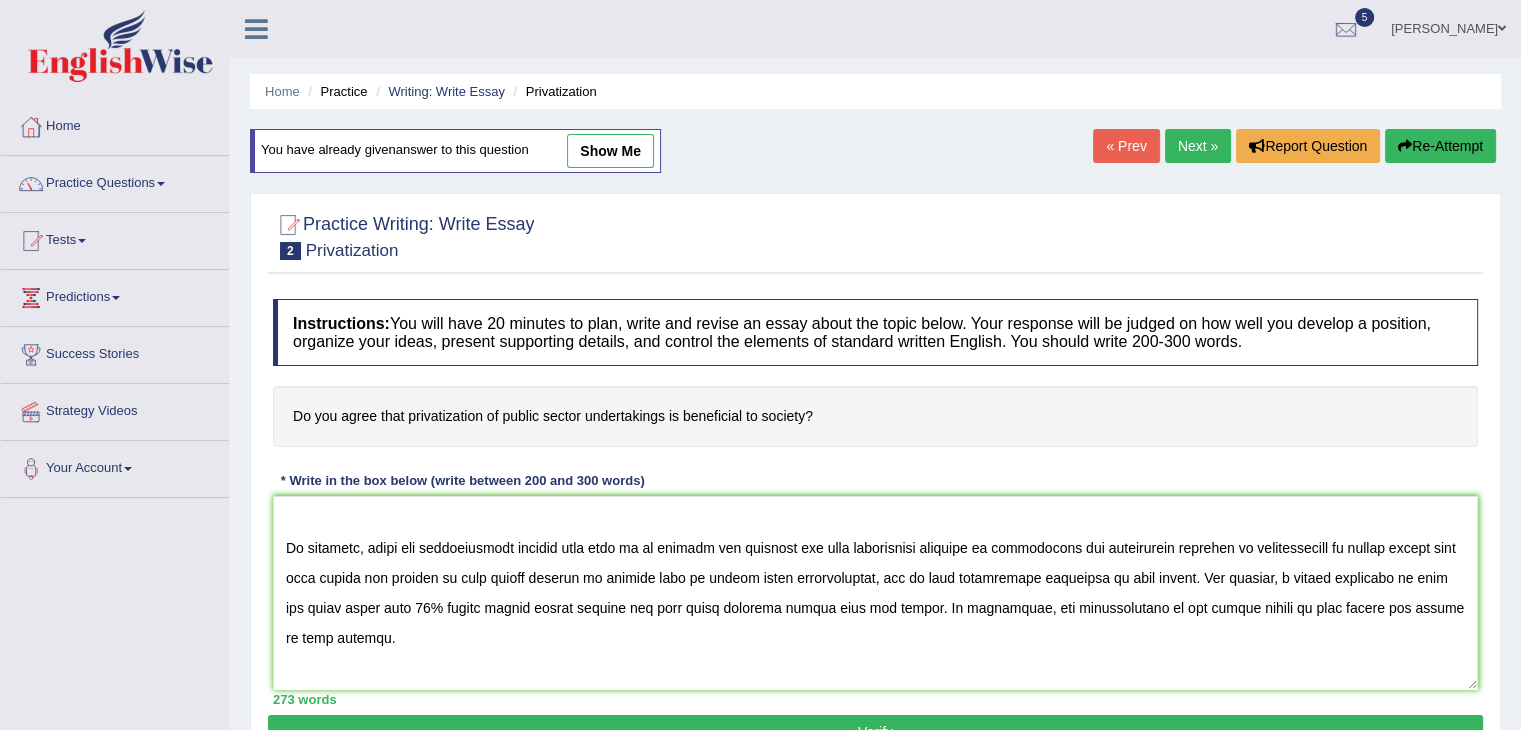 click at bounding box center (875, 593) 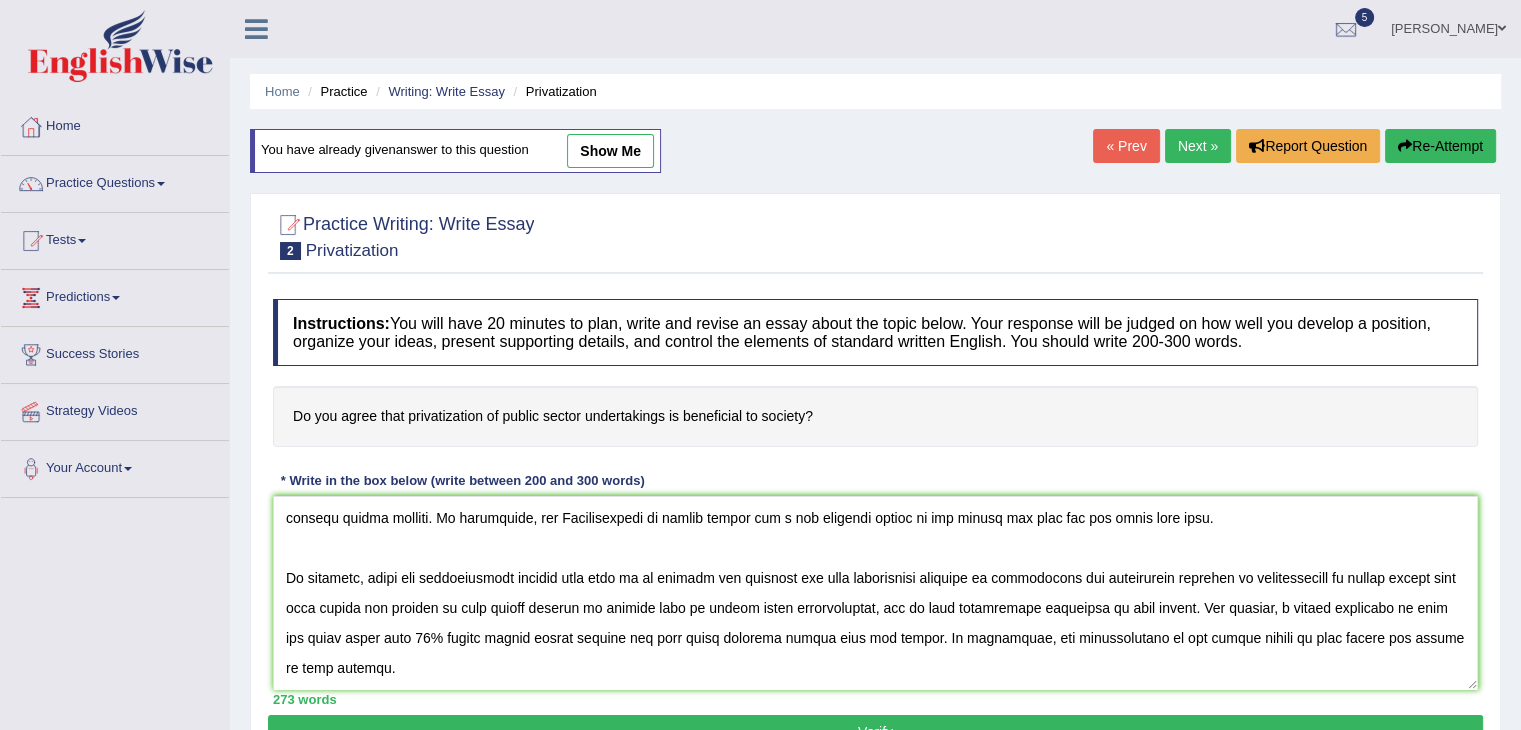 scroll, scrollTop: 240, scrollLeft: 0, axis: vertical 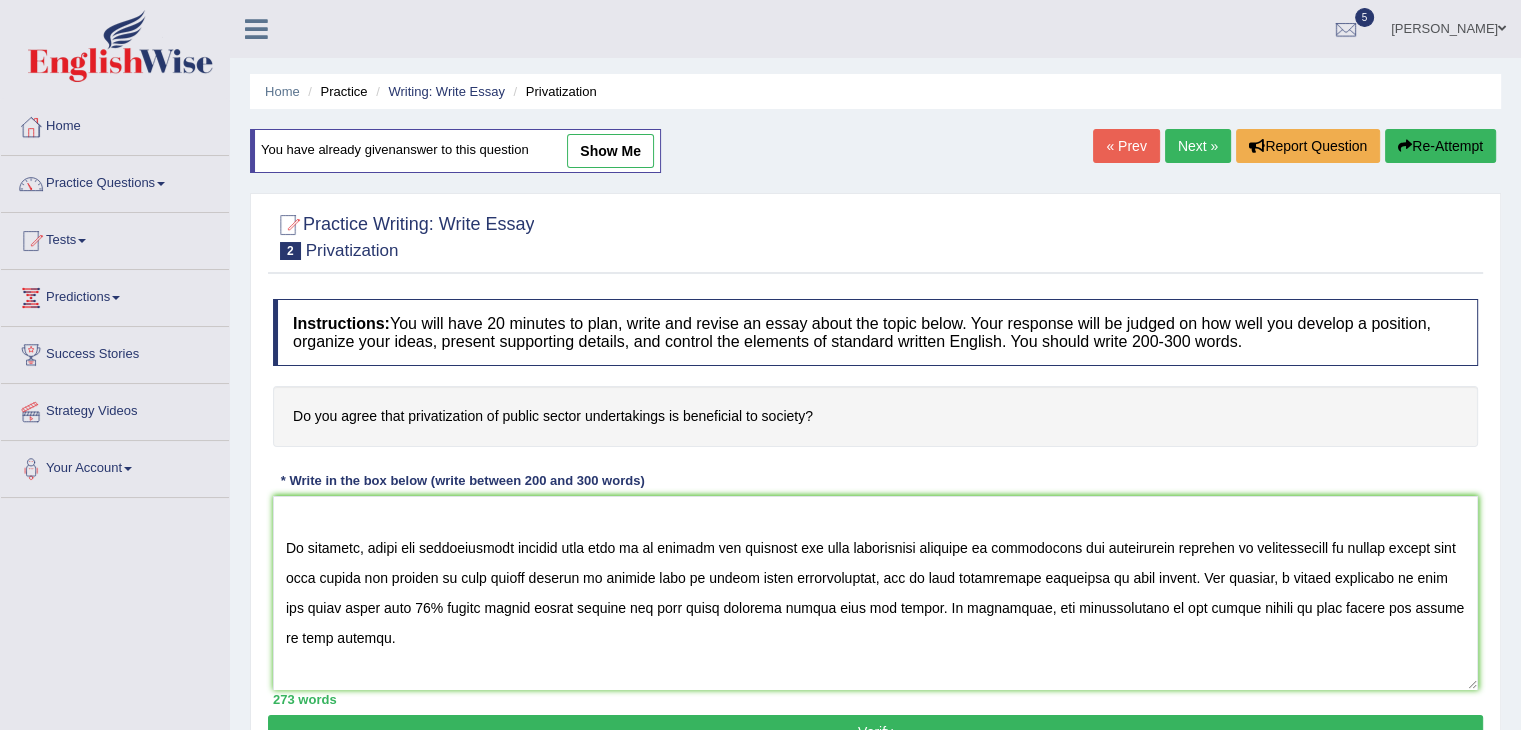 click at bounding box center [875, 593] 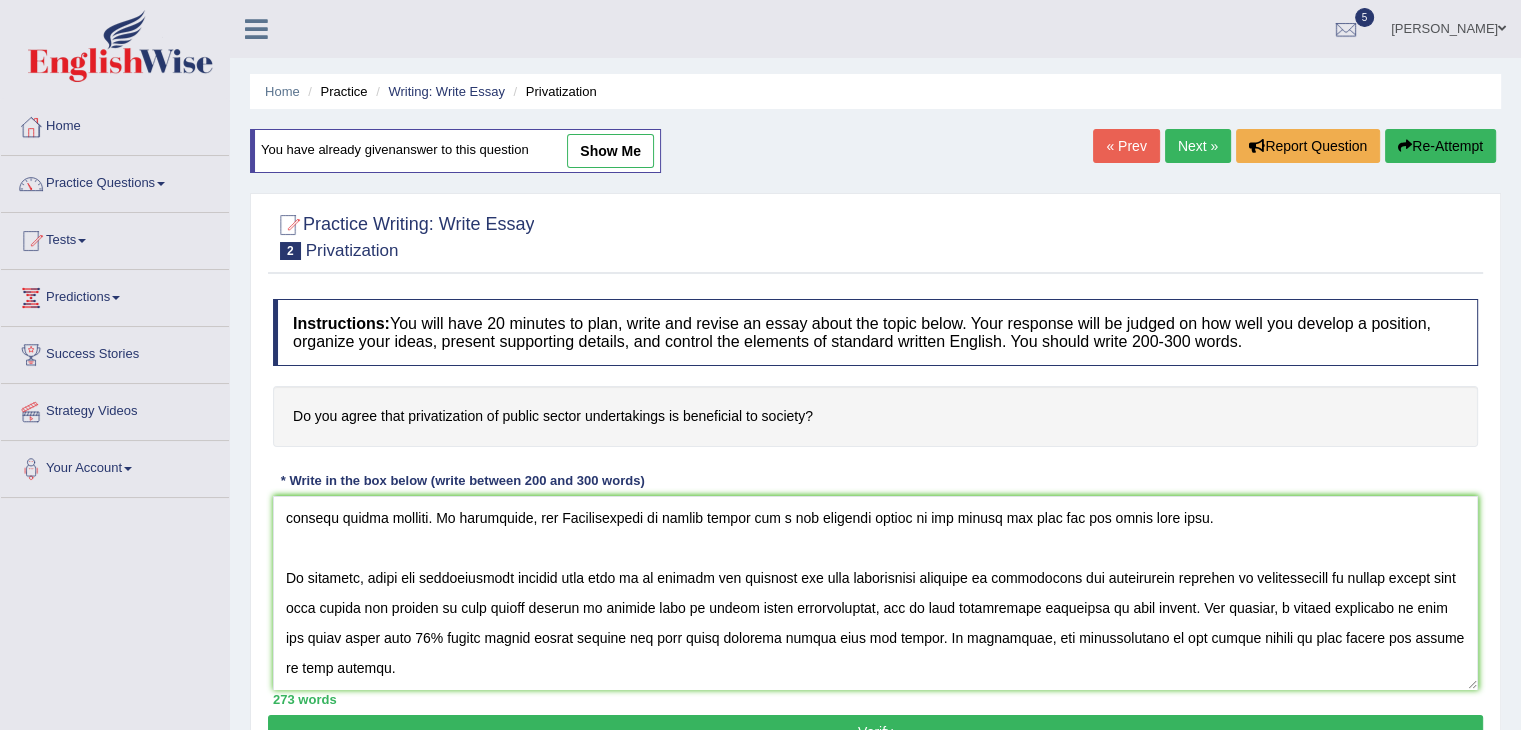 scroll, scrollTop: 240, scrollLeft: 0, axis: vertical 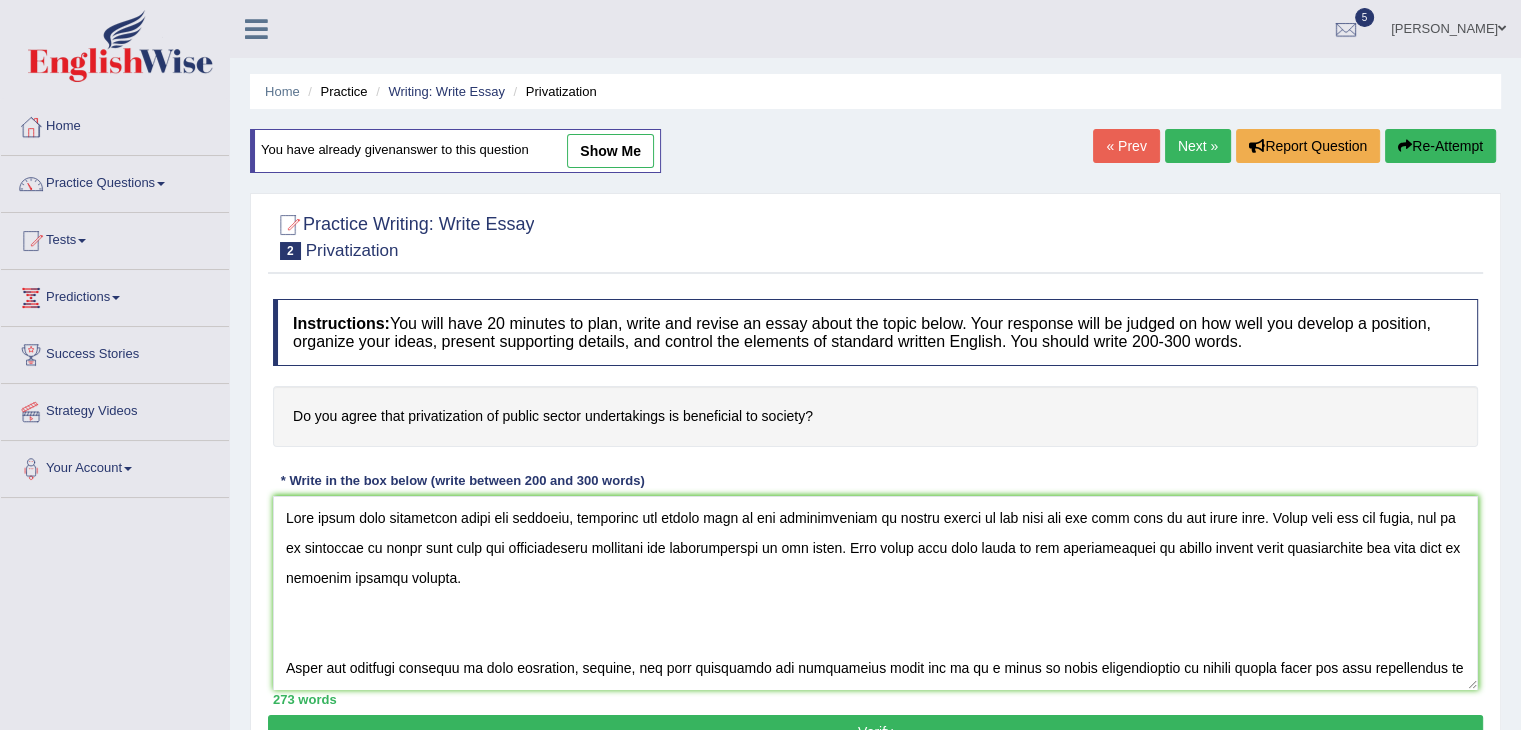 click at bounding box center (875, 593) 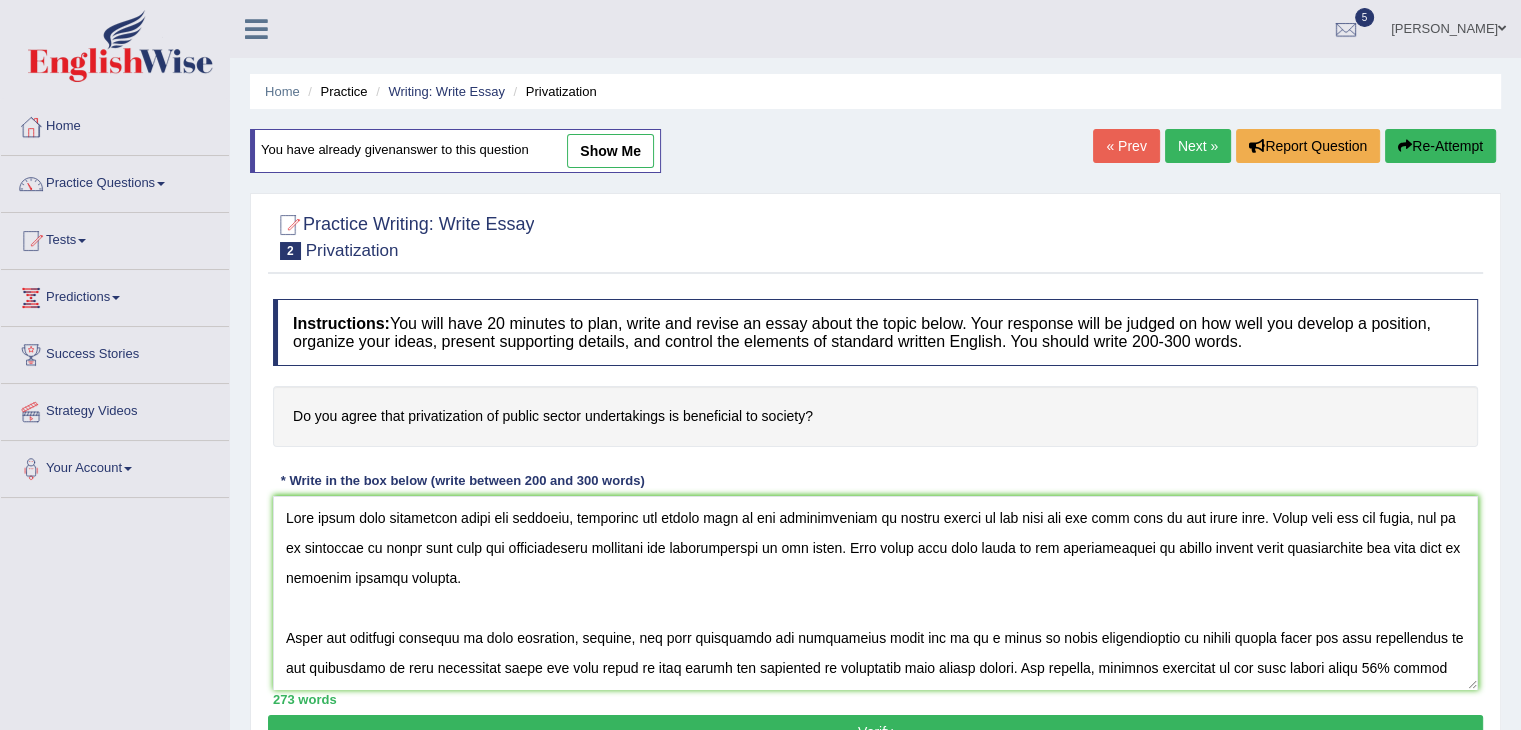 type on "This essay will contribute ideas and opinions, including the bright side of the privatization of public sector in one hand and the dark side on the other hand. Every coin has two sides, and it is important to study both side for comprehensive knowledge and understanding of the topic. This essay will shed light on the privatization of public sector using illustration and will help to discover several aspects.
There are numerous outlooks to this situation, however, the most concerning and challenging which has to be a trend is after privatization of public sector there are less opportunity in the employment in that particular field and also there is less salary and stability in comparison with public sector. For example, research conducted in the last decade shows 30% public company became private. In conclusion, the Privatization of public sector has a big negative effect on the public and they are not happy with this.
On contrary, there are multitudinous aspects that help us to believe and persuade the m..." 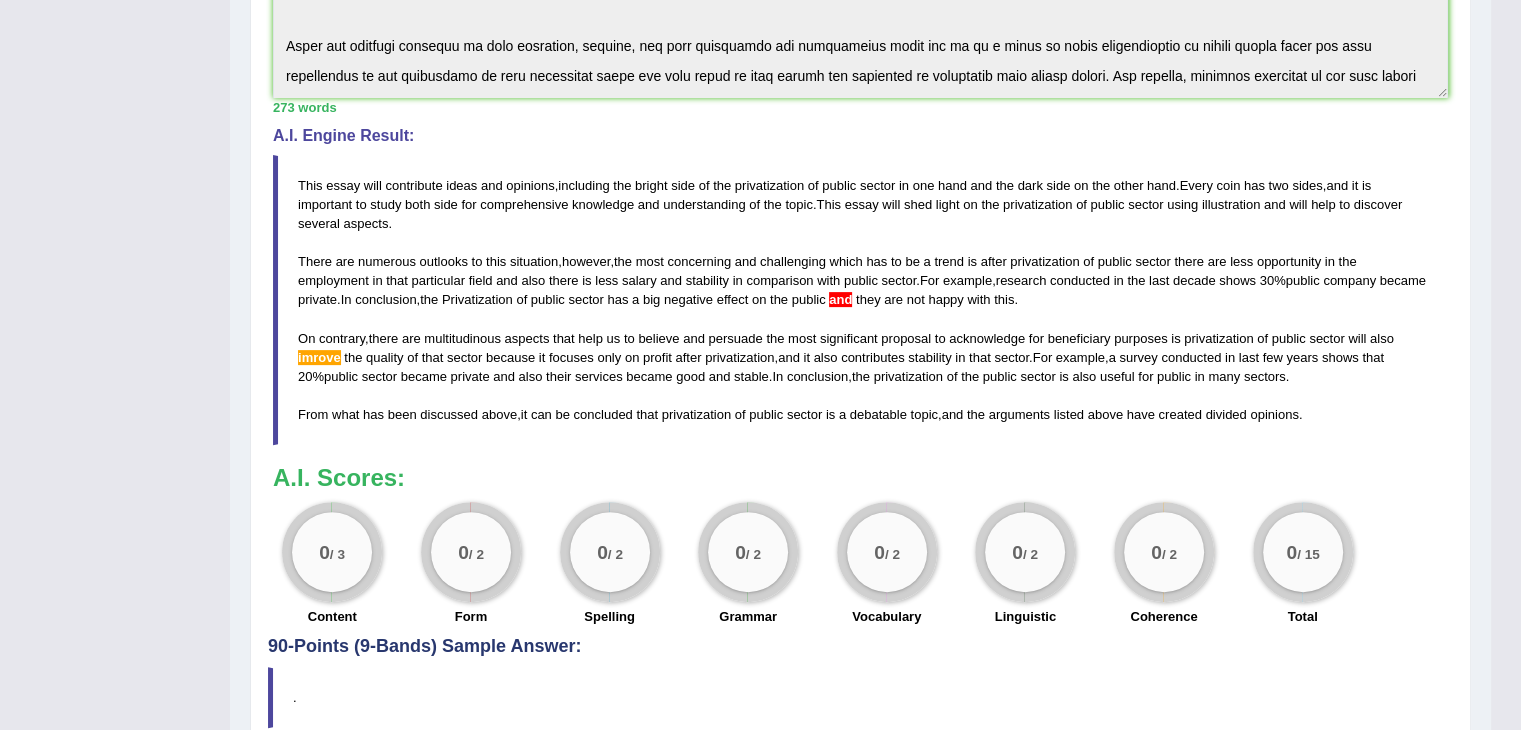 scroll, scrollTop: 546, scrollLeft: 0, axis: vertical 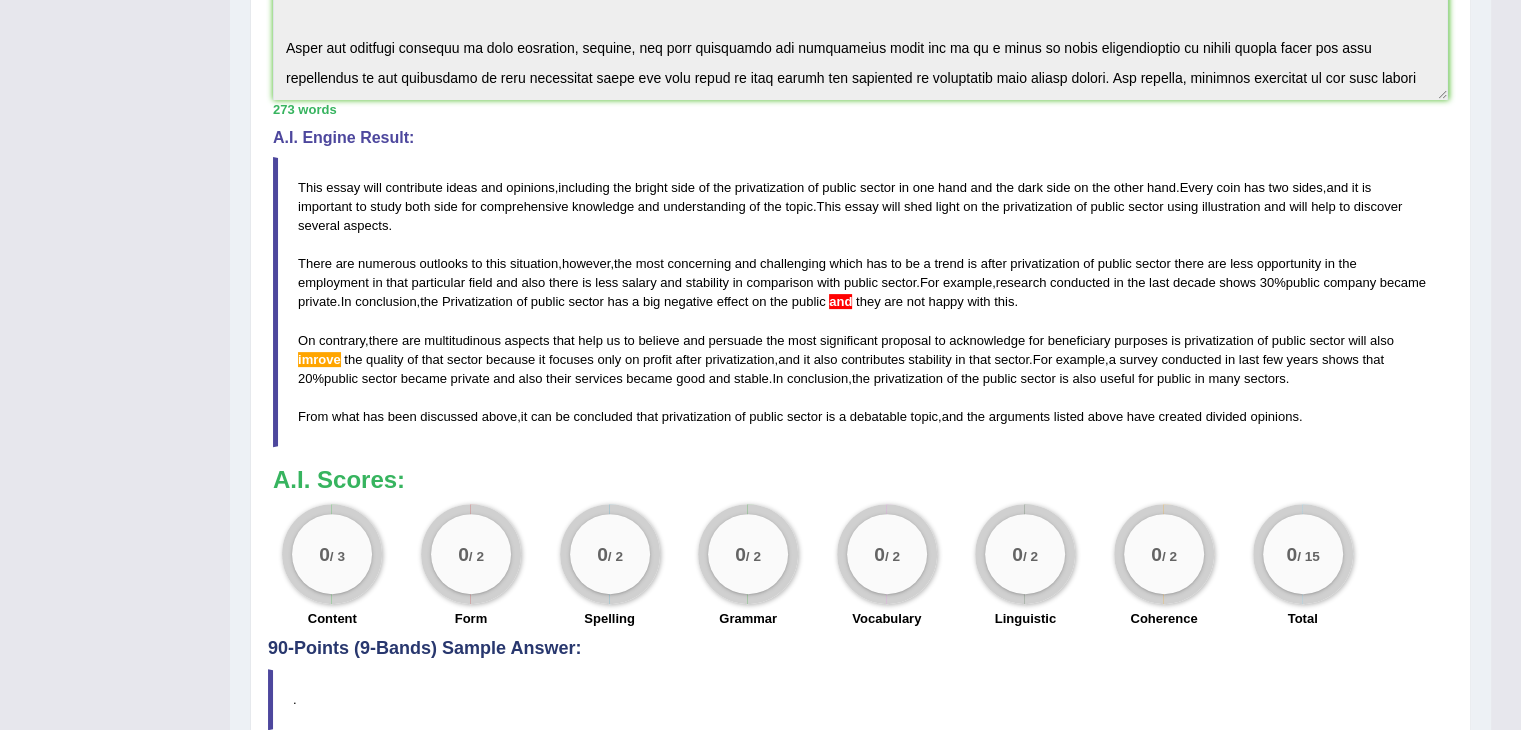 drag, startPoint x: 1529, startPoint y: 371, endPoint x: 1502, endPoint y: 704, distance: 334.0928 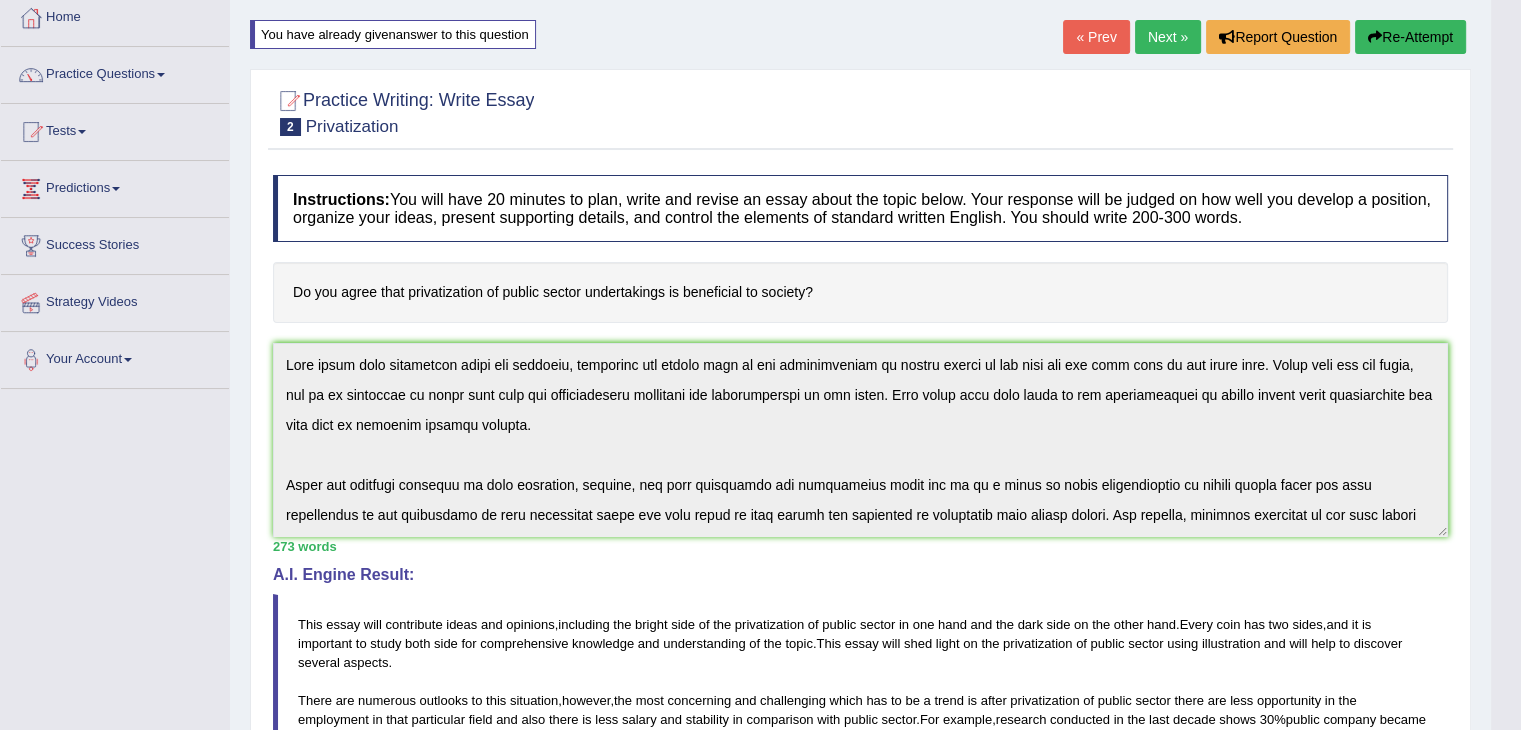 scroll, scrollTop: 0, scrollLeft: 0, axis: both 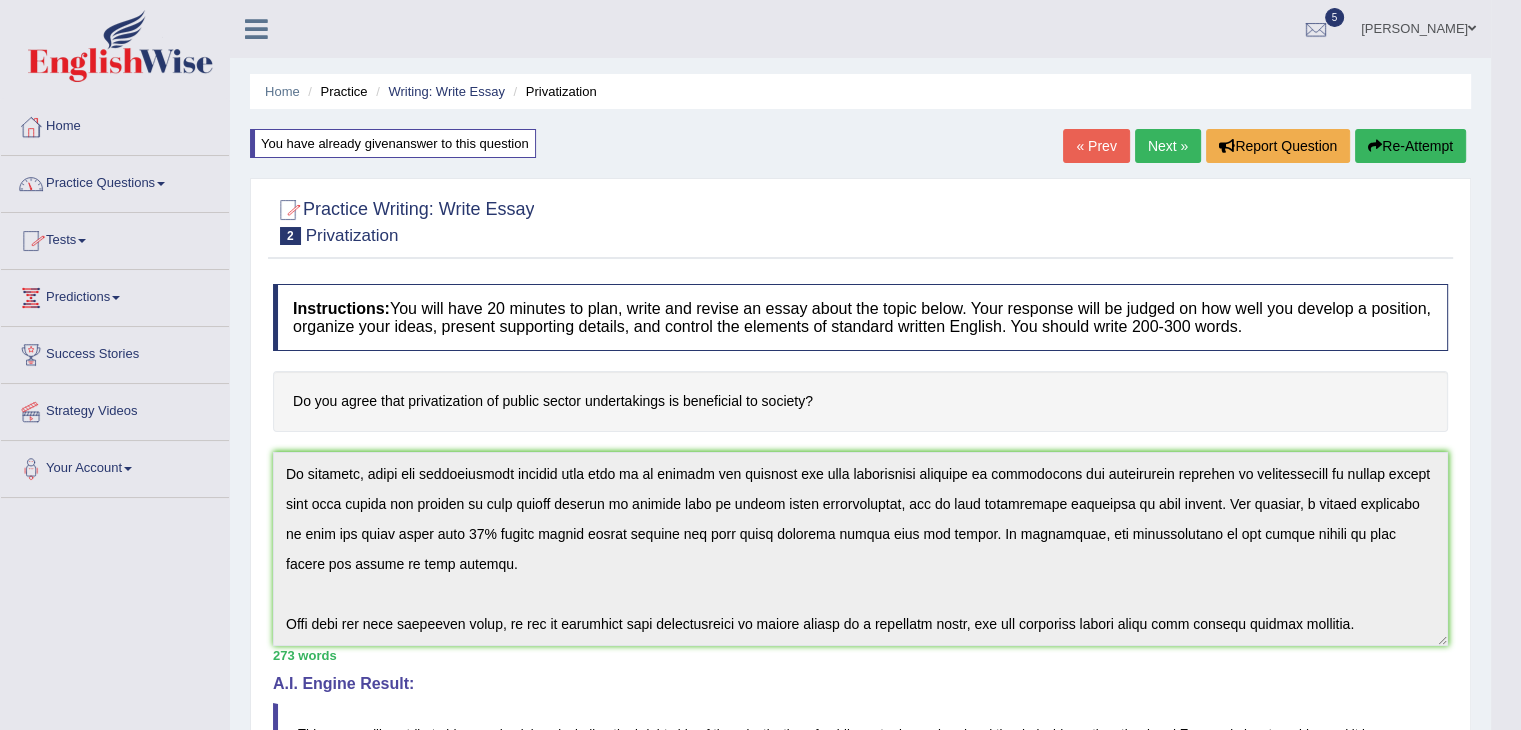 click on "Tests" at bounding box center [115, 238] 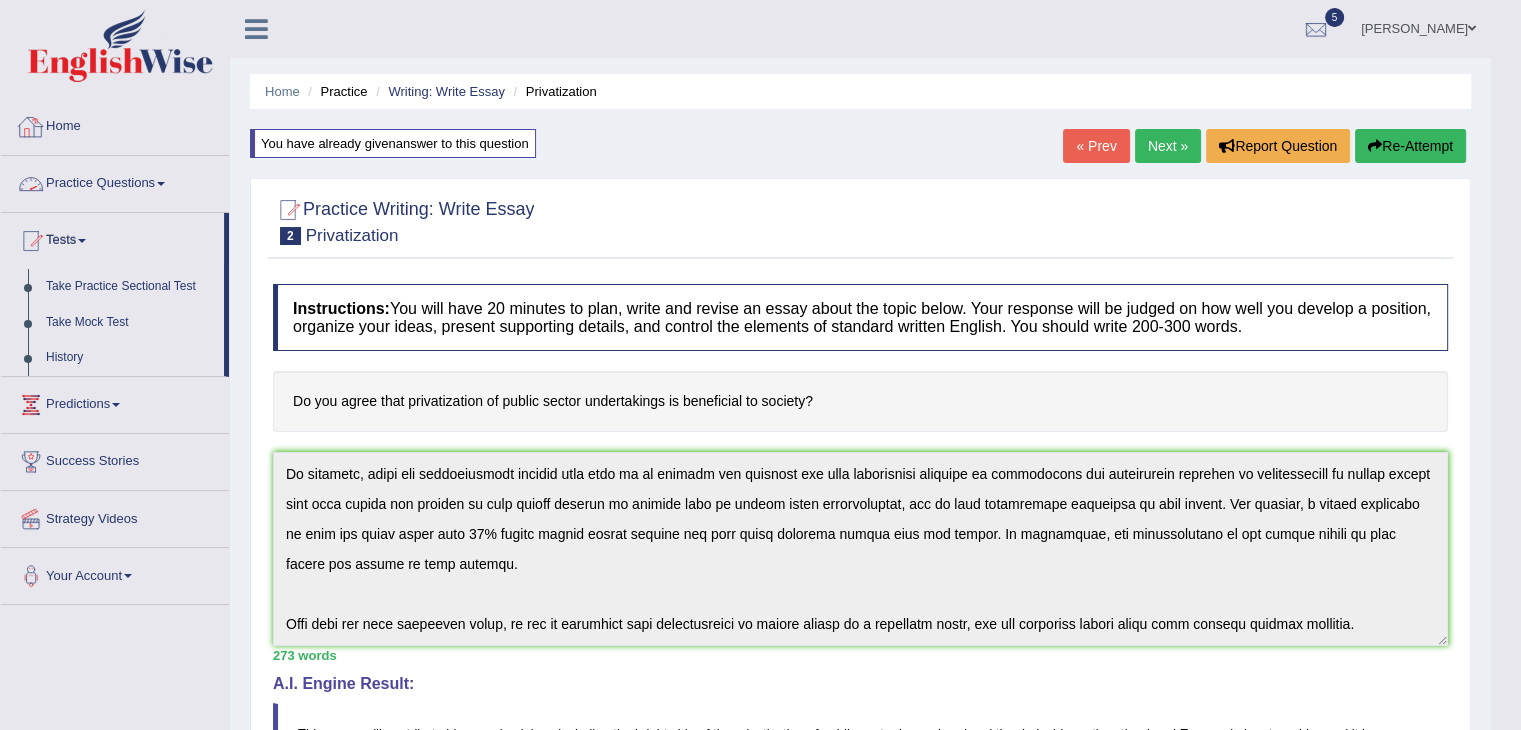 click on "Practice Questions" at bounding box center (115, 181) 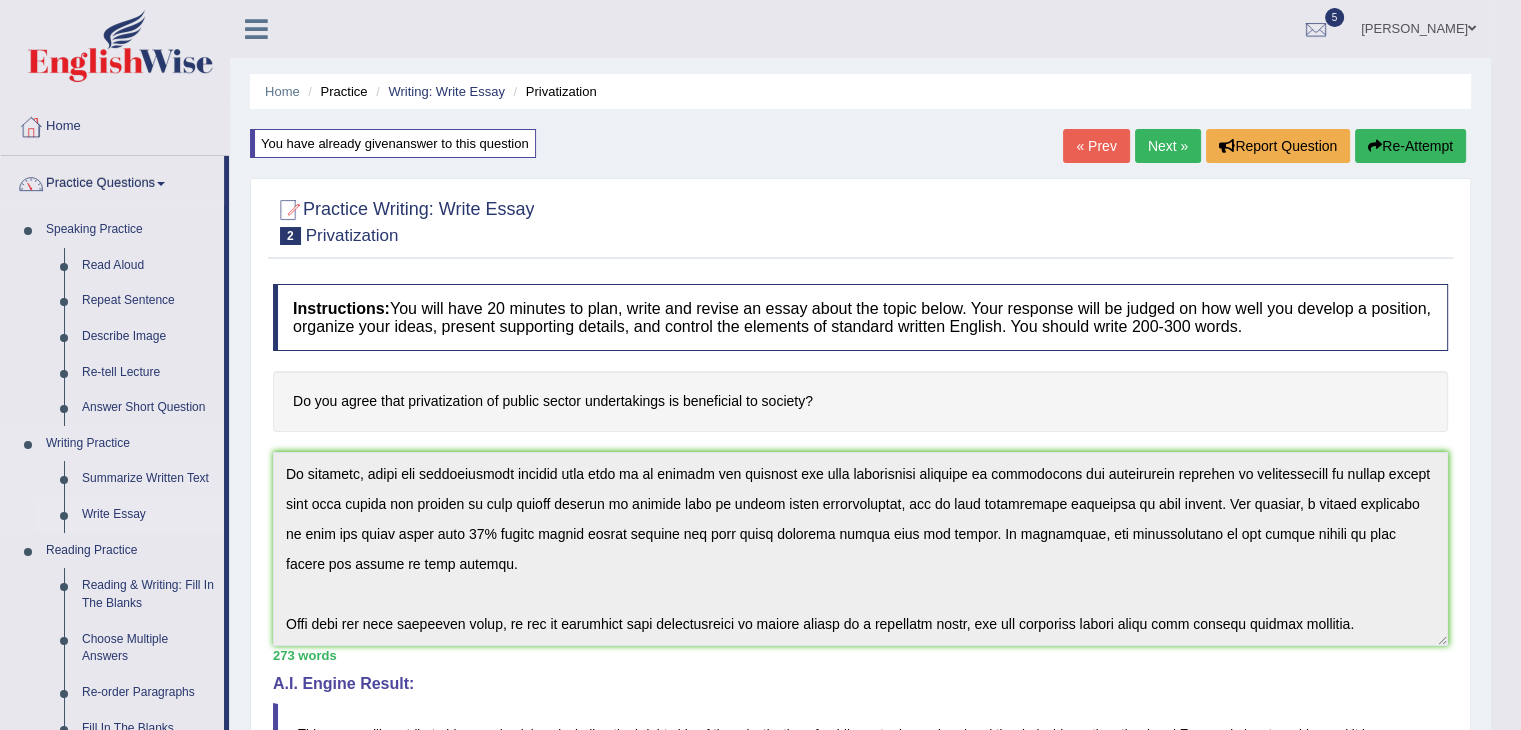 click on "Write Essay" at bounding box center (148, 515) 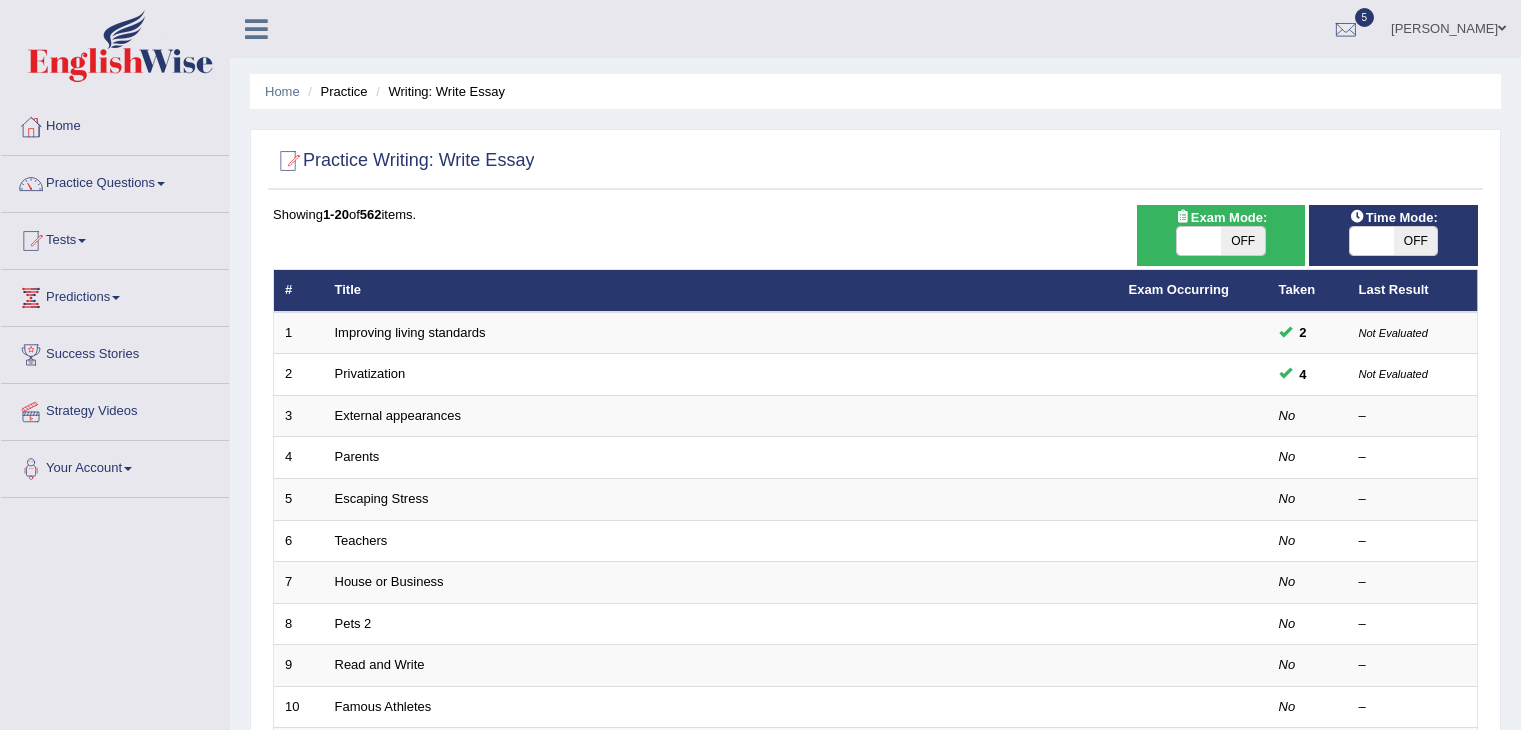 scroll, scrollTop: 0, scrollLeft: 0, axis: both 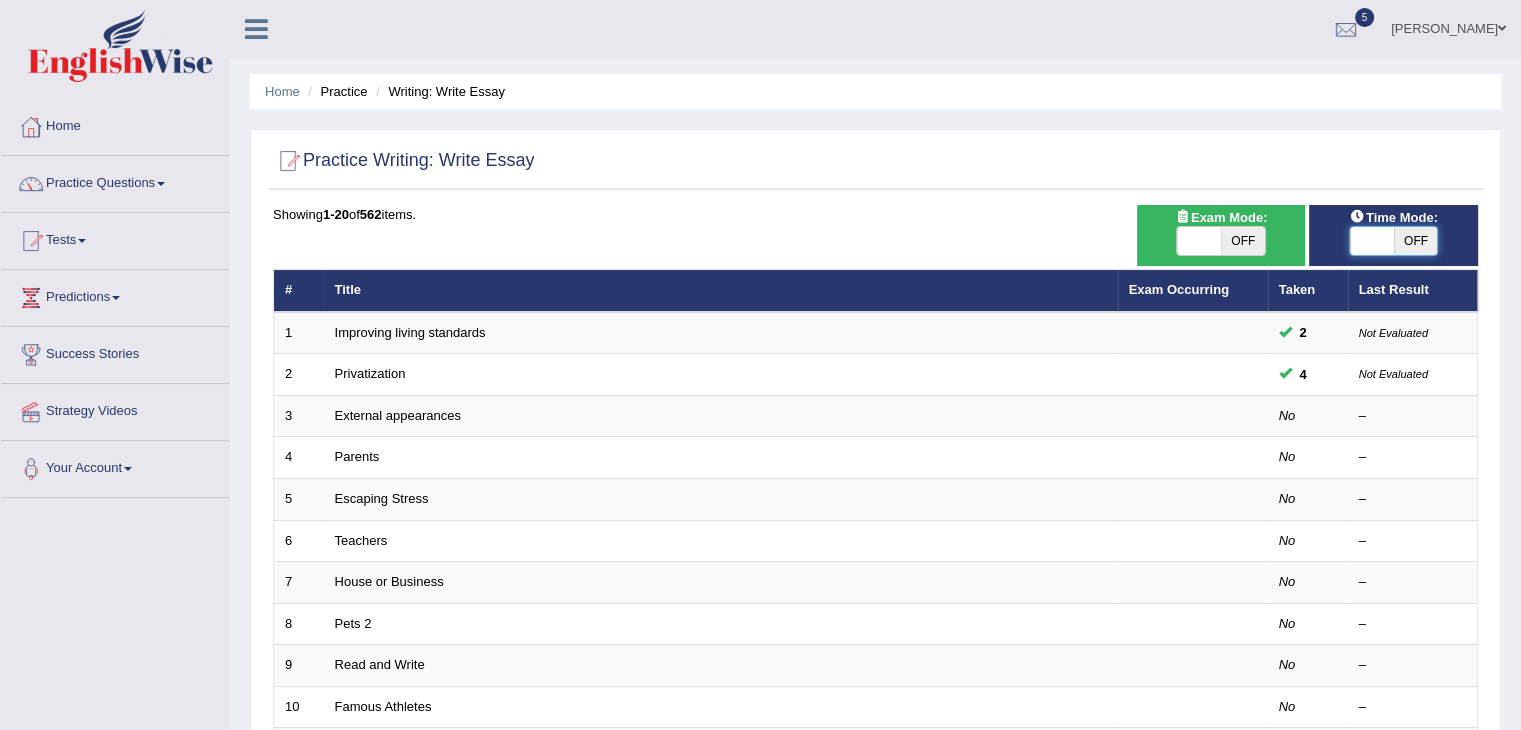 click at bounding box center [1372, 241] 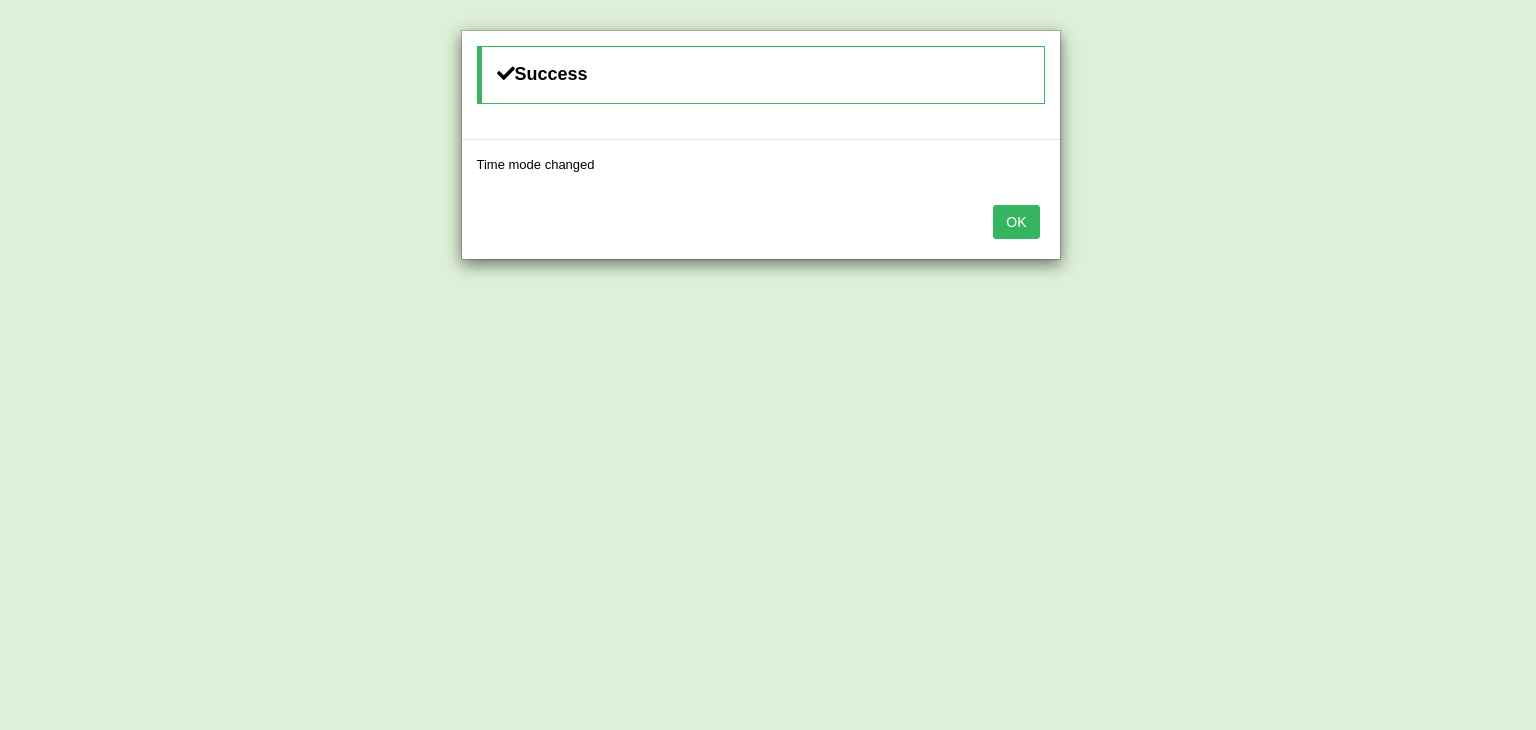 click on "OK" at bounding box center [1016, 222] 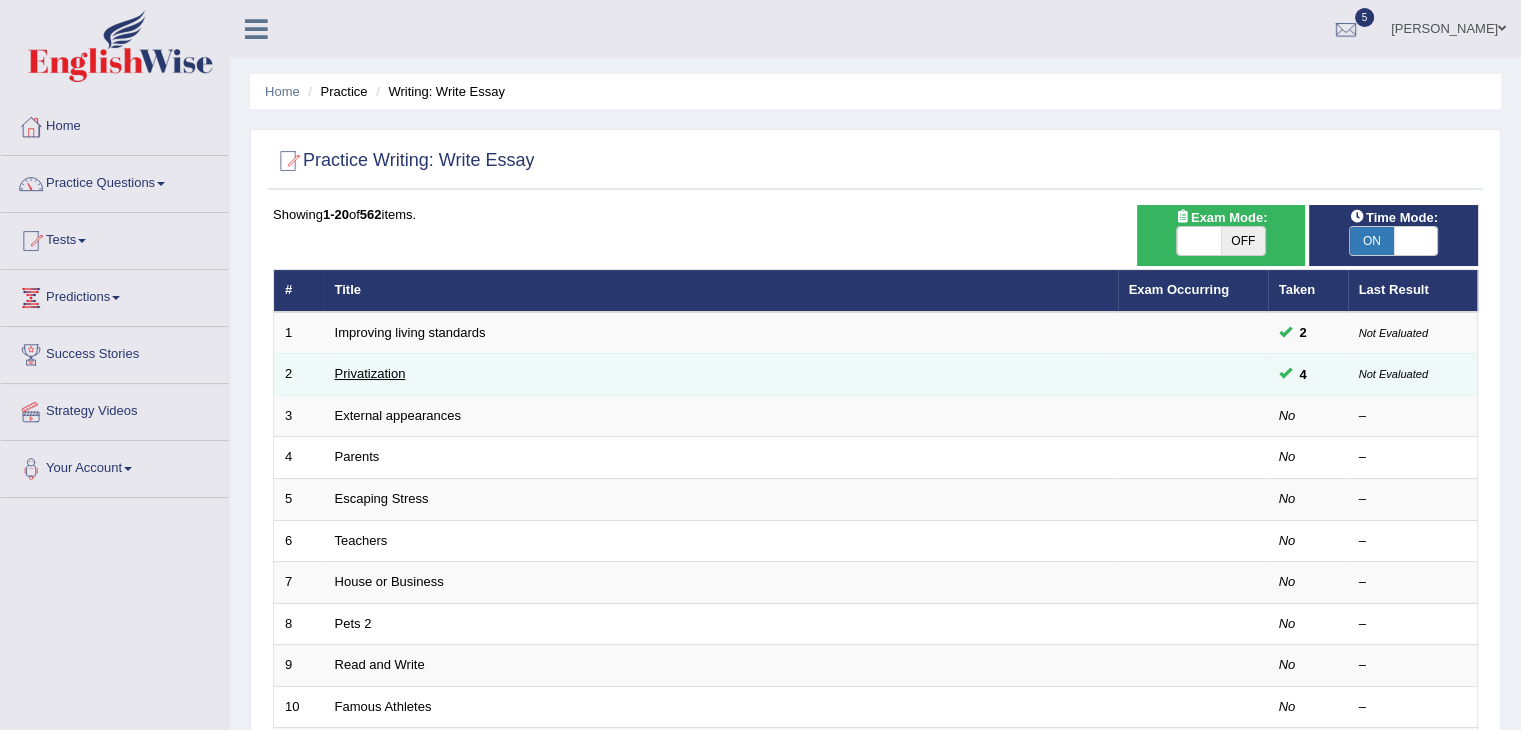 click on "Privatization" at bounding box center (370, 373) 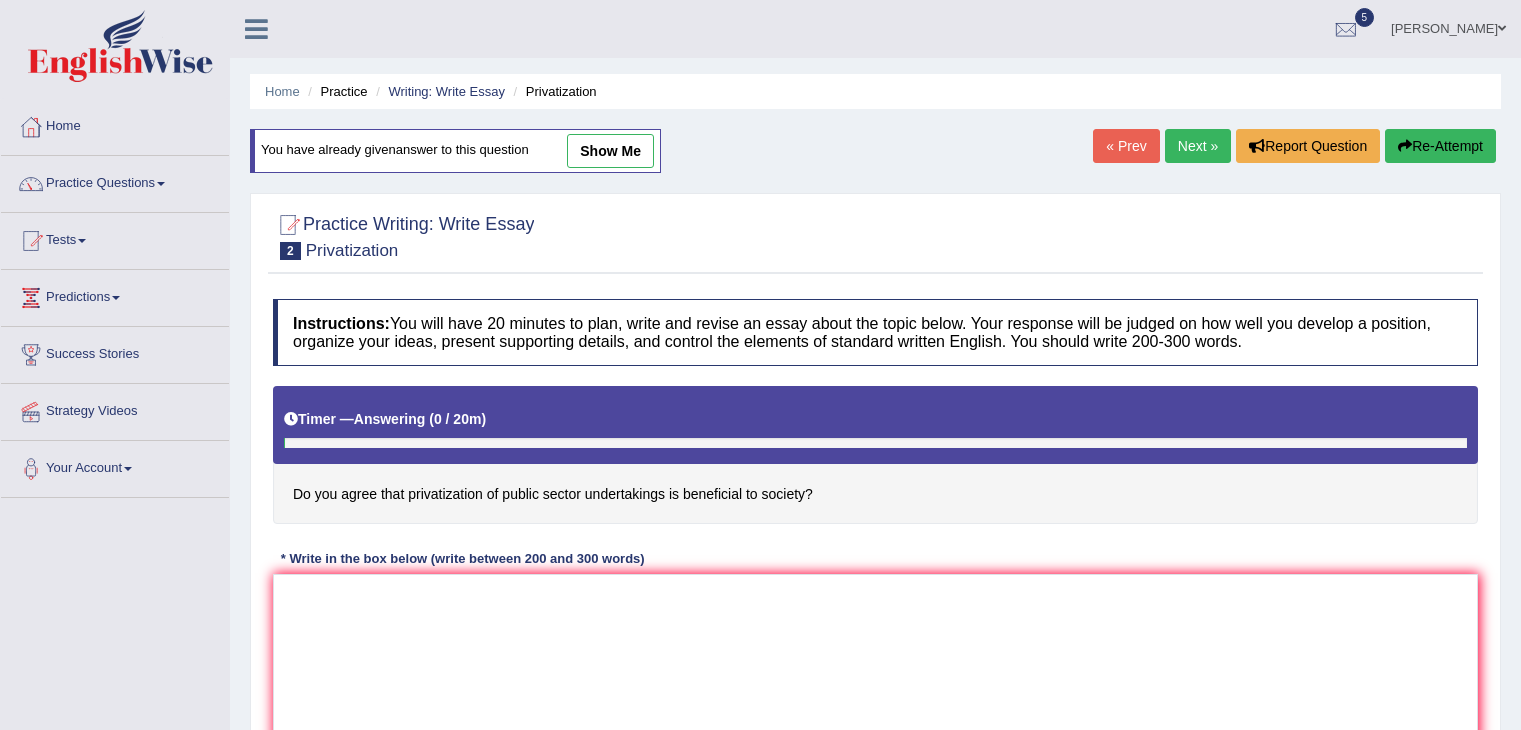 scroll, scrollTop: 0, scrollLeft: 0, axis: both 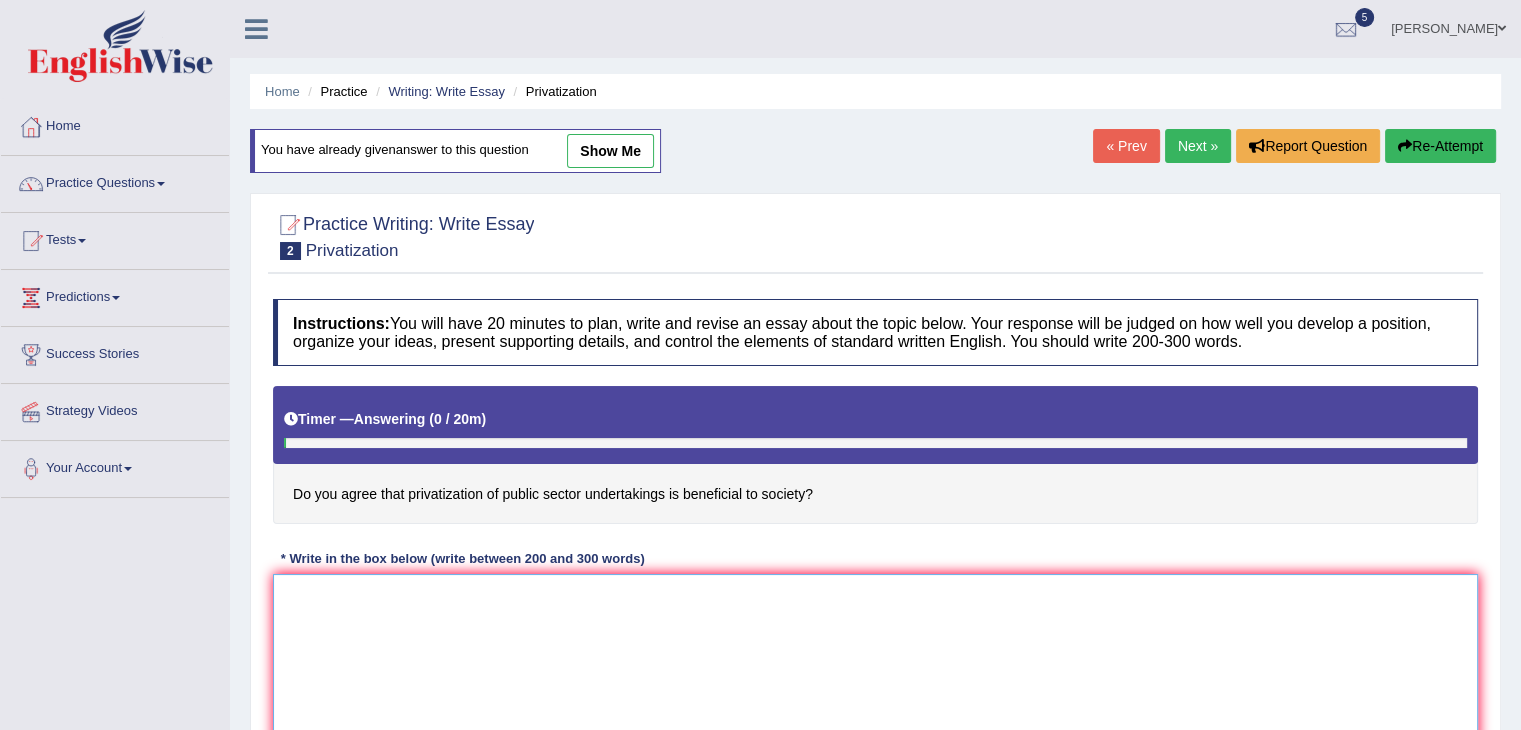 click at bounding box center [875, 671] 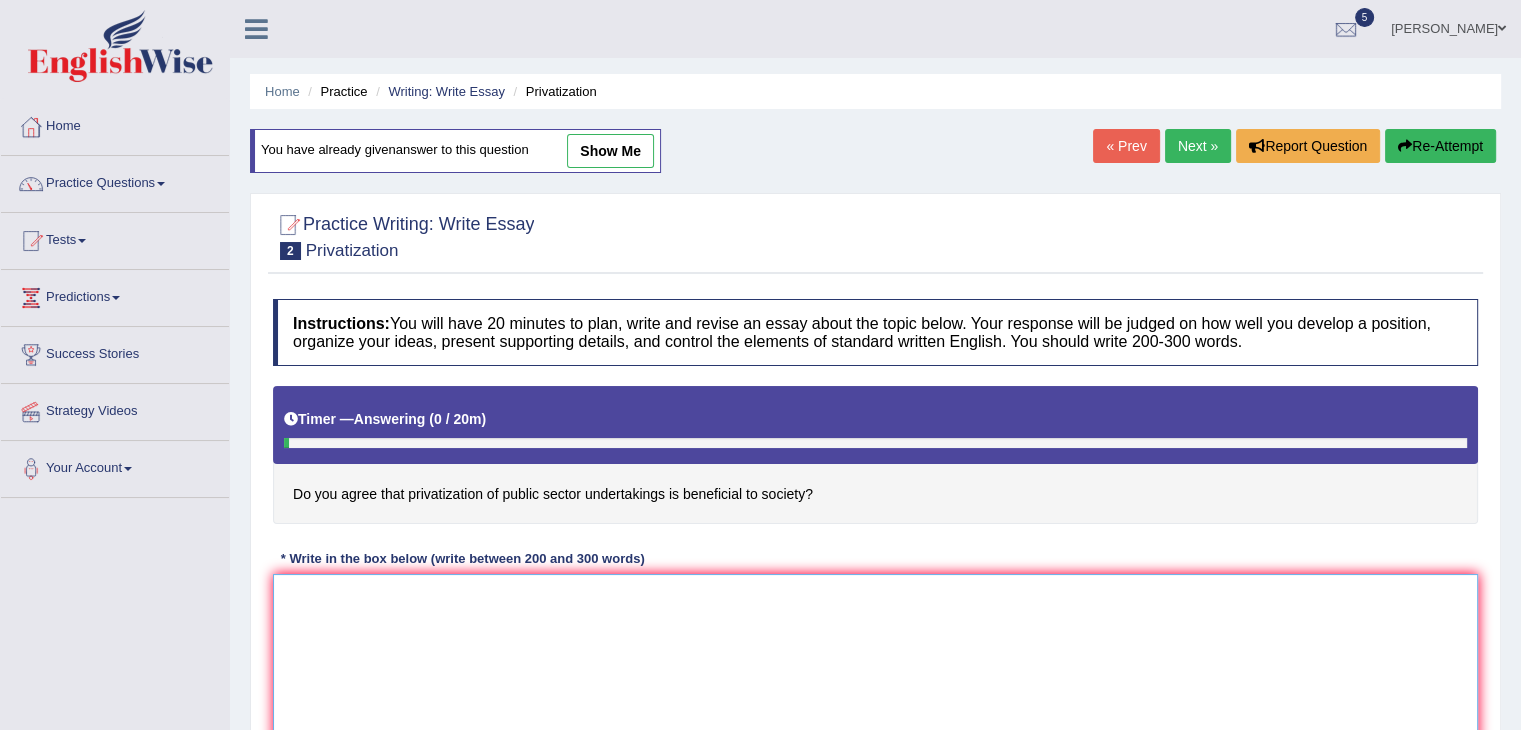 paste on "This essay will contribute ideas and opinions, including the bright side of the privatization of public sector in one hand and the dark side on the other hand. Every coin has two sides, and it is important to study both side for comprehensive knowledge and understanding of the topic. This essay will shed light on the privatization of public sector using illustration and will help to discover several aspects.
There are numerous outlooks to this situation, however, the most concerning and challenging which has to be a trend is after privatization of public sector there are less opportunity in the employment in that particular field and also there is less salary and stability in comparison with public sector. For example, research conducted in the last decade shows 30% public company became private. In conclusion, the Privatization of public sector has a big negative effect on the public and they are not happy with this.
On contrary, there are multitudinous aspects that help us to believe and persuade the m..." 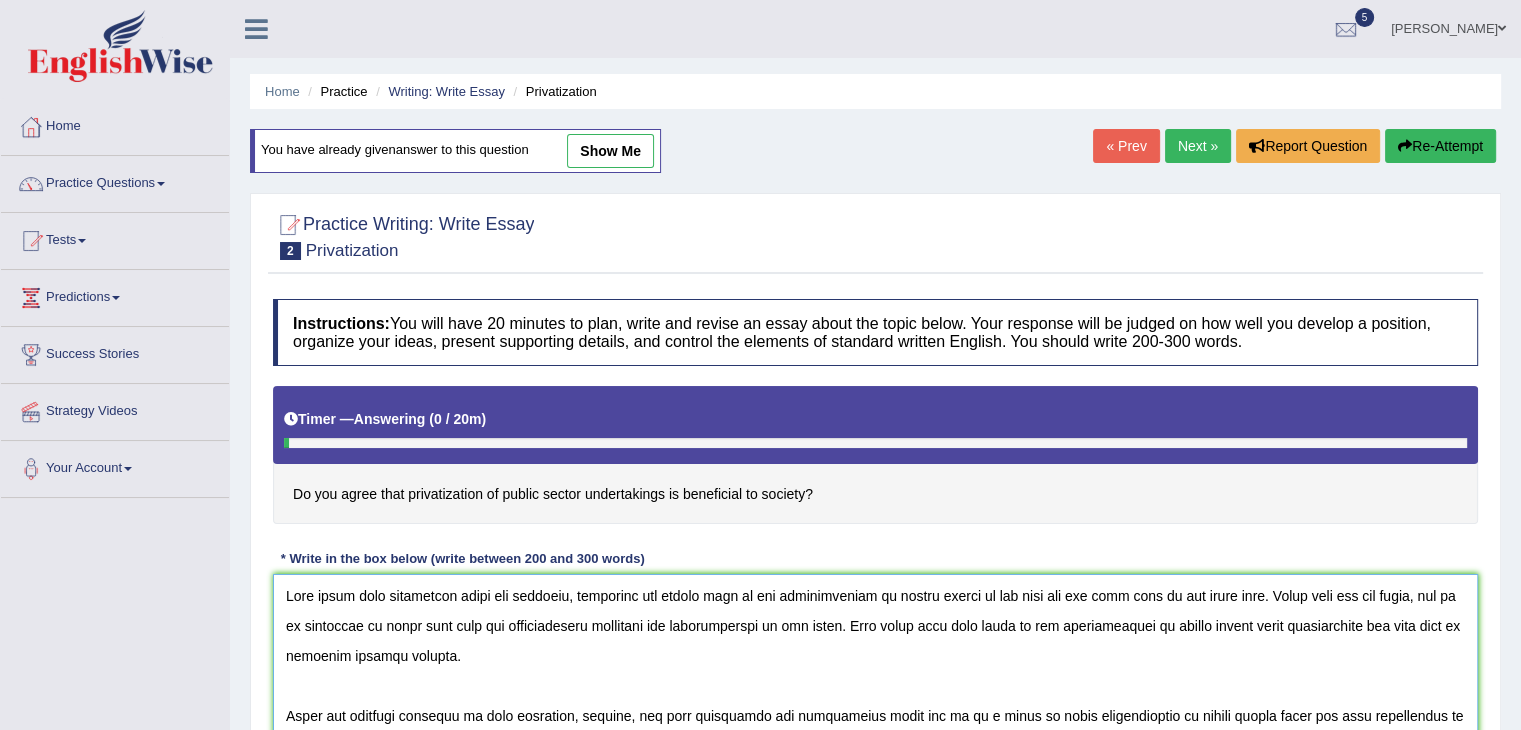 scroll, scrollTop: 196, scrollLeft: 0, axis: vertical 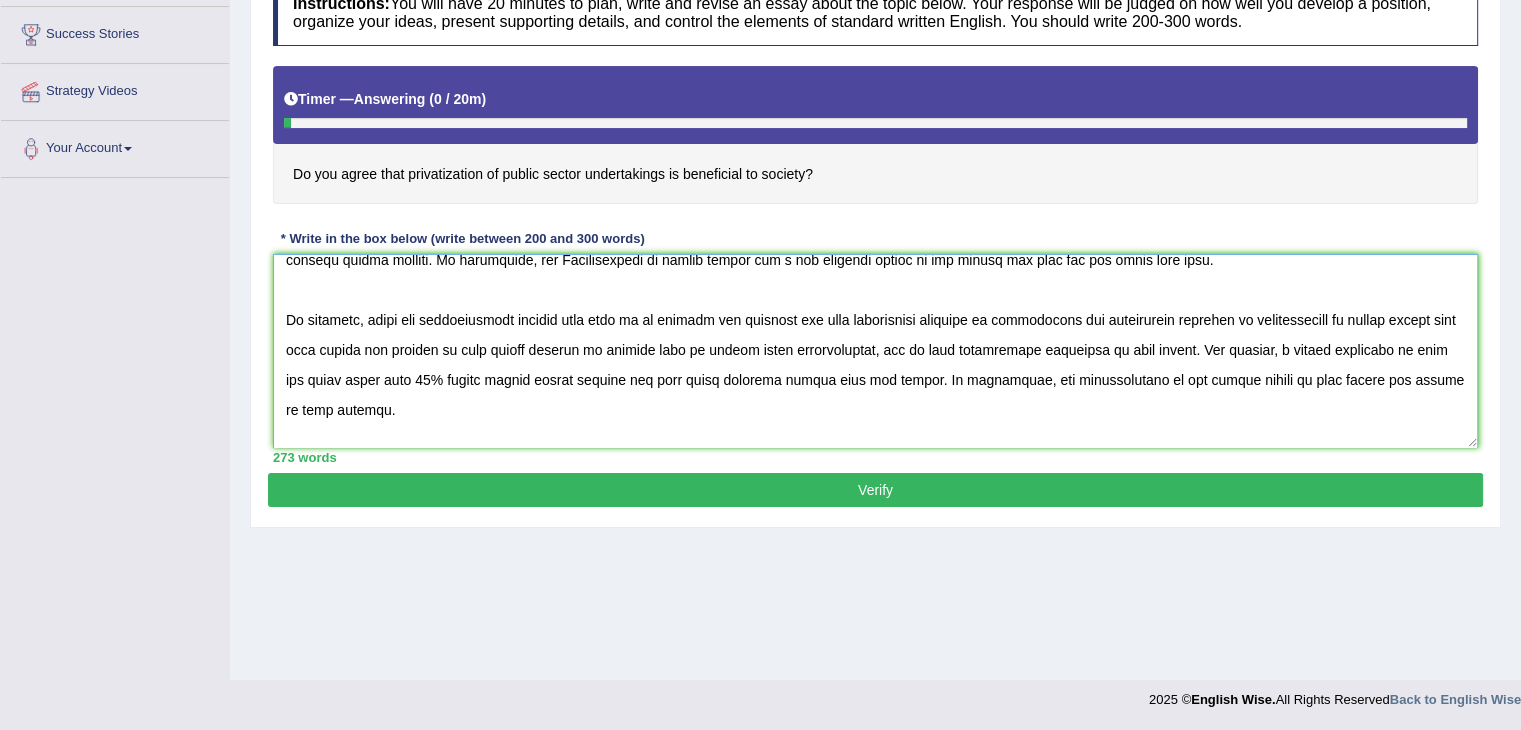type on "This essay will contribute ideas and opinions, including the bright side of the privatization of public sector in one hand and the dark side on the other hand. Every coin has two sides, and it is important to study both side for comprehensive knowledge and understanding of the topic. This essay will shed light on the privatization of public sector using illustration and will help to discover several aspects.
There are numerous outlooks to this situation, however, the most concerning and challenging which has to be a trend is after privatization of public sector there are less opportunity in the employment in that particular field and also there is less salary and stability in comparison with public sector. For example, research conducted in the last decade shows 30% public company became private. In conclusion, the Privatization of public sector has a big negative effect on the public and they are not happy with this.
On contrary, there are multitudinous aspects that help us to believe and persuade the m..." 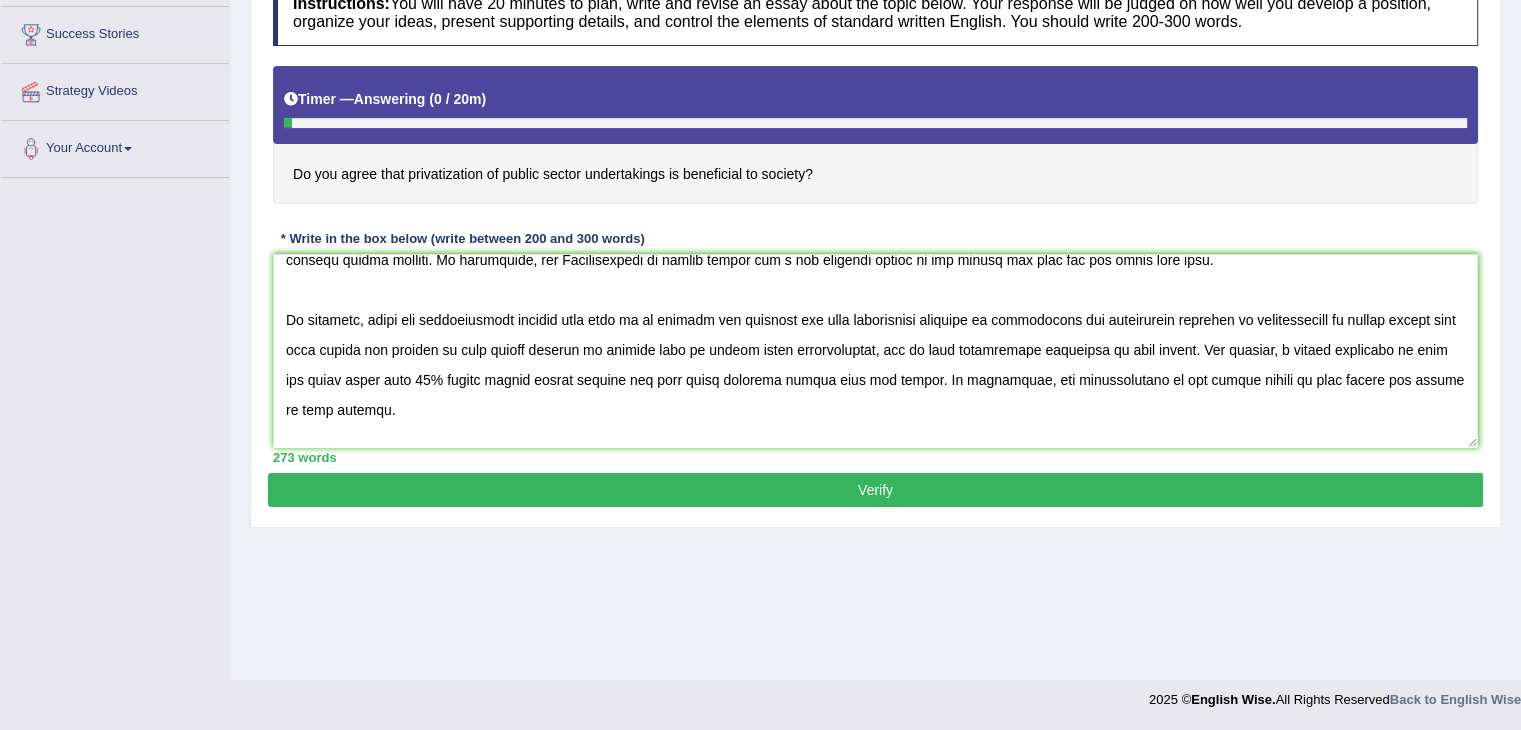 click on "Verify" at bounding box center (875, 490) 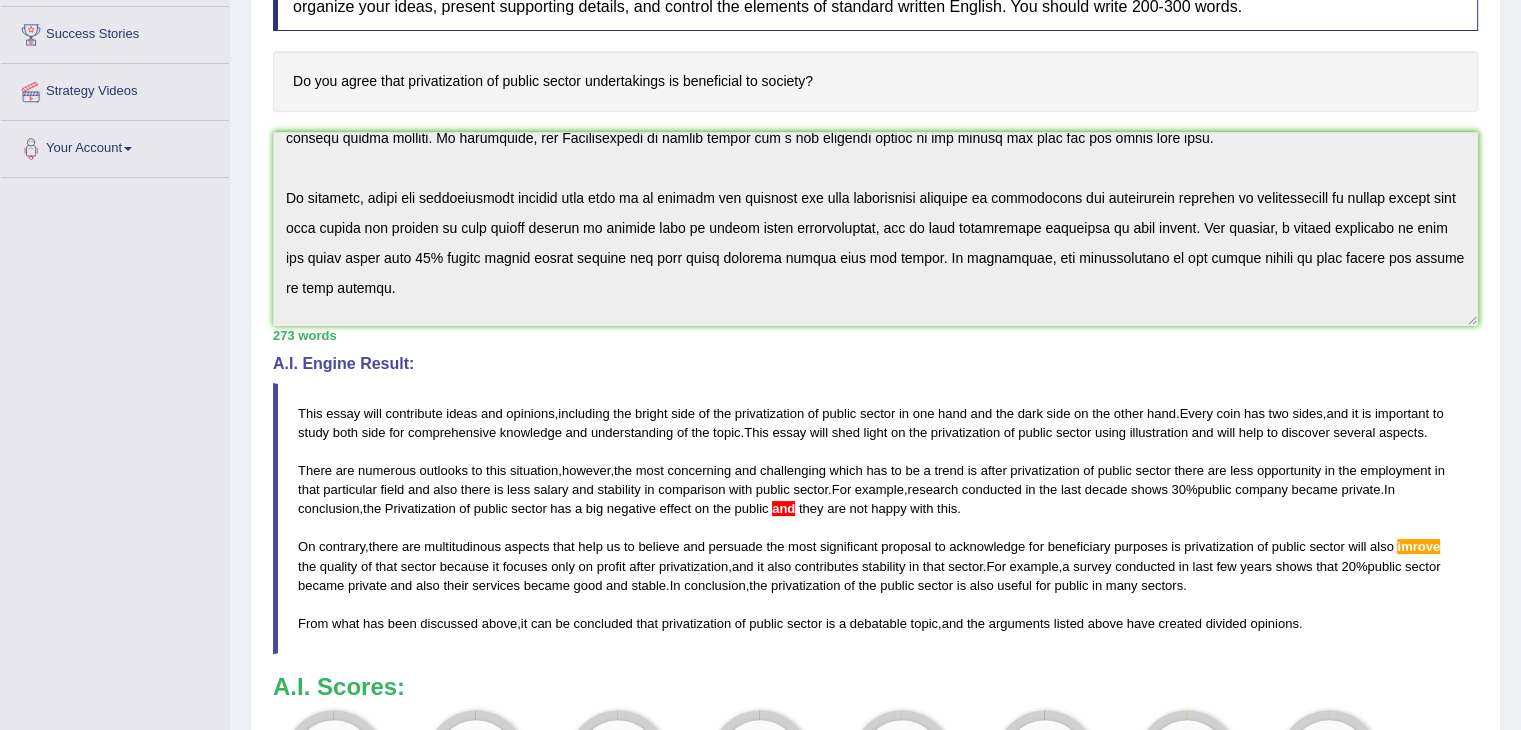 scroll, scrollTop: 0, scrollLeft: 0, axis: both 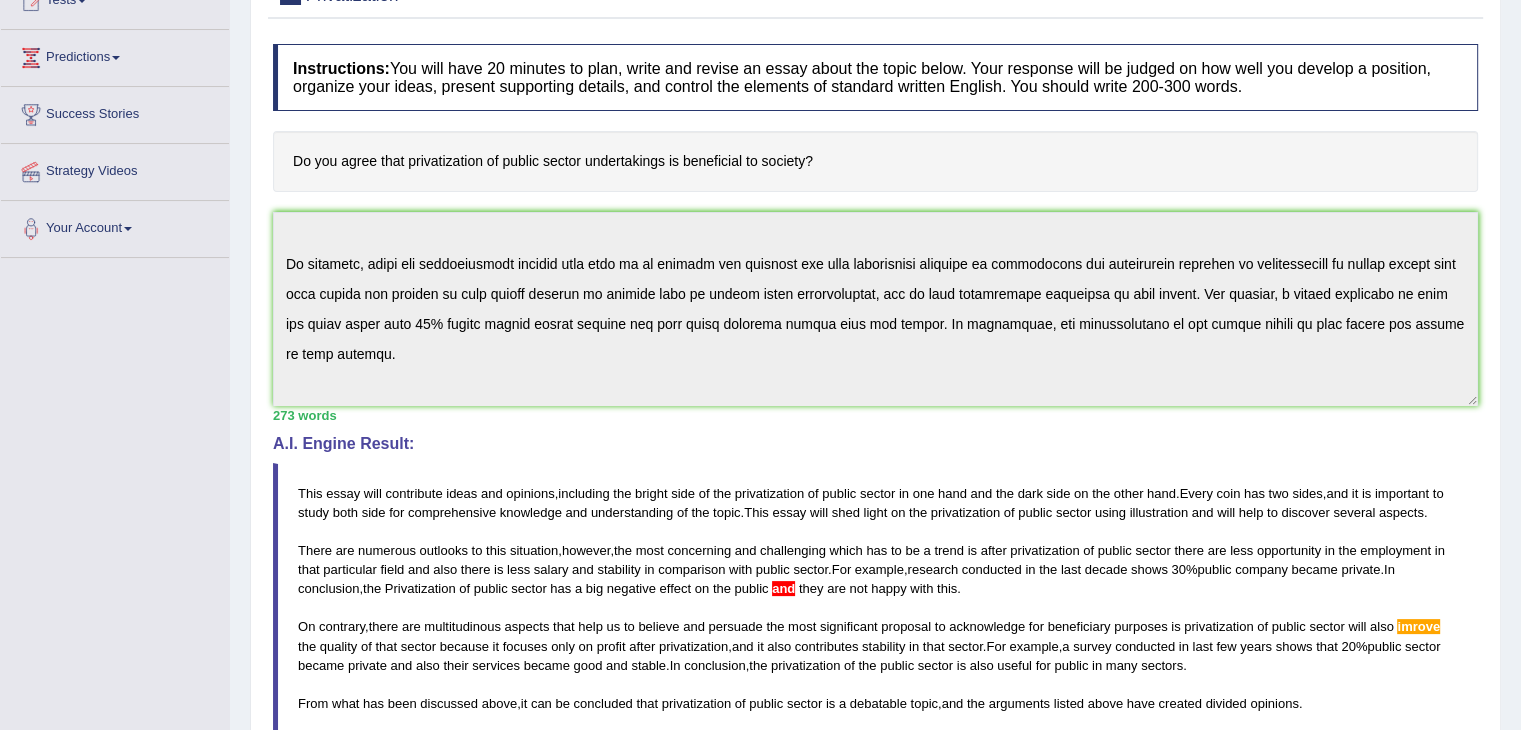 click on "Instructions:  You will have 20 minutes to plan, write and revise an essay about the topic below. Your response will be judged on how well you develop a position, organize your ideas, present supporting details, and control the elements of standard written English. You should write 200-300 words.
Timer —  Answering   ( 0 / 20m ) Skip Do you agree that privatization of public sector undertakings is beneficial to society? * Write in the box below (write between 200 and 300 words) 273 words Written Keywords:  privatization  public  sector  company  sector  private A.I. Engine Result: This   essay   will   contribute   ideas   and   opinions ,  including   the   bright   side   of   the   privatization   of   public   sector   in   one   hand   and   the   dark   side   on   the   other   hand .  Every   coin   has   two   sides ,  and   it   is   important   to   study   both   side   for   comprehensive   knowledge   and   understanding   of   the   topic .  This   essay   will   shed   light" at bounding box center [875, 479] 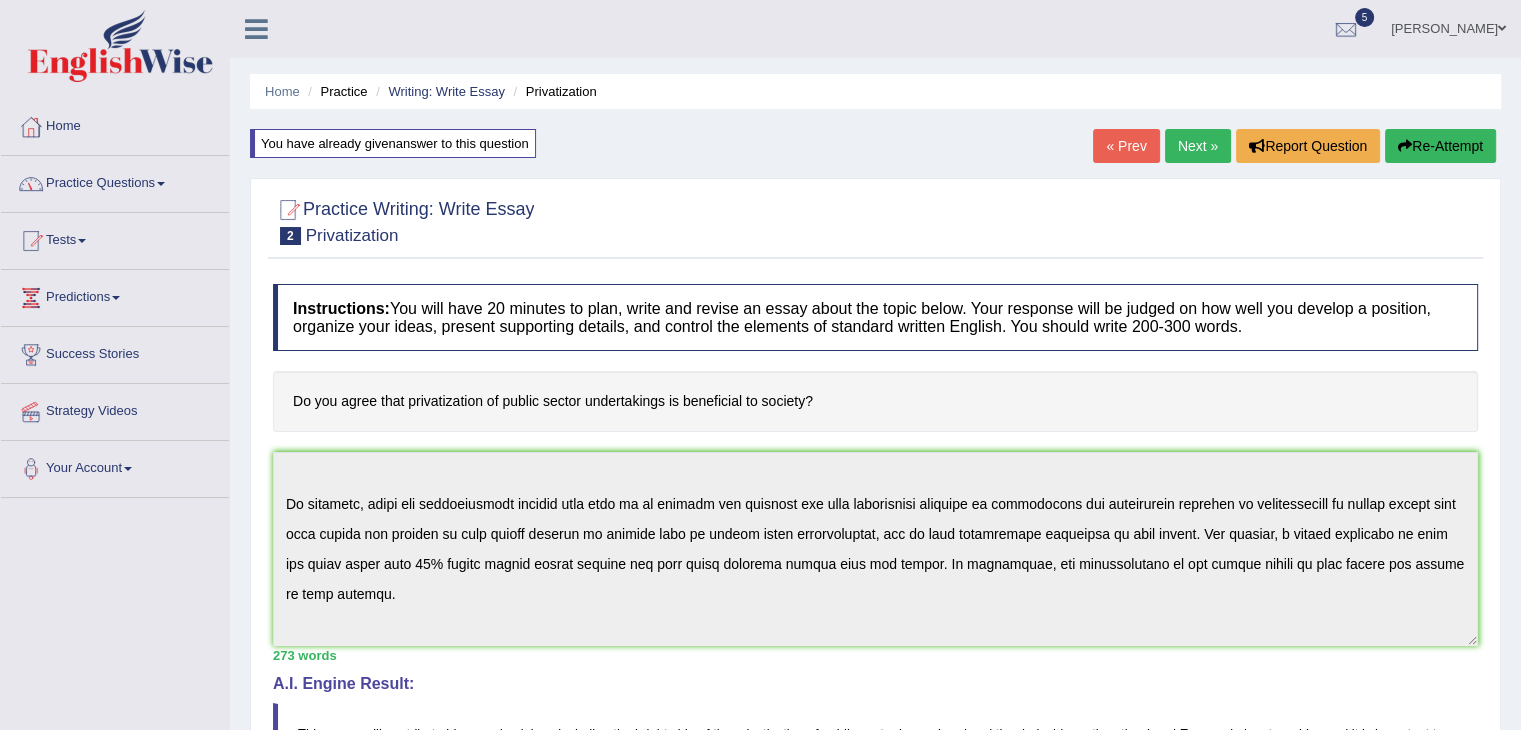 click on "Practice Questions" at bounding box center (115, 181) 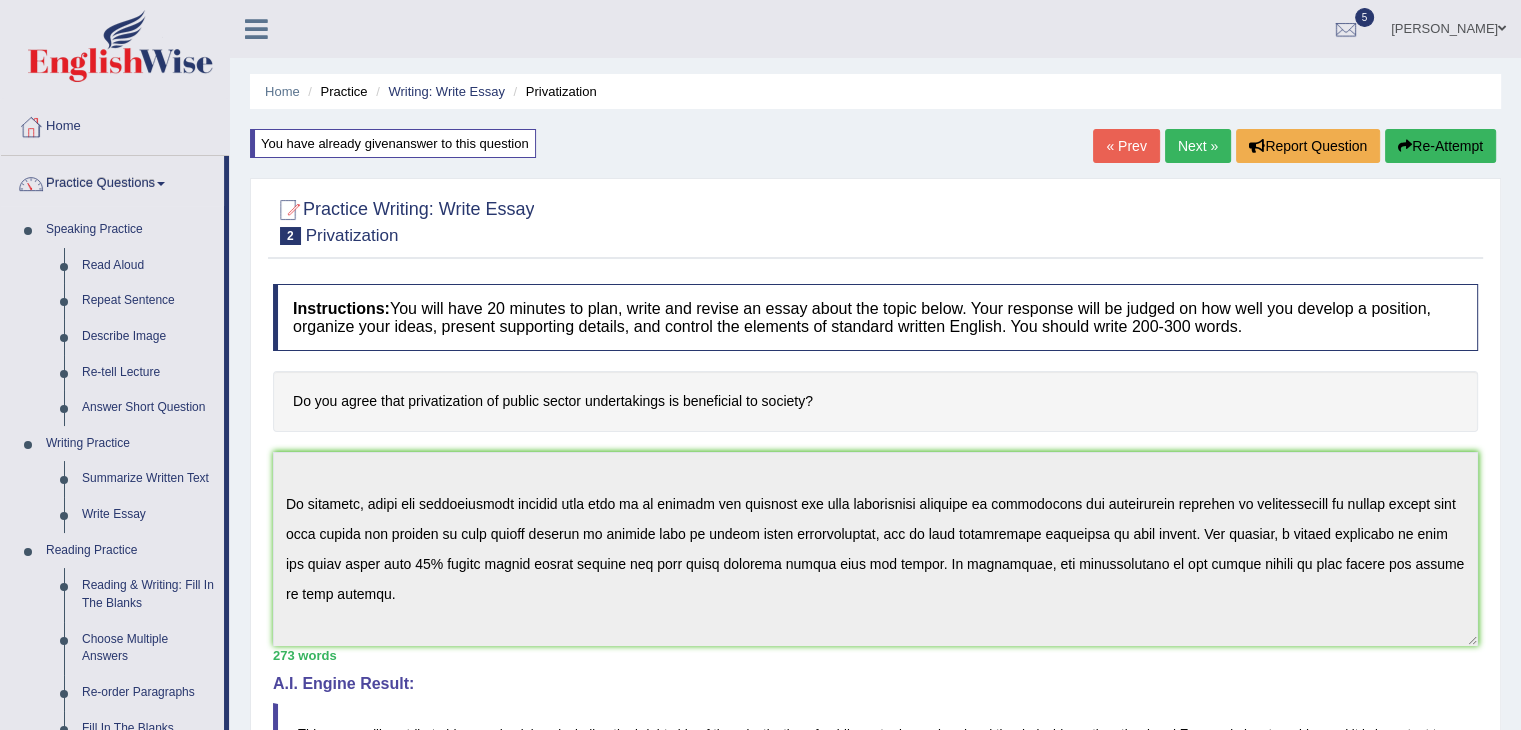 click on "Practice Questions" at bounding box center [112, 181] 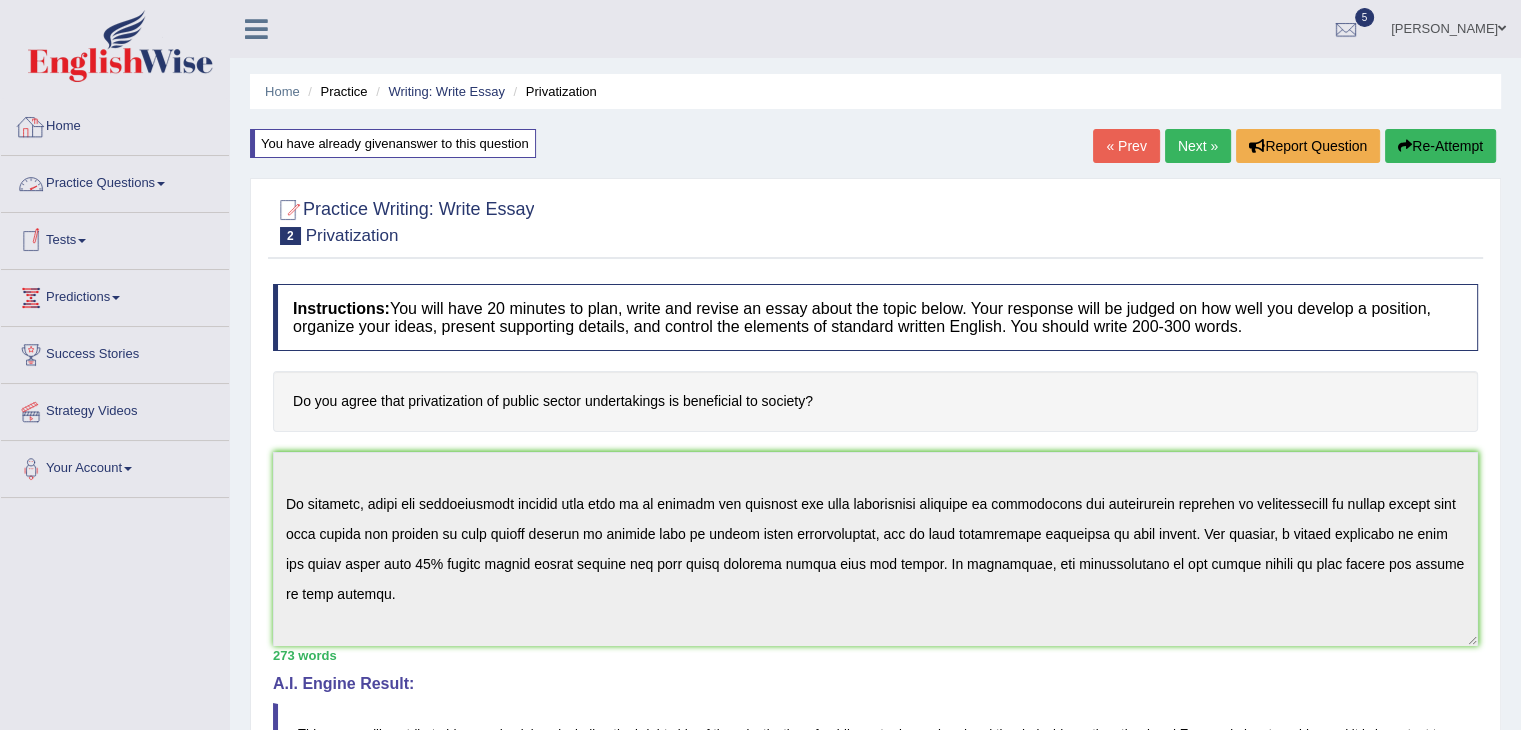 click on "Home" at bounding box center (115, 124) 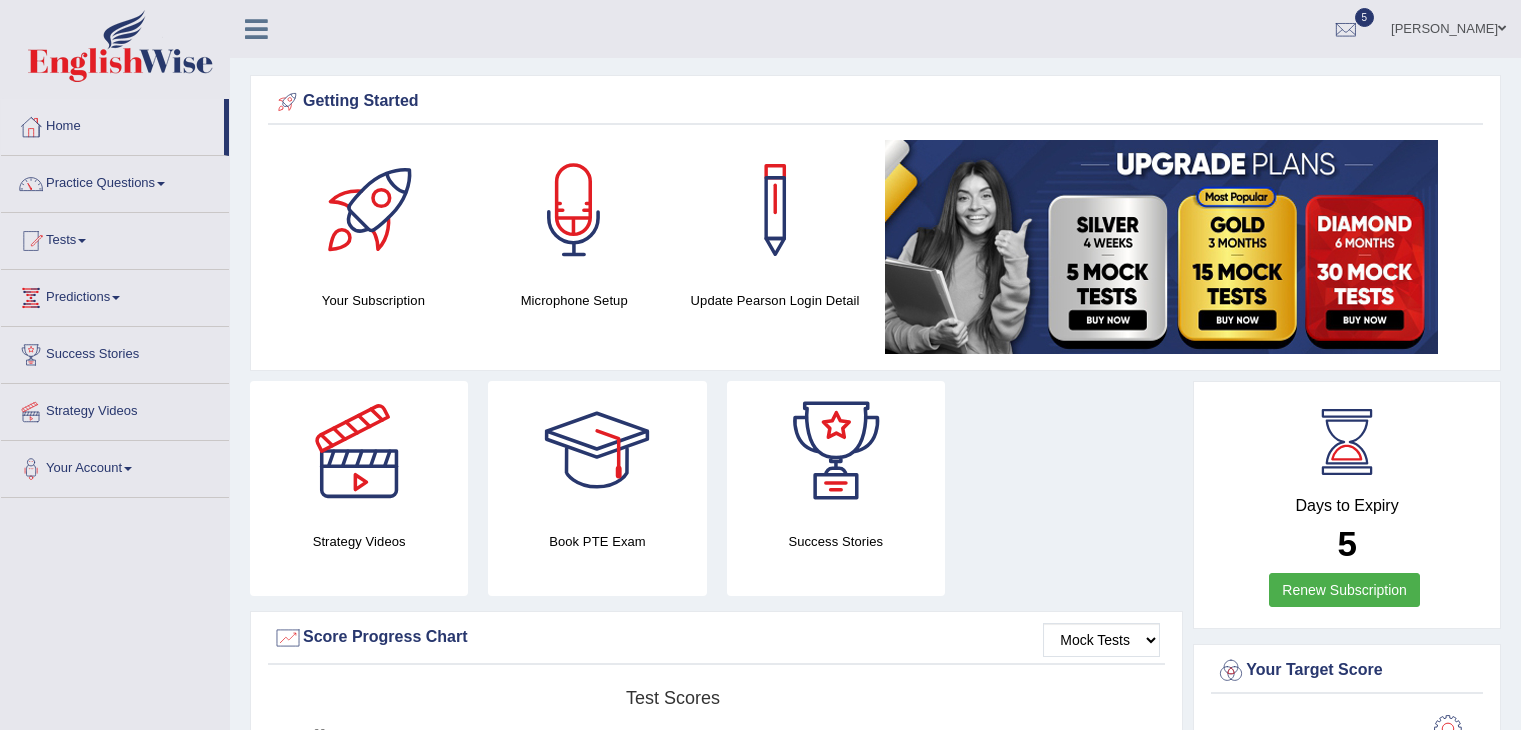 scroll, scrollTop: 0, scrollLeft: 0, axis: both 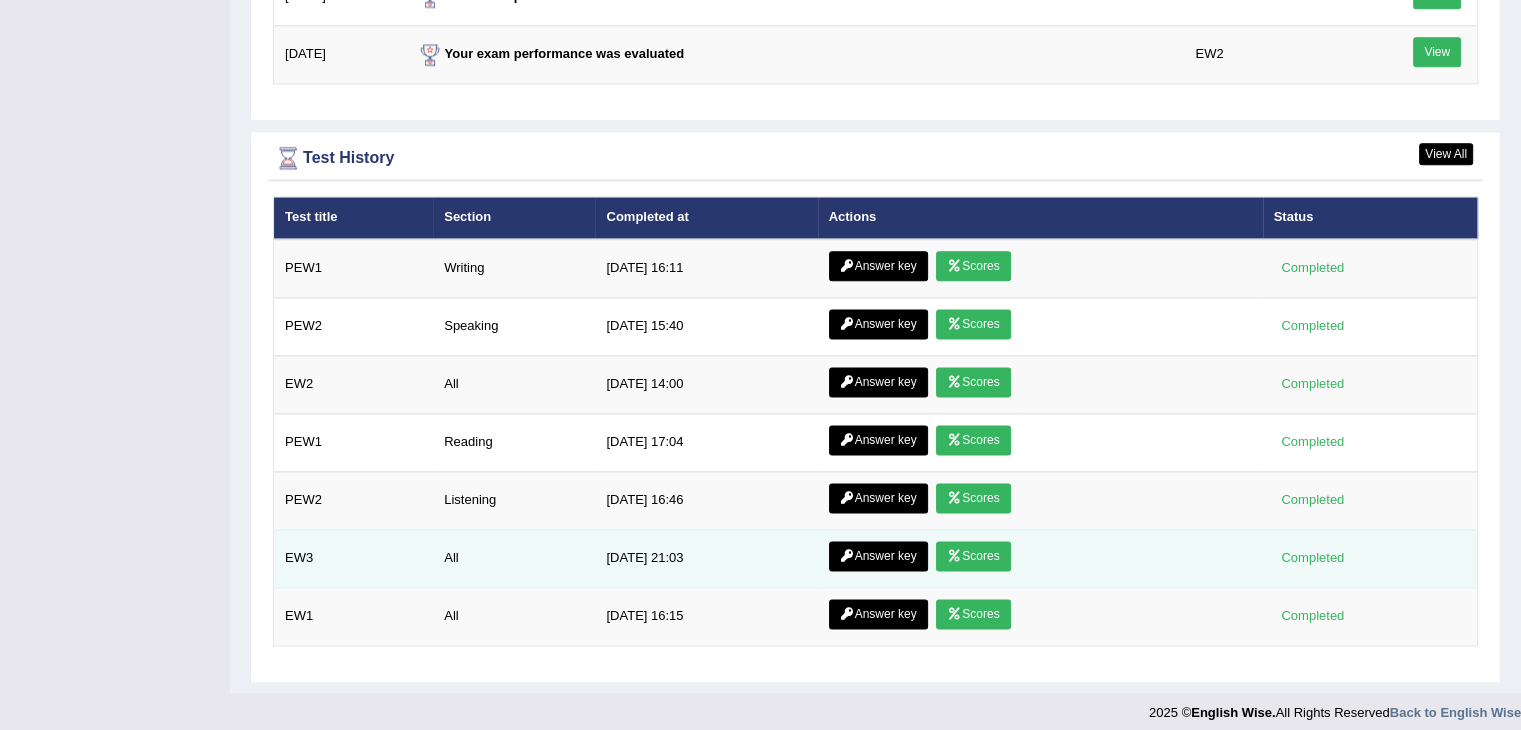 click on "Answer key" at bounding box center [878, 556] 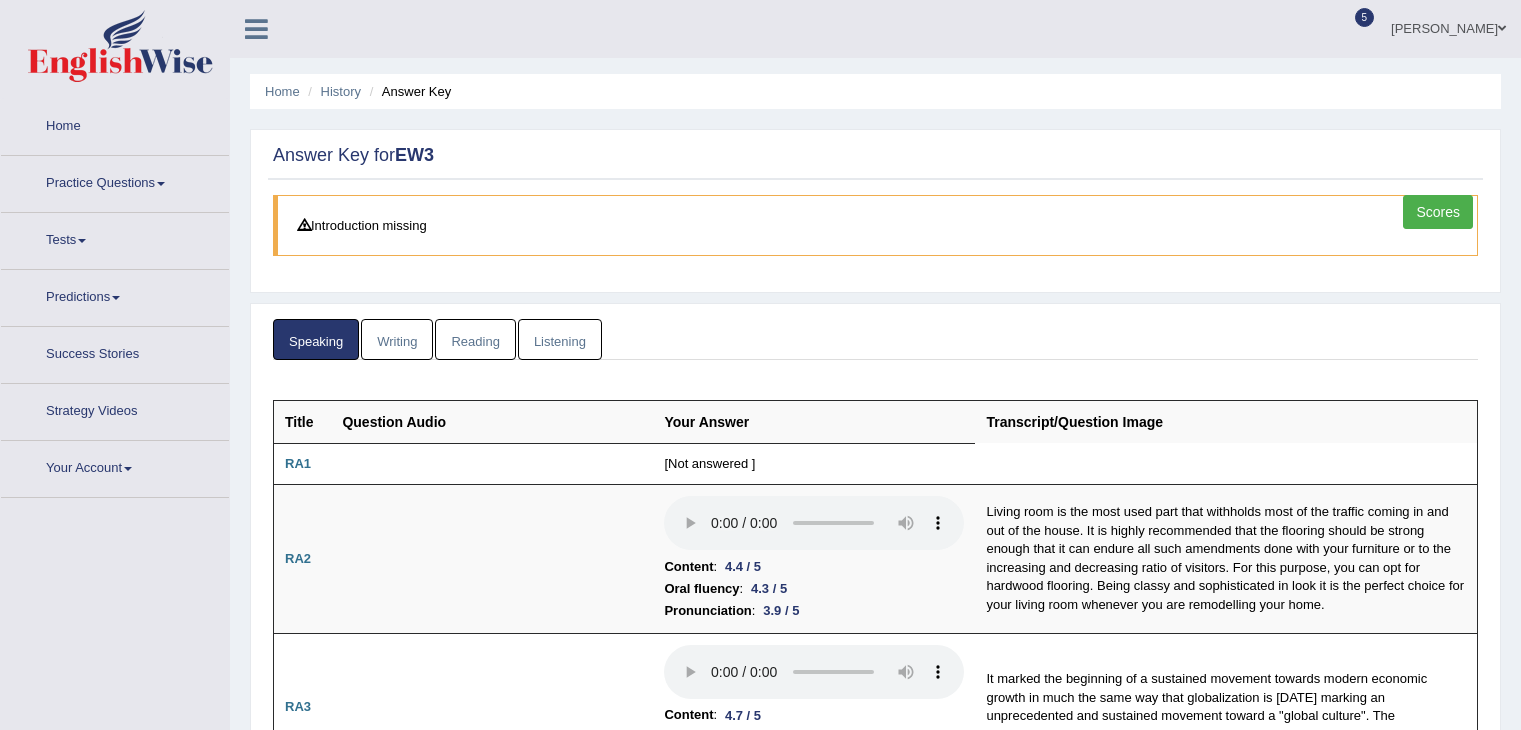 scroll, scrollTop: 0, scrollLeft: 0, axis: both 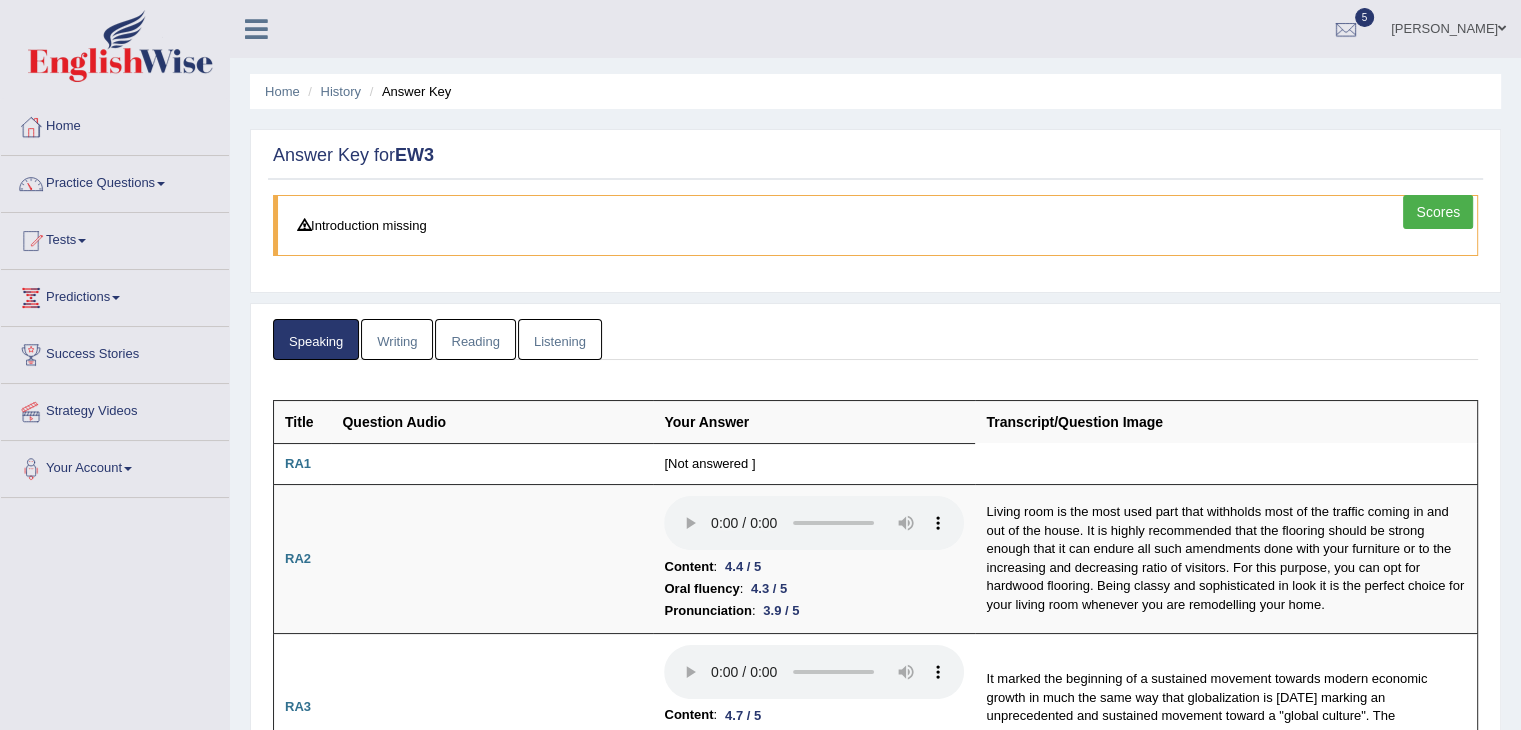 click on "Writing" at bounding box center (397, 339) 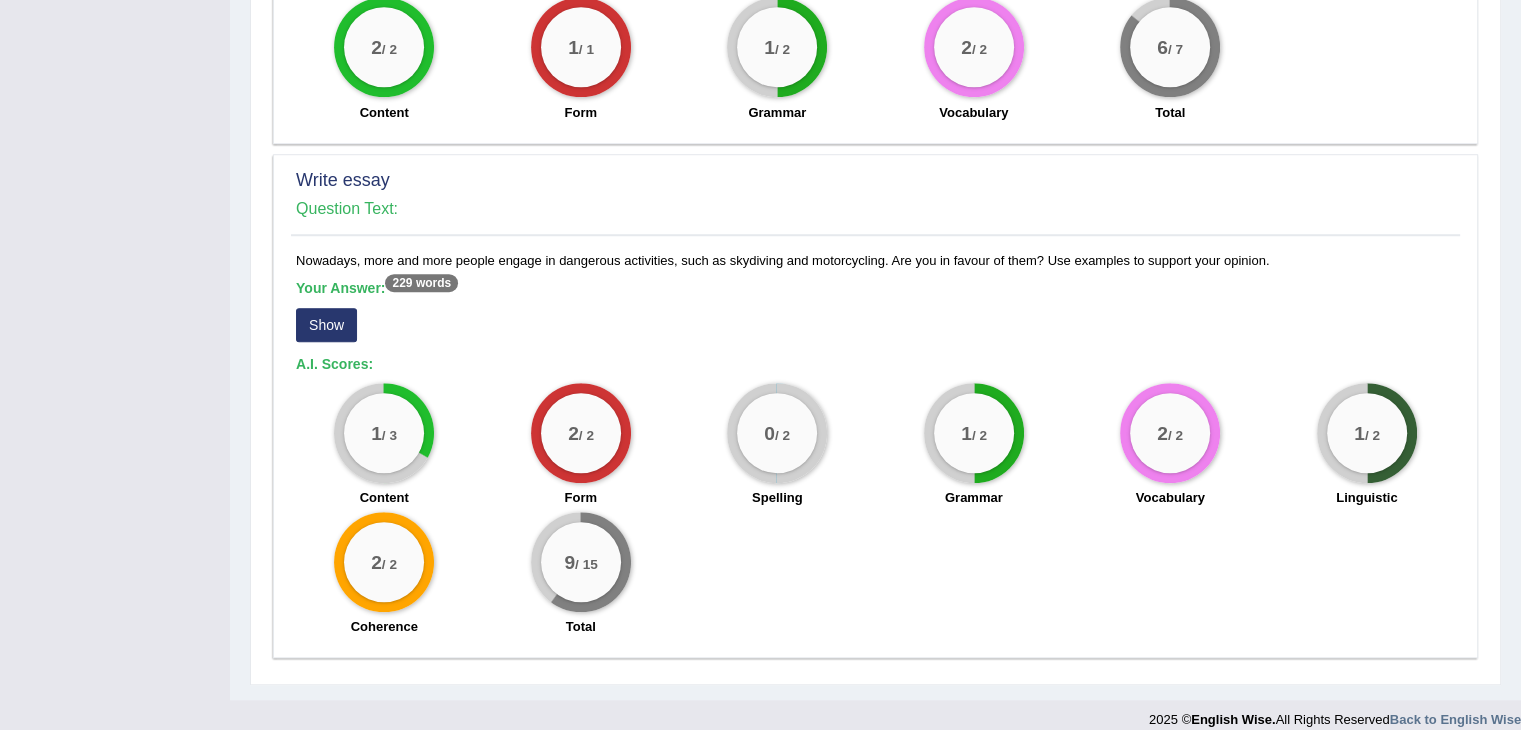 scroll, scrollTop: 1529, scrollLeft: 0, axis: vertical 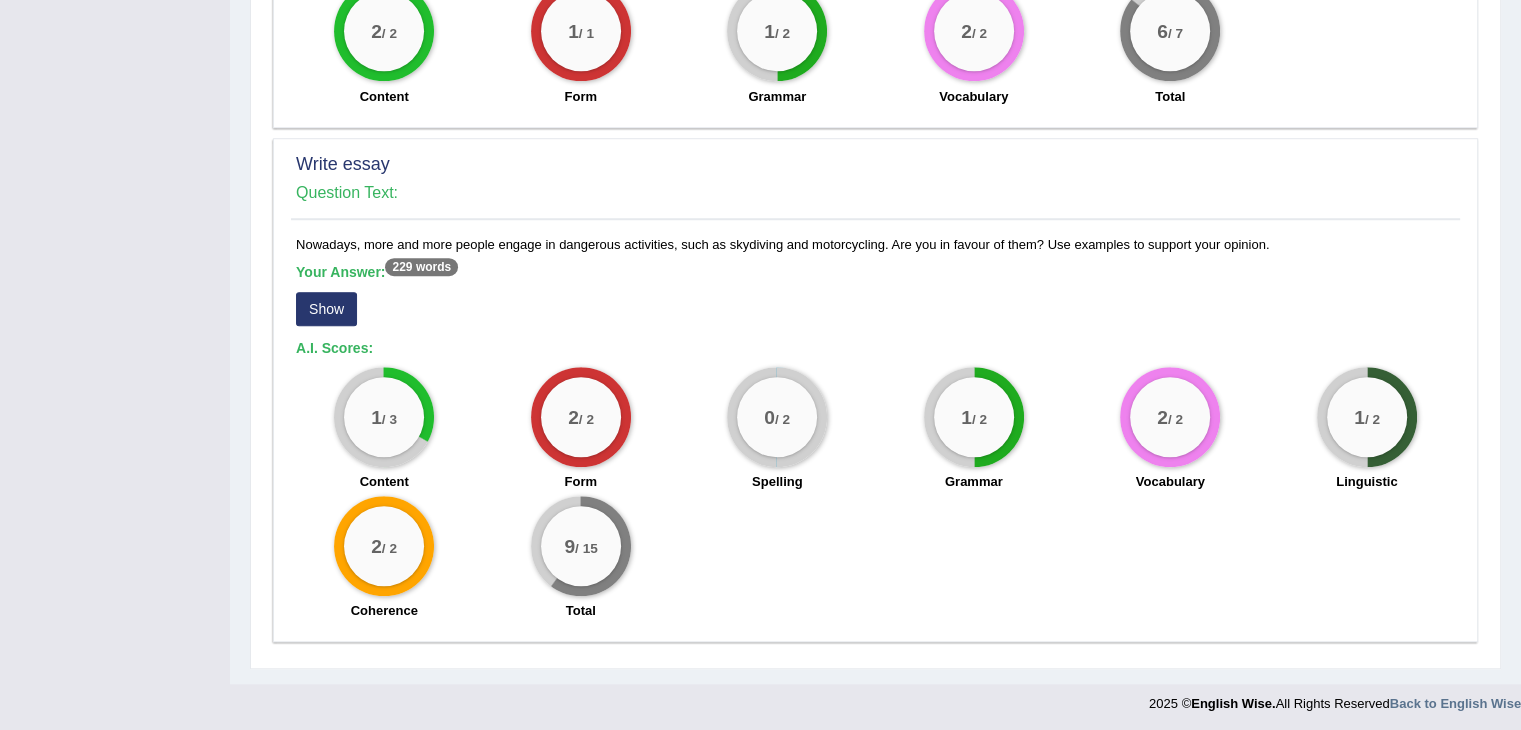 click on "Show" at bounding box center (326, 309) 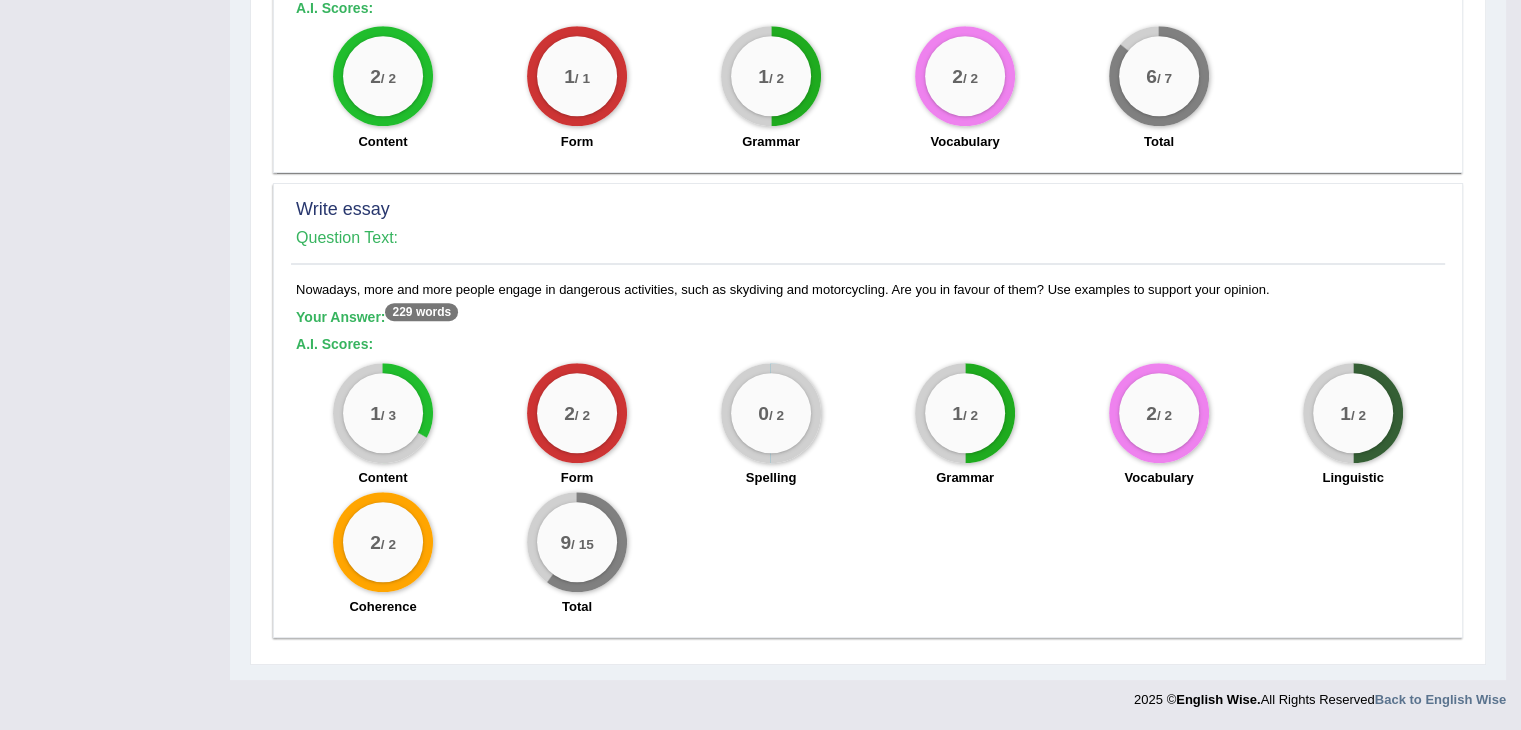 scroll, scrollTop: 1481, scrollLeft: 0, axis: vertical 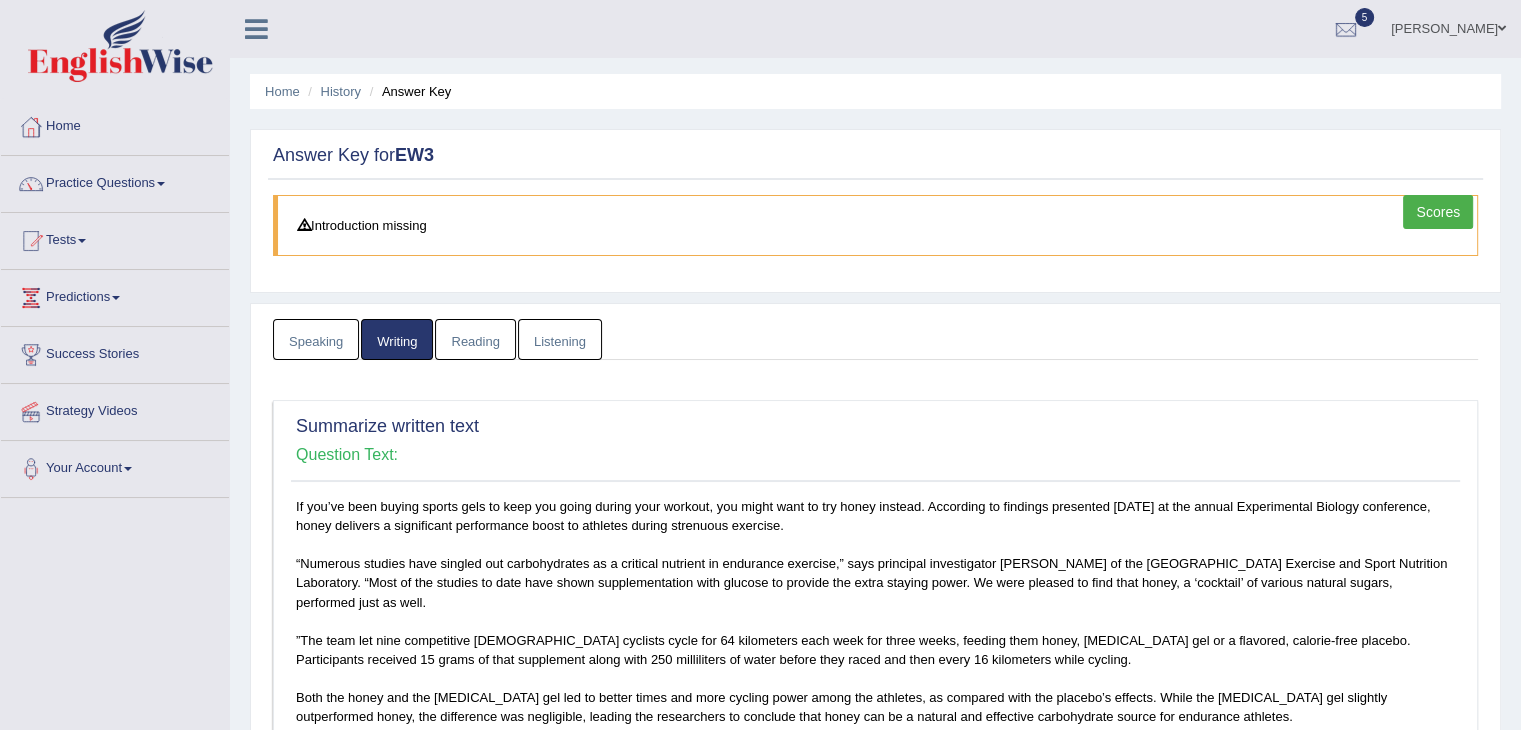 click on "Home" at bounding box center [282, 91] 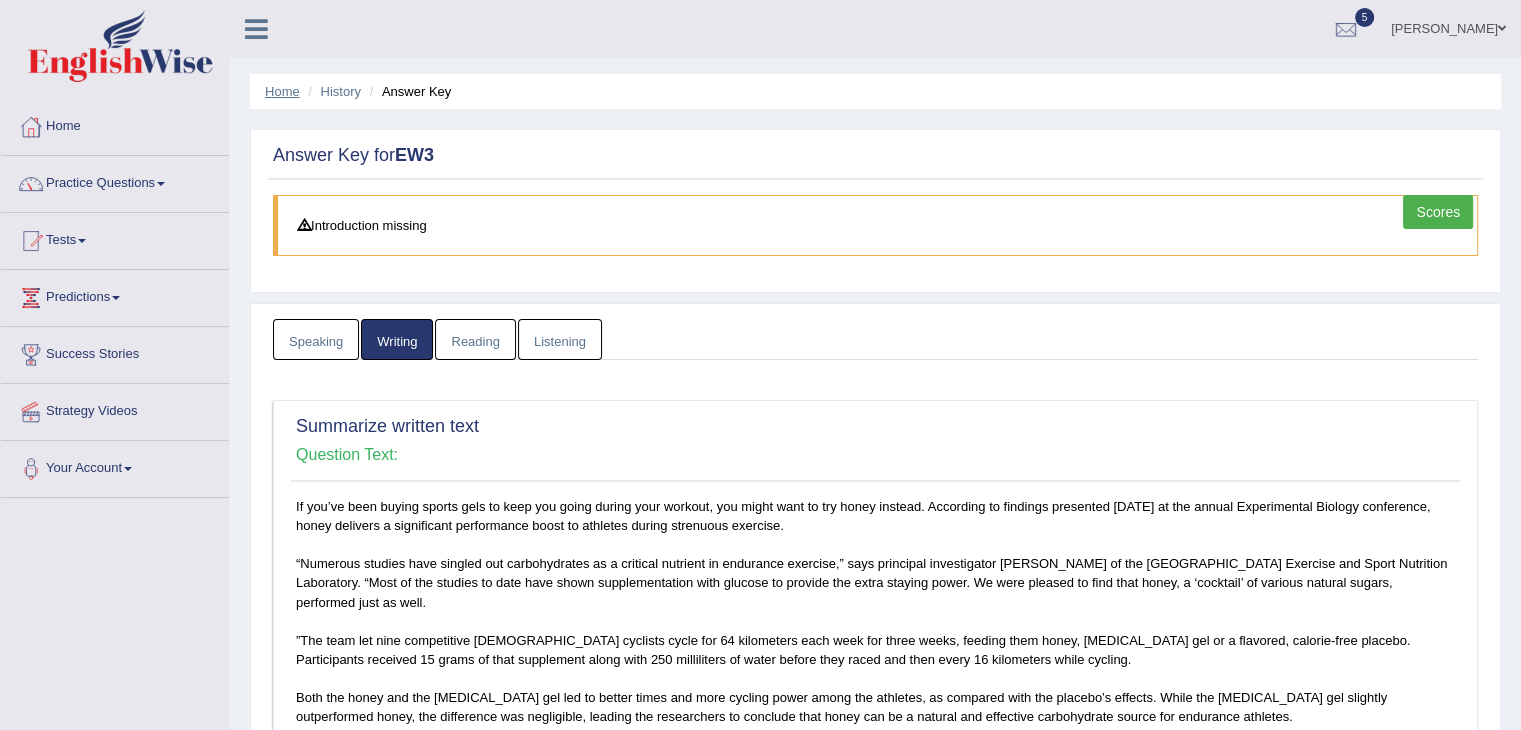 click on "Home" at bounding box center [282, 91] 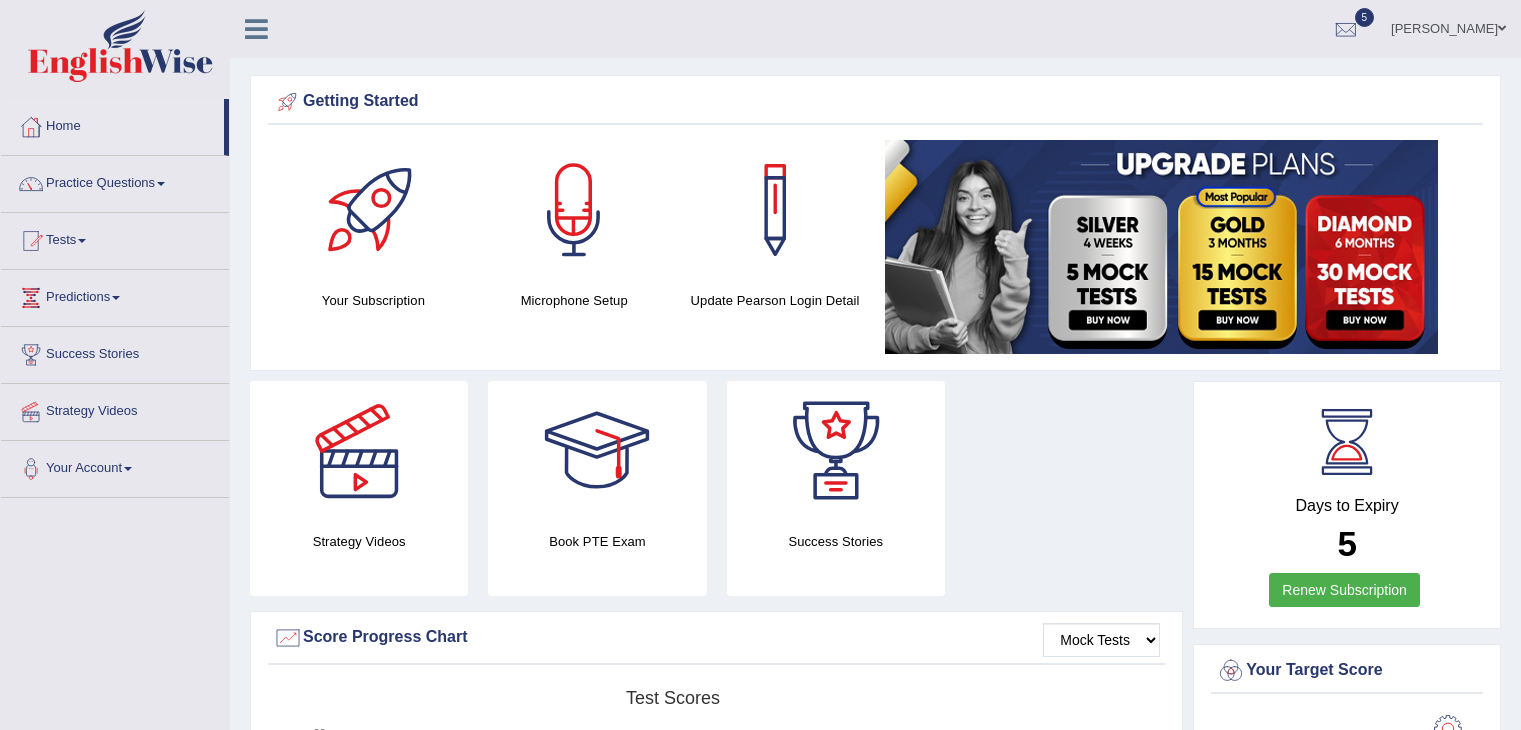 scroll, scrollTop: 0, scrollLeft: 0, axis: both 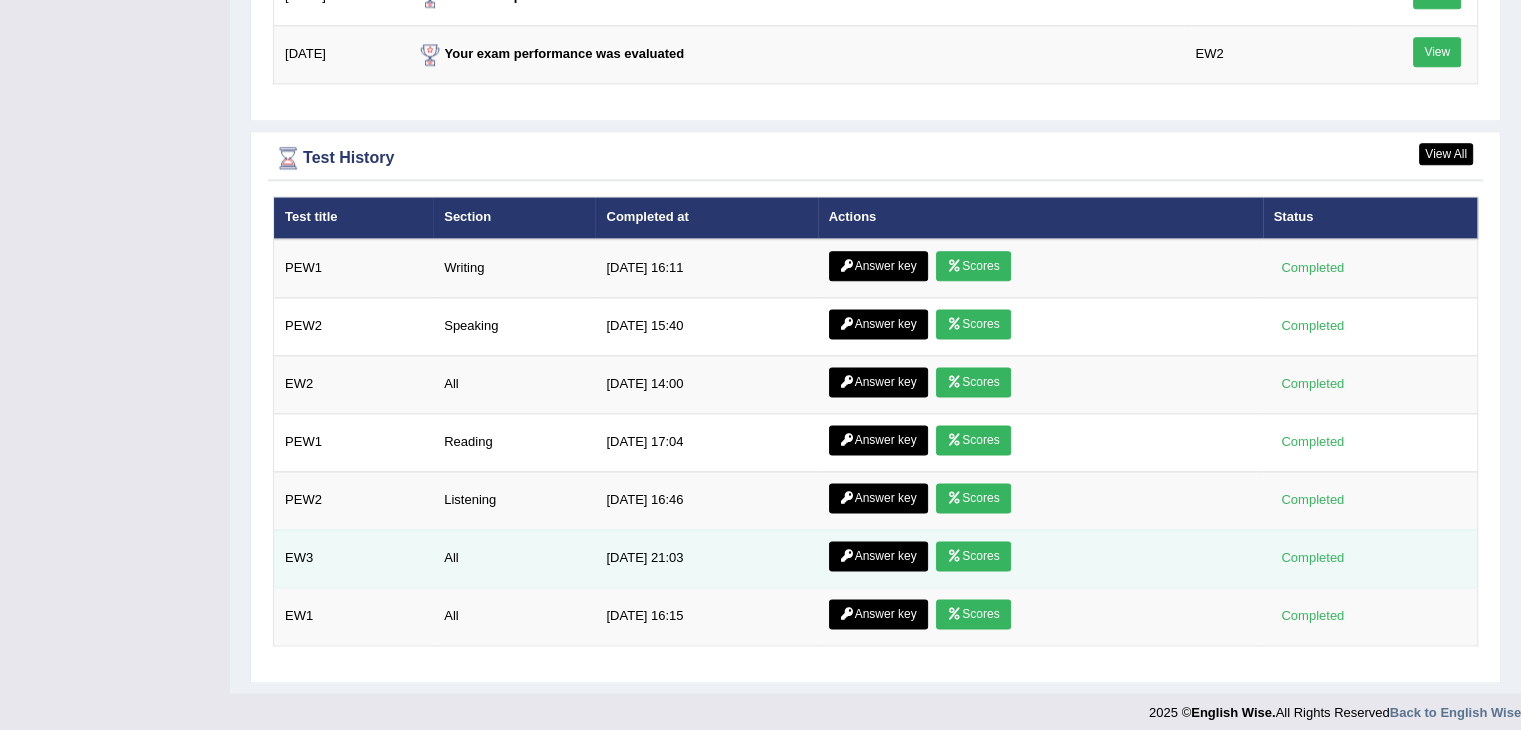 click on "Answer key" at bounding box center (878, 556) 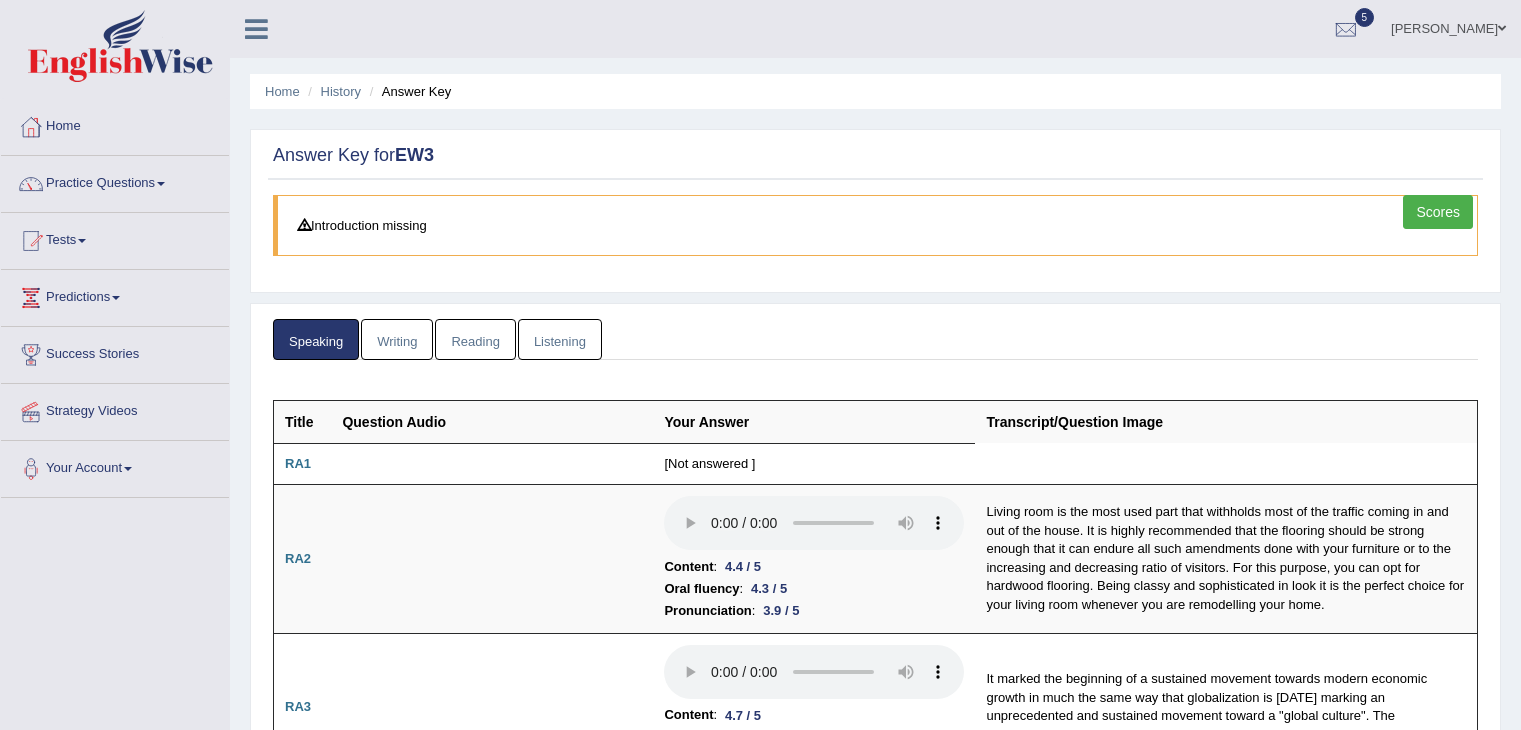 scroll, scrollTop: 0, scrollLeft: 0, axis: both 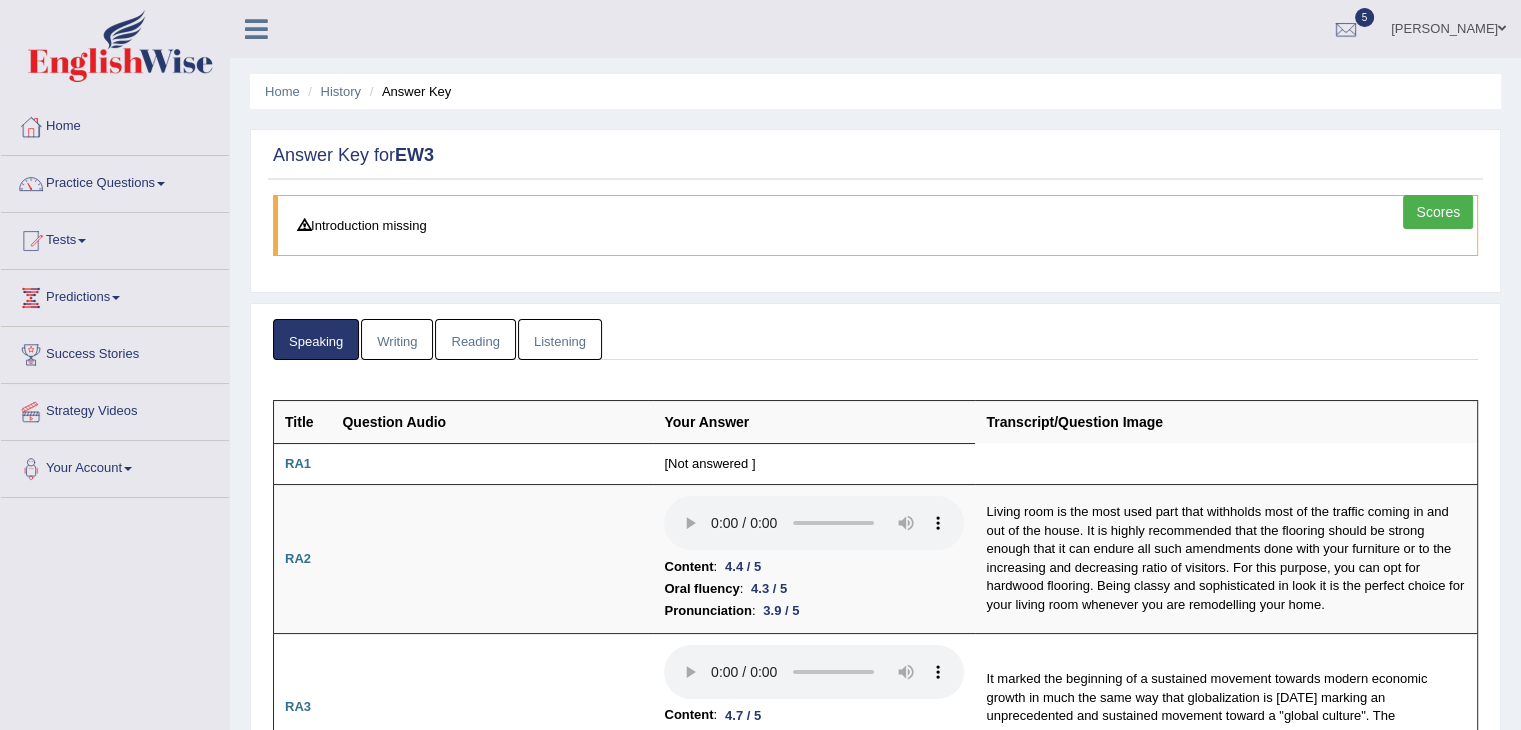 click on "Writing" 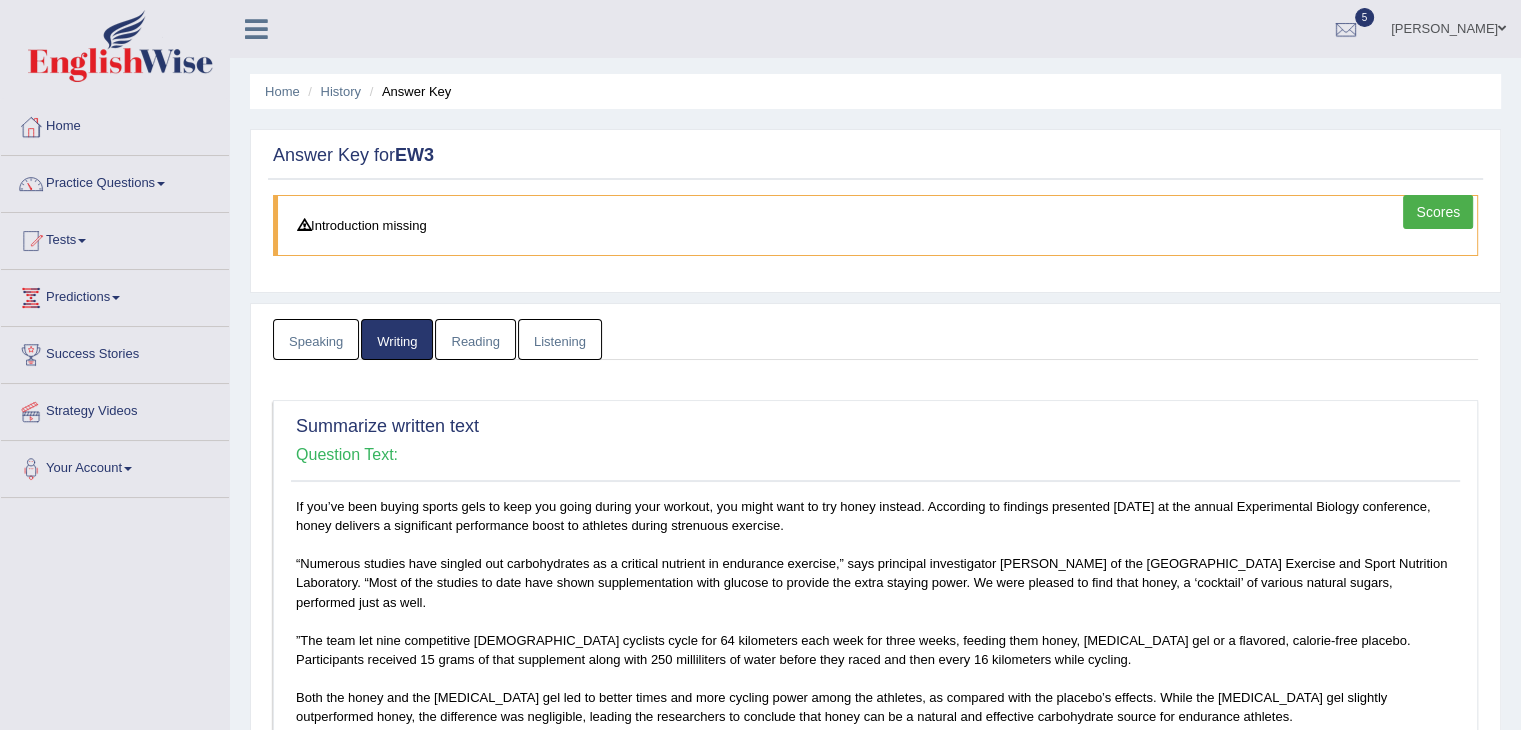 scroll, scrollTop: 0, scrollLeft: 0, axis: both 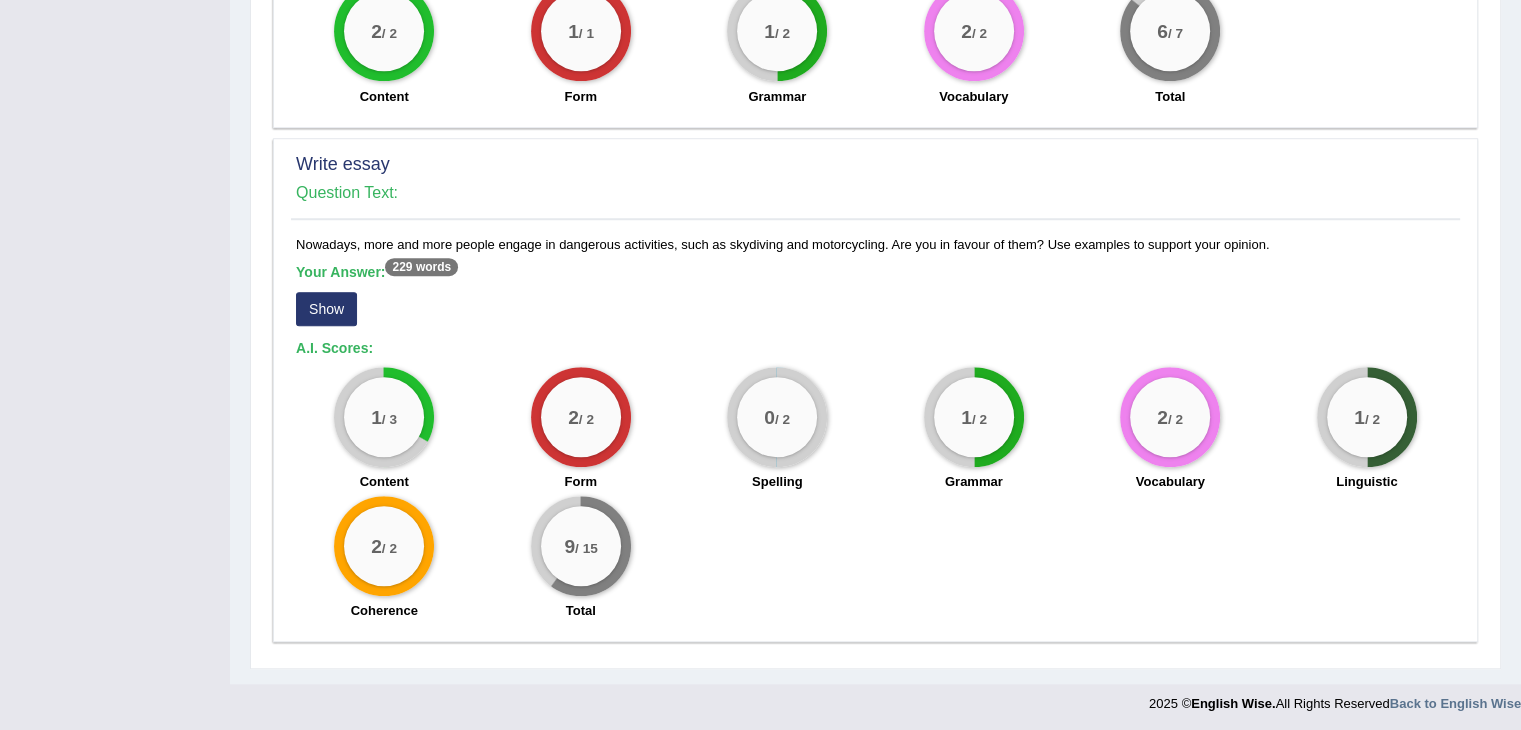 drag, startPoint x: 1535, startPoint y: 208, endPoint x: 1512, endPoint y: 776, distance: 568.46545 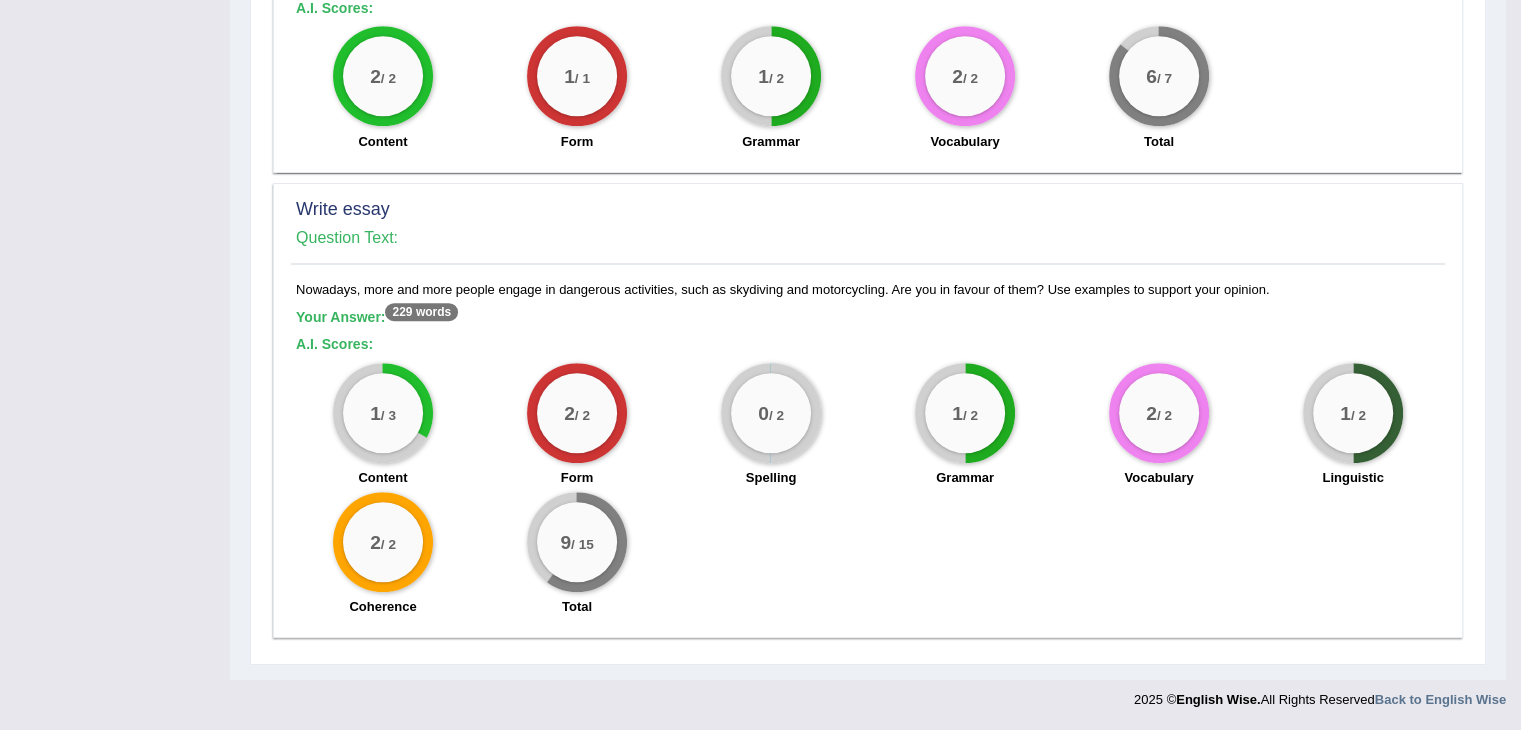 scroll, scrollTop: 1481, scrollLeft: 0, axis: vertical 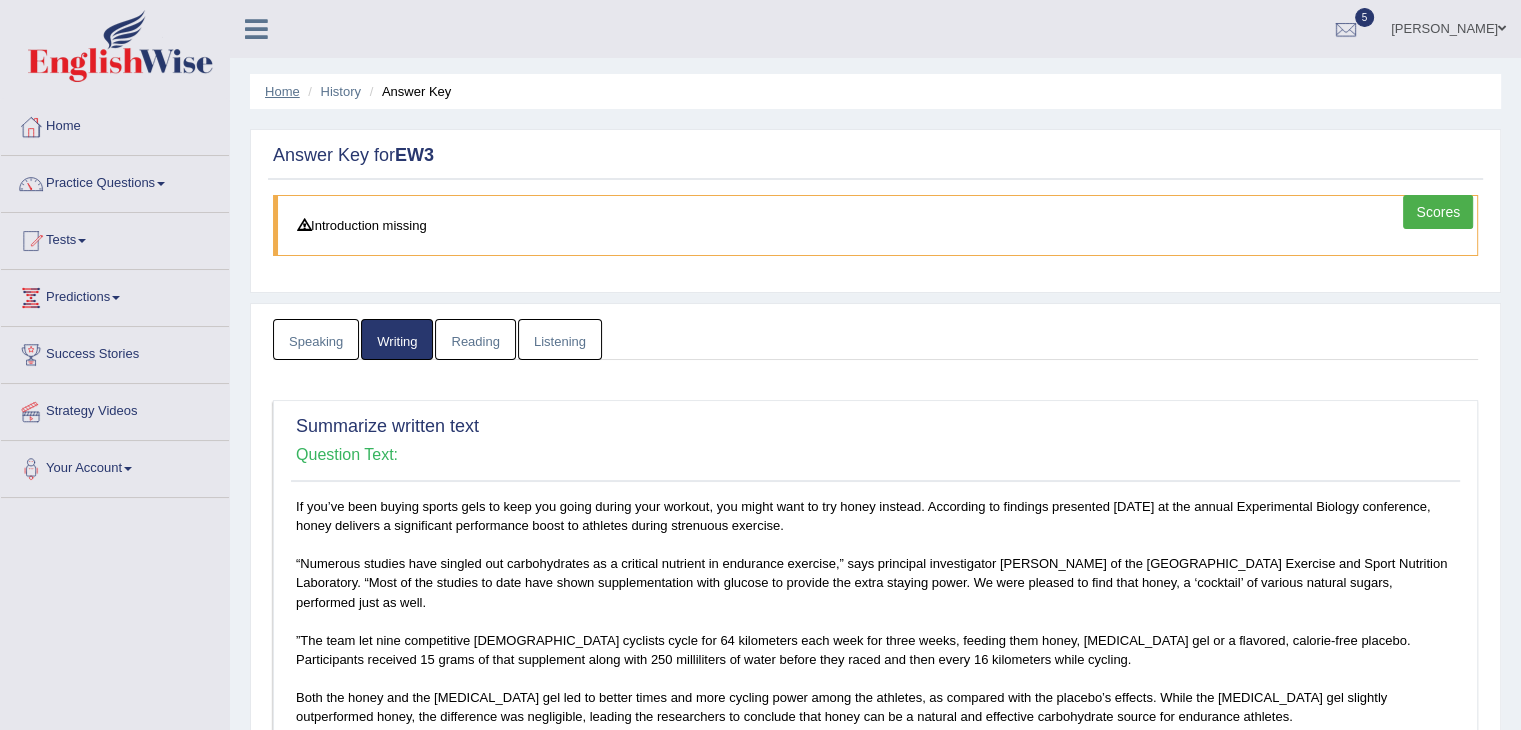 click on "Home" 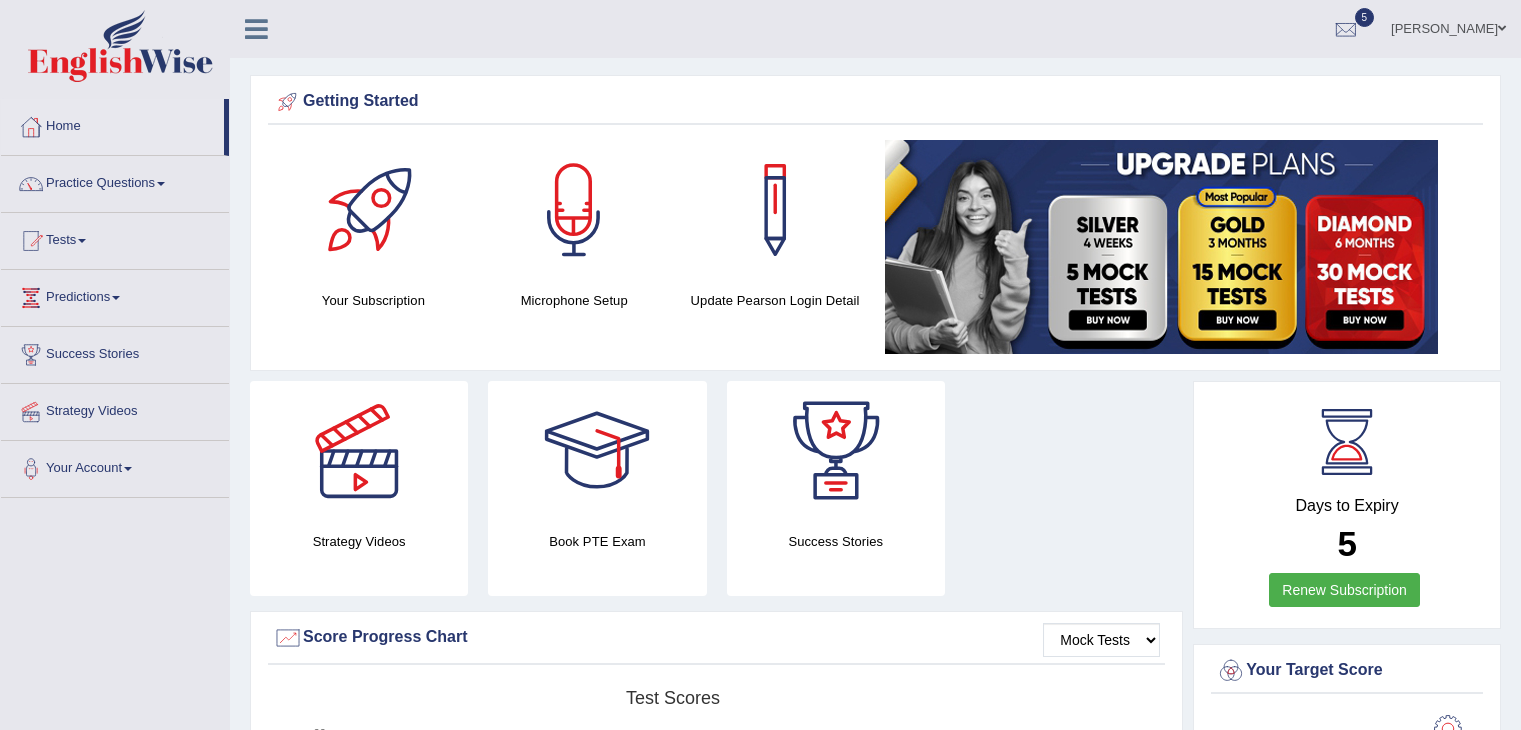 scroll, scrollTop: 0, scrollLeft: 0, axis: both 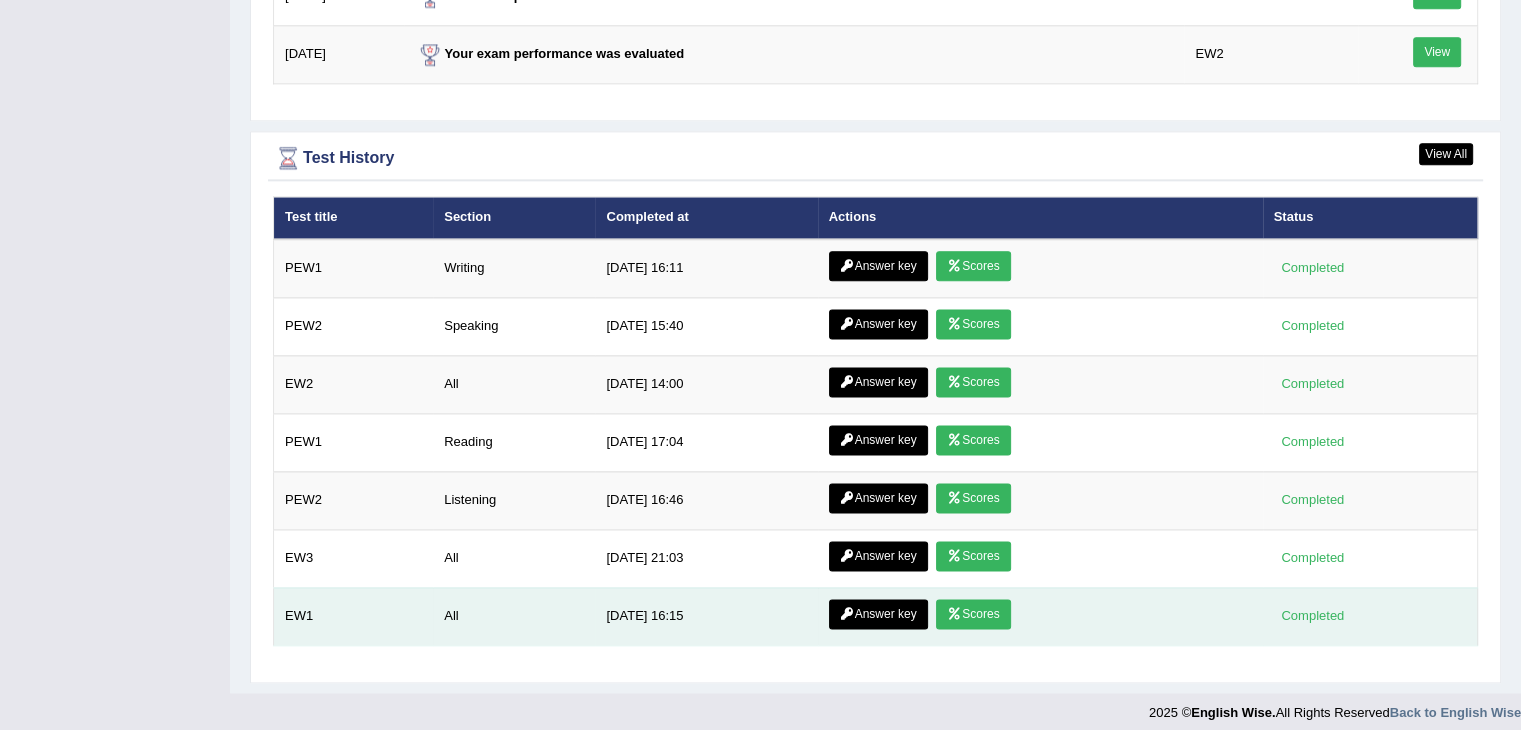click on "Answer key" at bounding box center (878, 614) 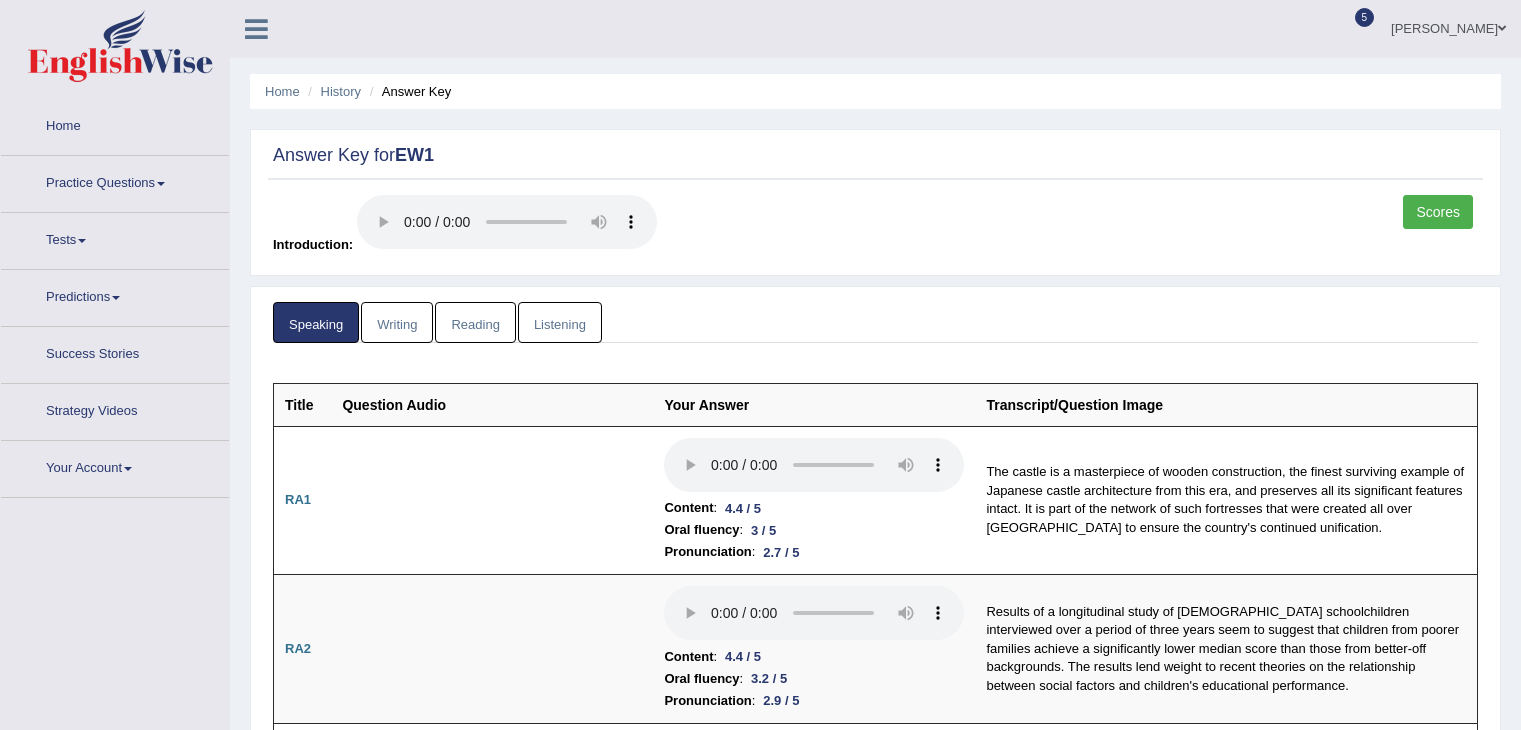 scroll, scrollTop: 0, scrollLeft: 0, axis: both 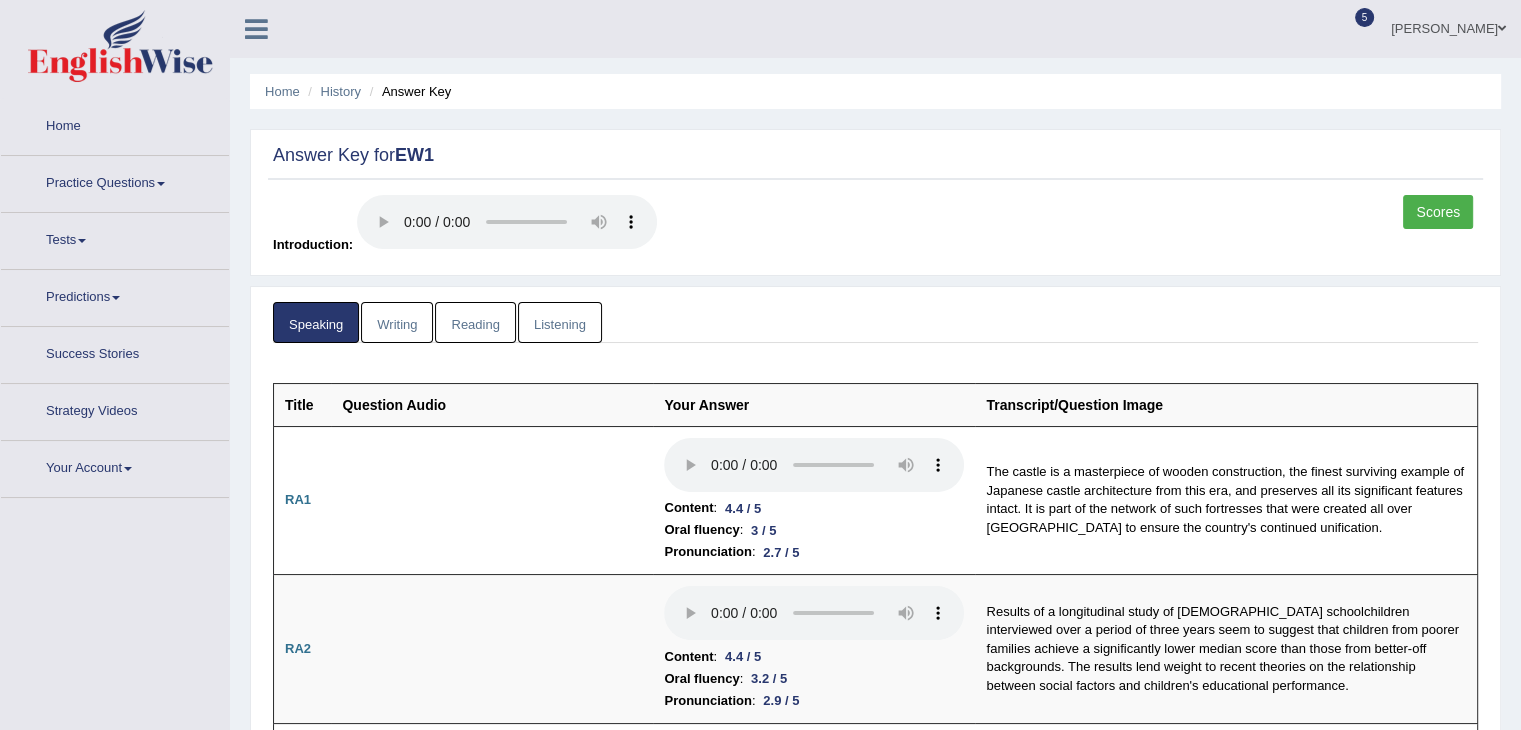 click on "Writing" at bounding box center [397, 322] 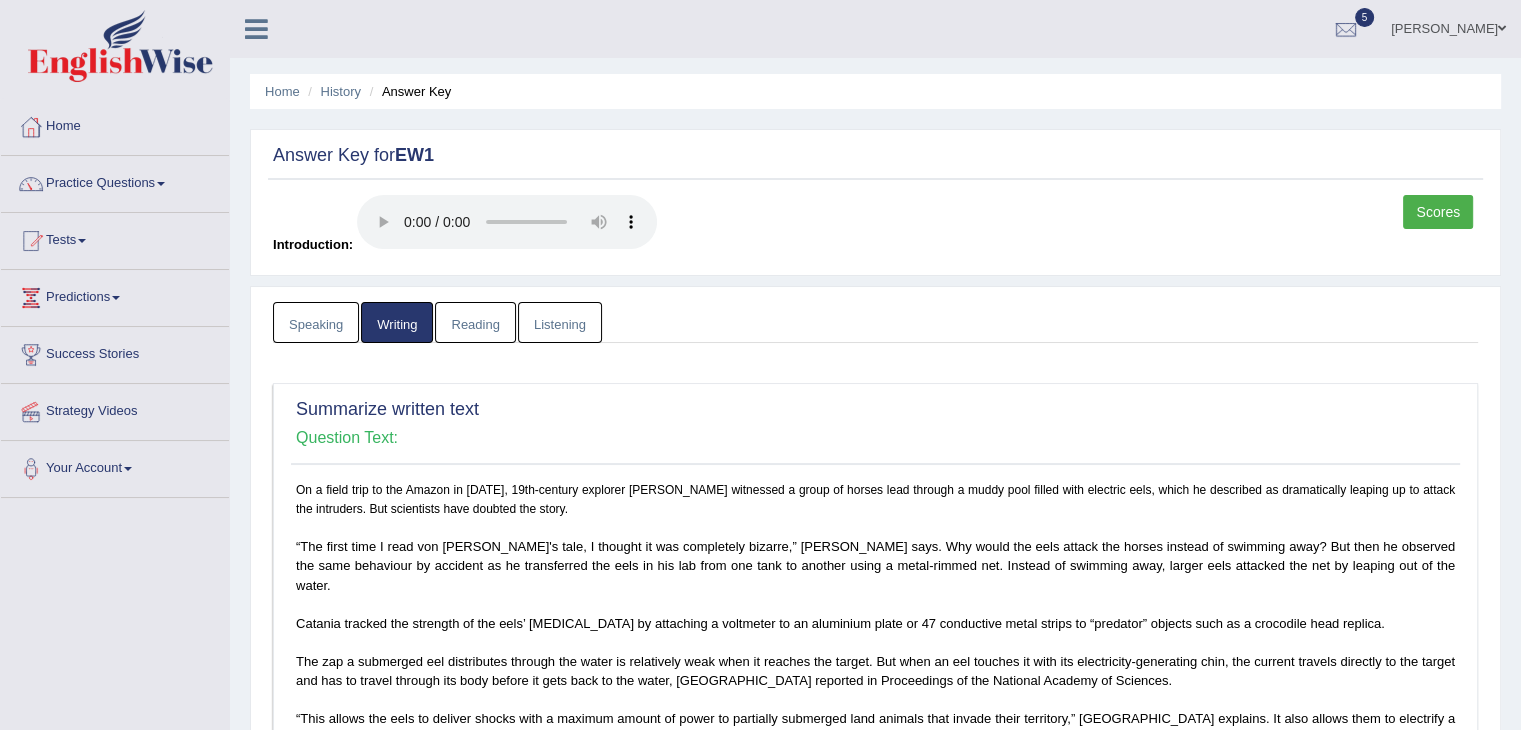 scroll, scrollTop: 0, scrollLeft: 0, axis: both 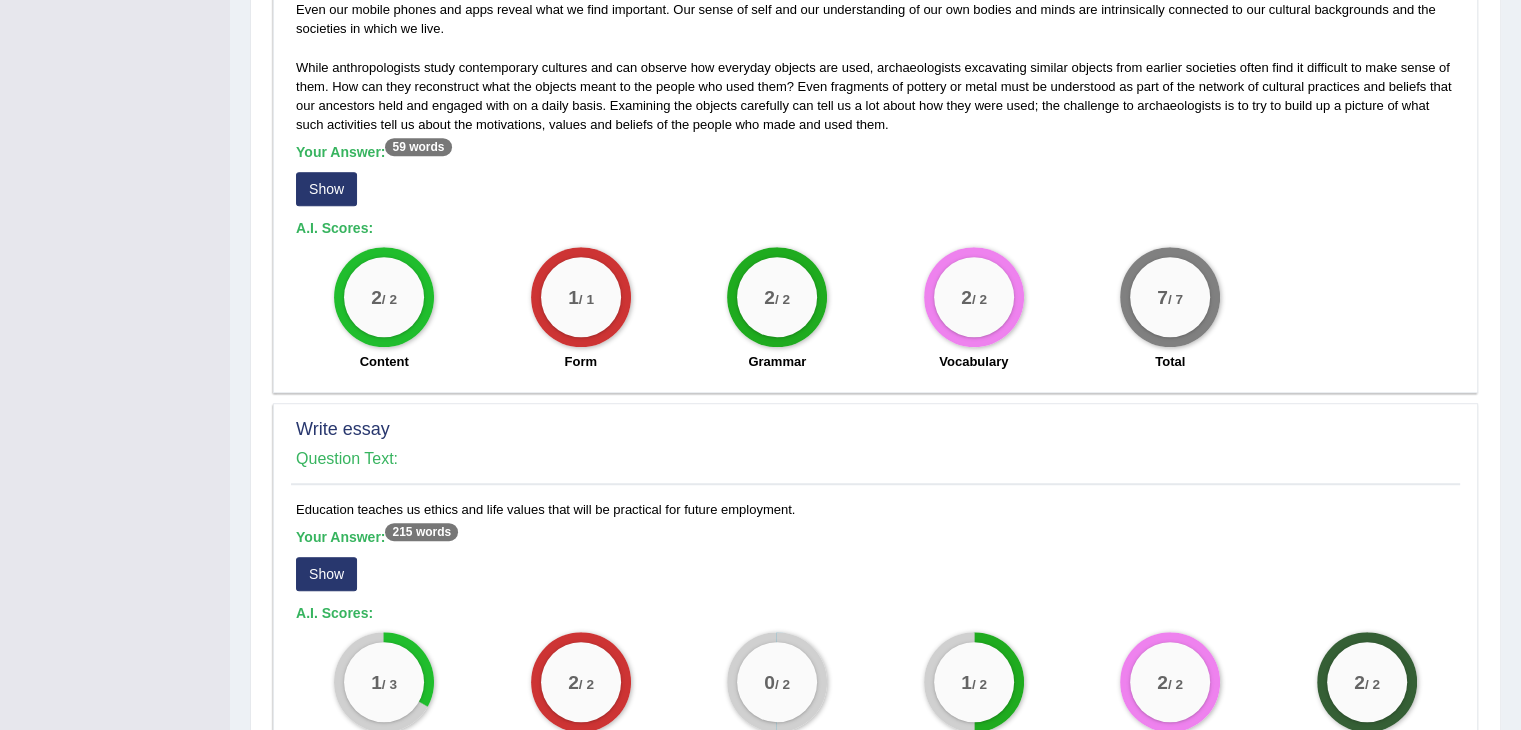 click on "Toggle navigation
Home
Practice Questions   Speaking Practice Read Aloud
Repeat Sentence
Describe Image
Re-tell Lecture
Answer Short Question
Writing Practice  Summarize Written Text
Write Essay
Reading Practice  Reading & Writing: Fill In The Blanks
Choose Multiple Answers
Re-order Paragraphs
Fill In The Blanks
Choose Single Answer
Listening Practice  Summarize Spoken Text
Highlight Incorrect Words
Highlight Correct Summary
Select Missing Word
Choose Single Answer
Choose Multiple Answers
Fill In The Blanks
Write From Dictation
Pronunciation
Tests  Take Practice Sectional Test
Take Mock Test
History
Predictions" at bounding box center (760, -911) 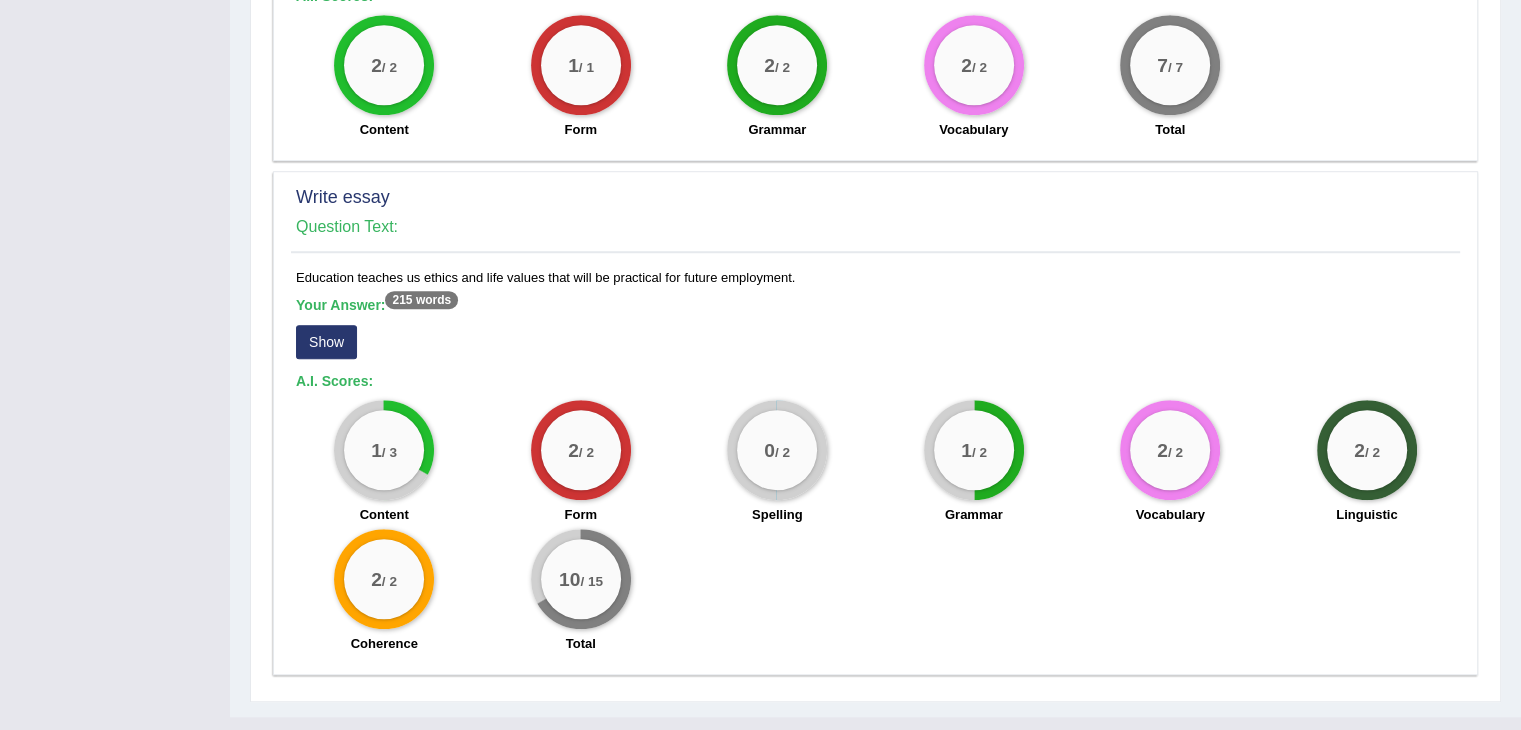 scroll, scrollTop: 1524, scrollLeft: 0, axis: vertical 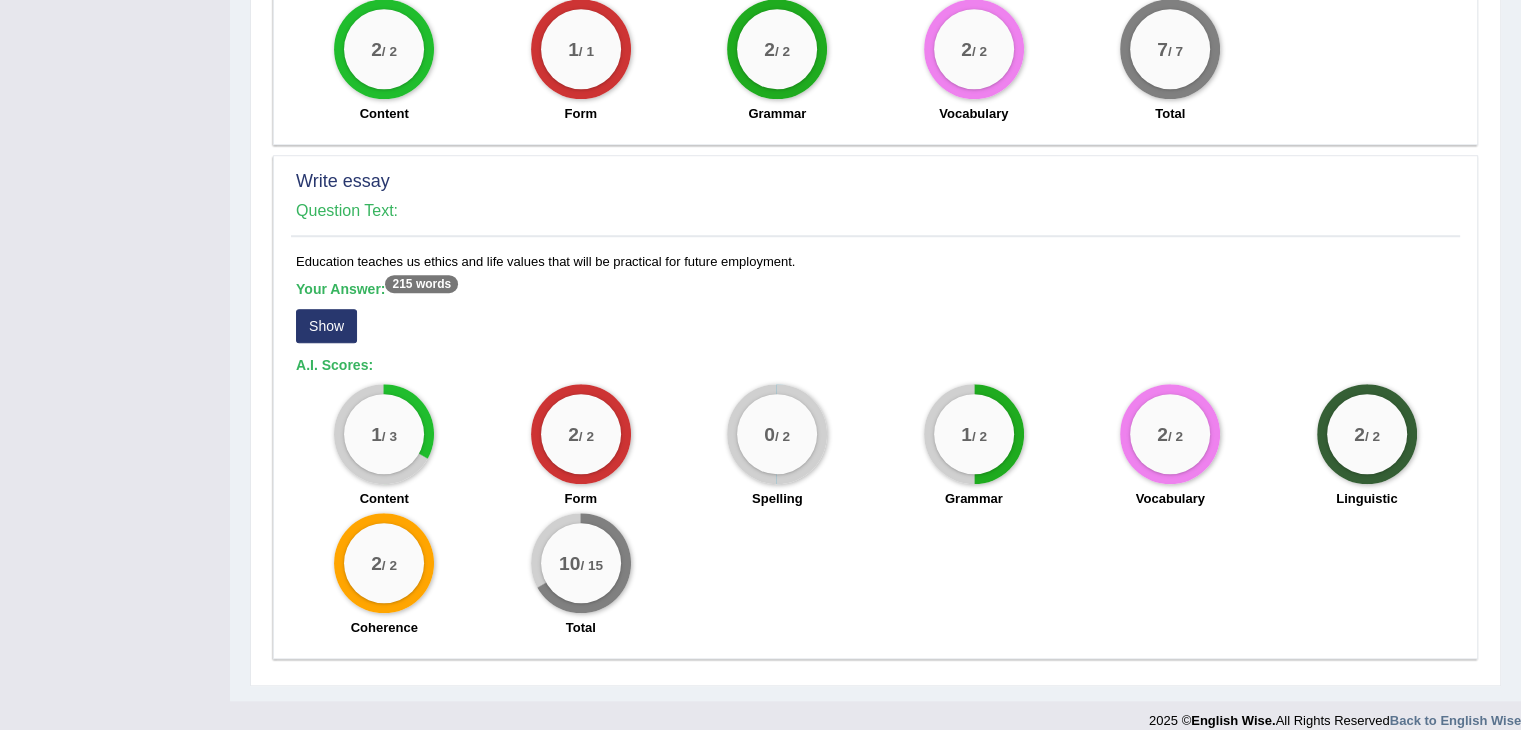 click on "Show" at bounding box center [326, 326] 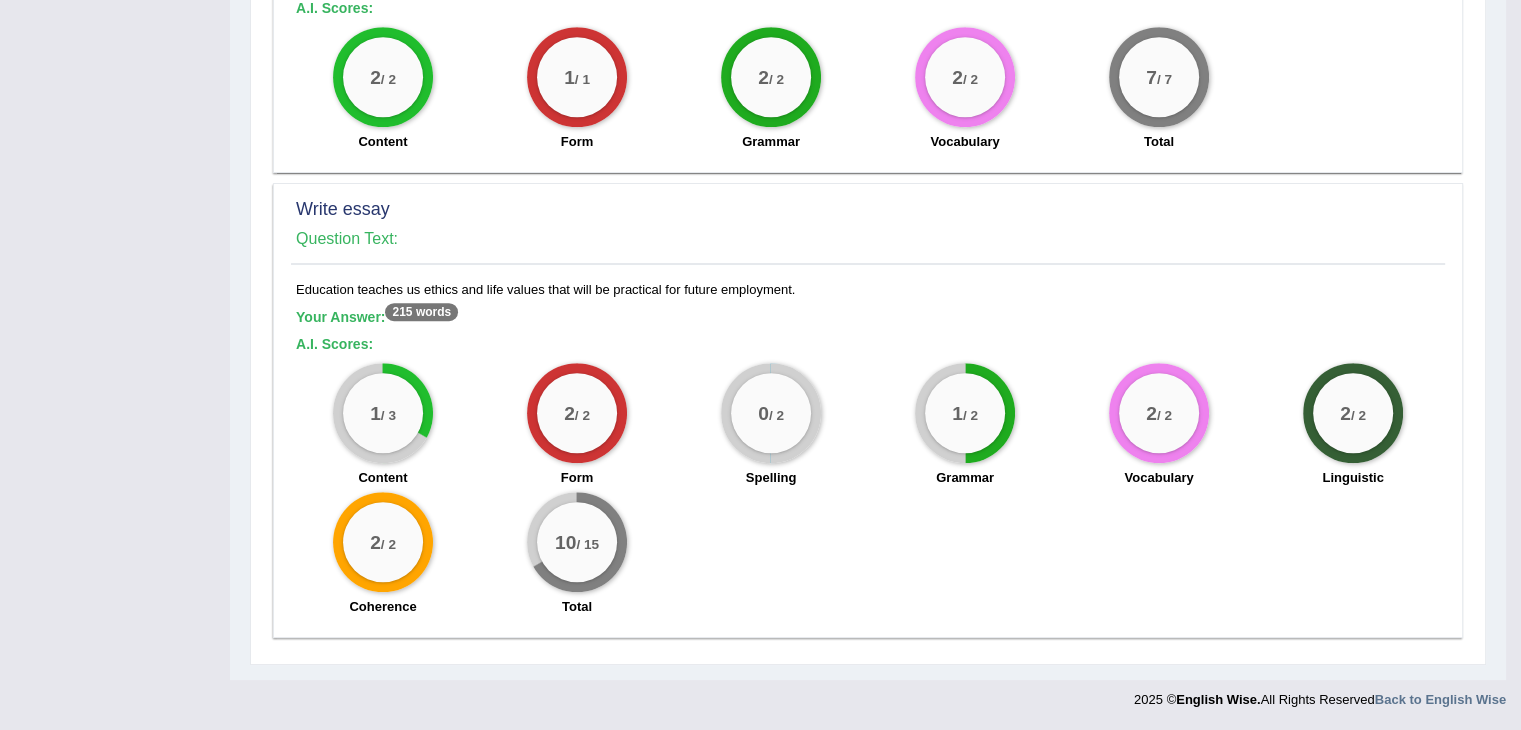scroll, scrollTop: 1475, scrollLeft: 0, axis: vertical 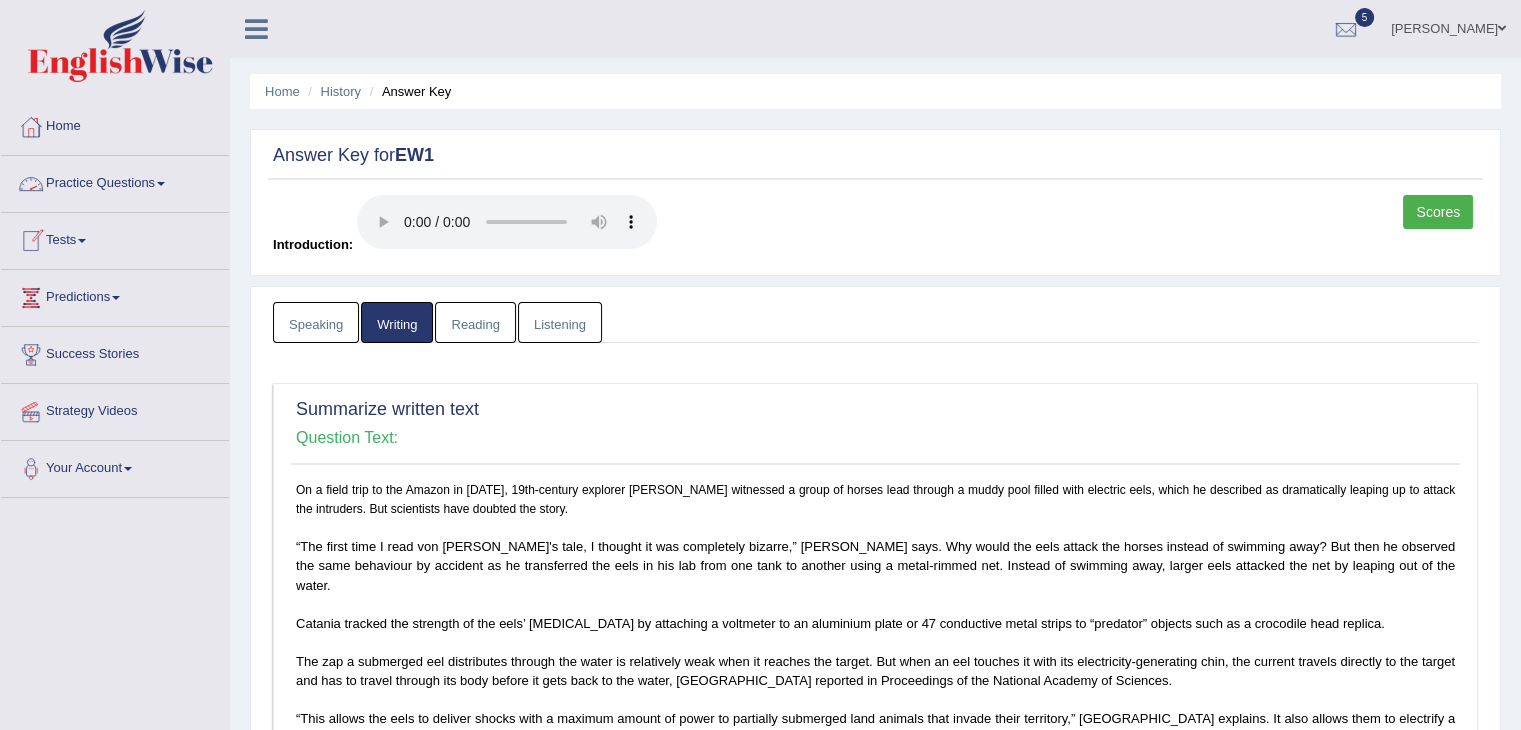 click on "Practice Questions" at bounding box center [115, 181] 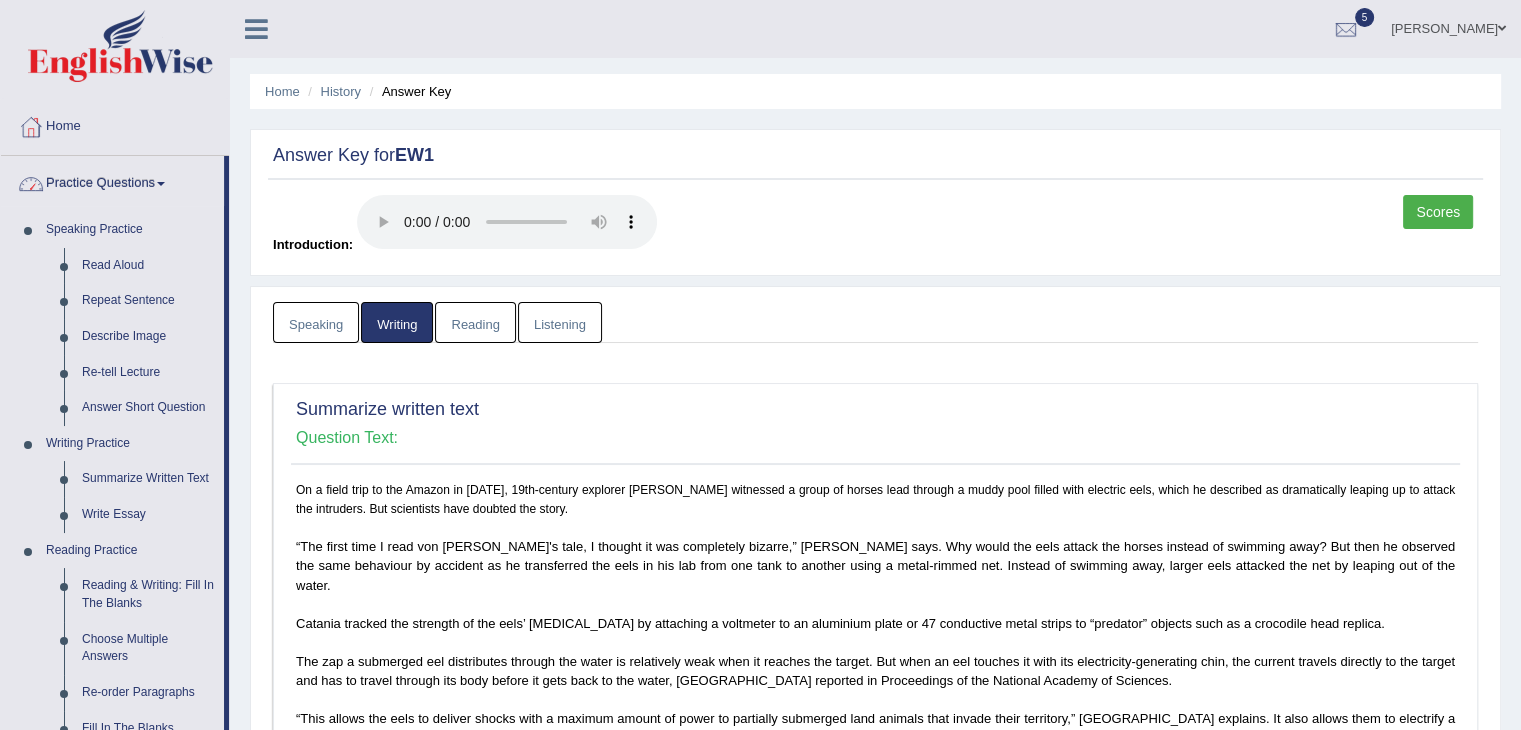 click on "Practice Questions" at bounding box center (112, 181) 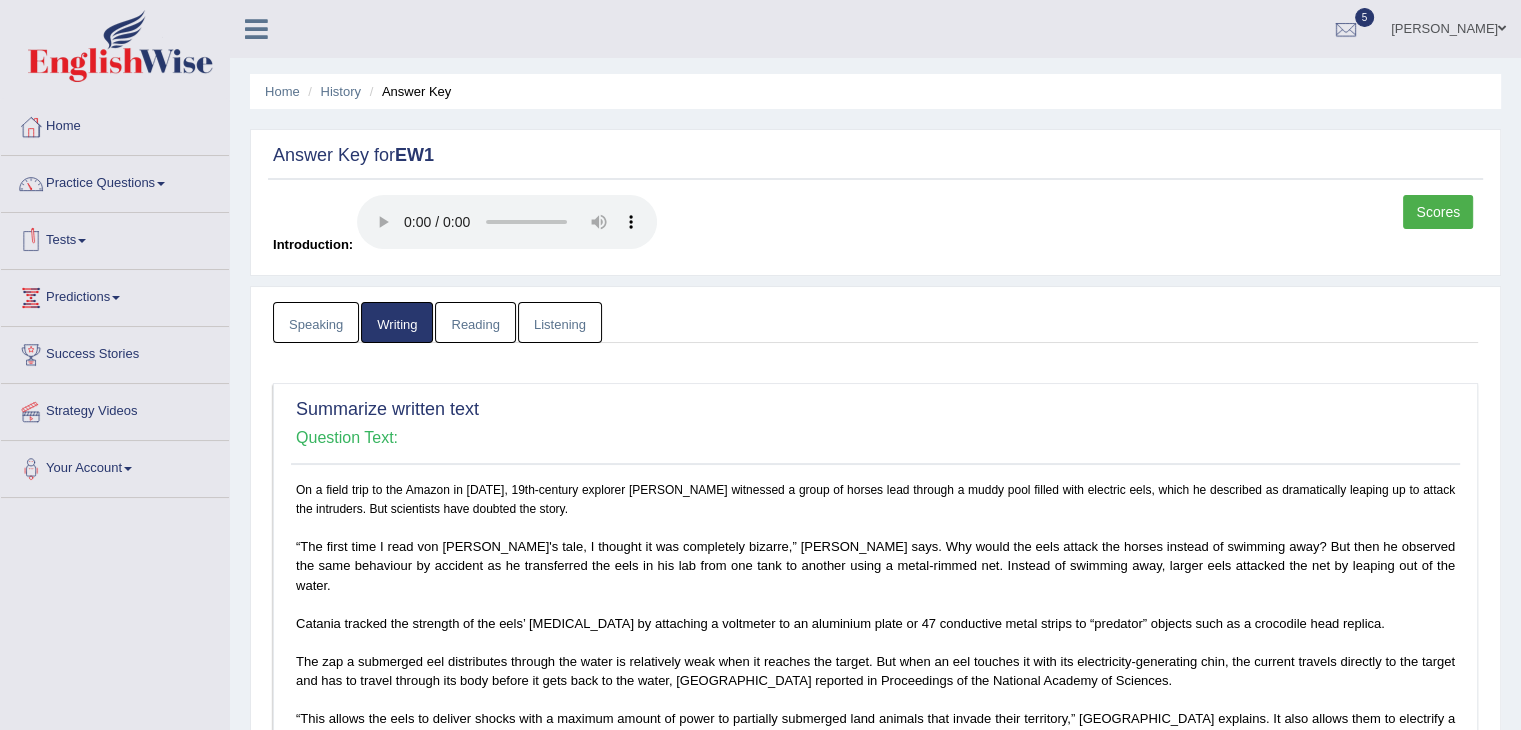 click on "Tests" at bounding box center (115, 238) 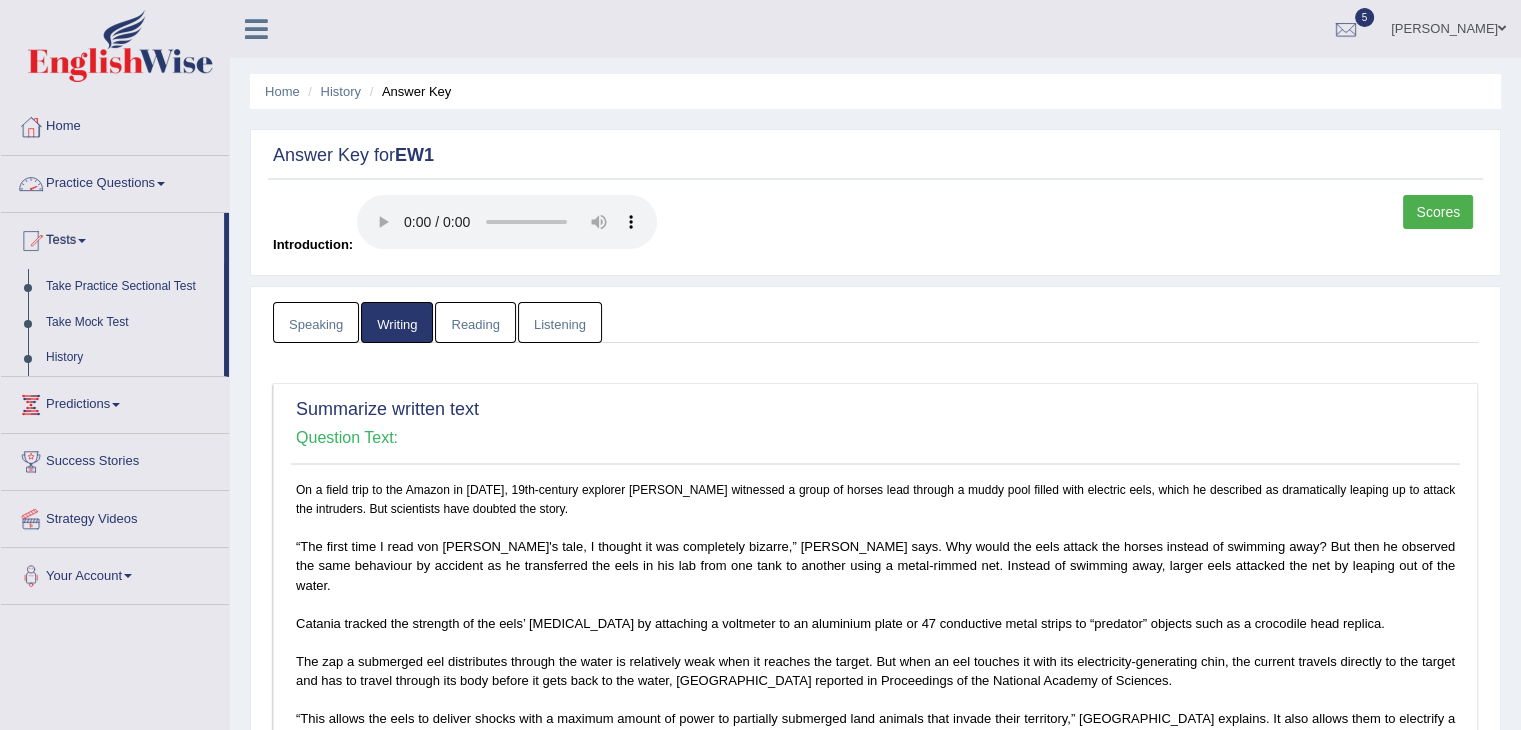 click on "Practice Questions" at bounding box center (115, 181) 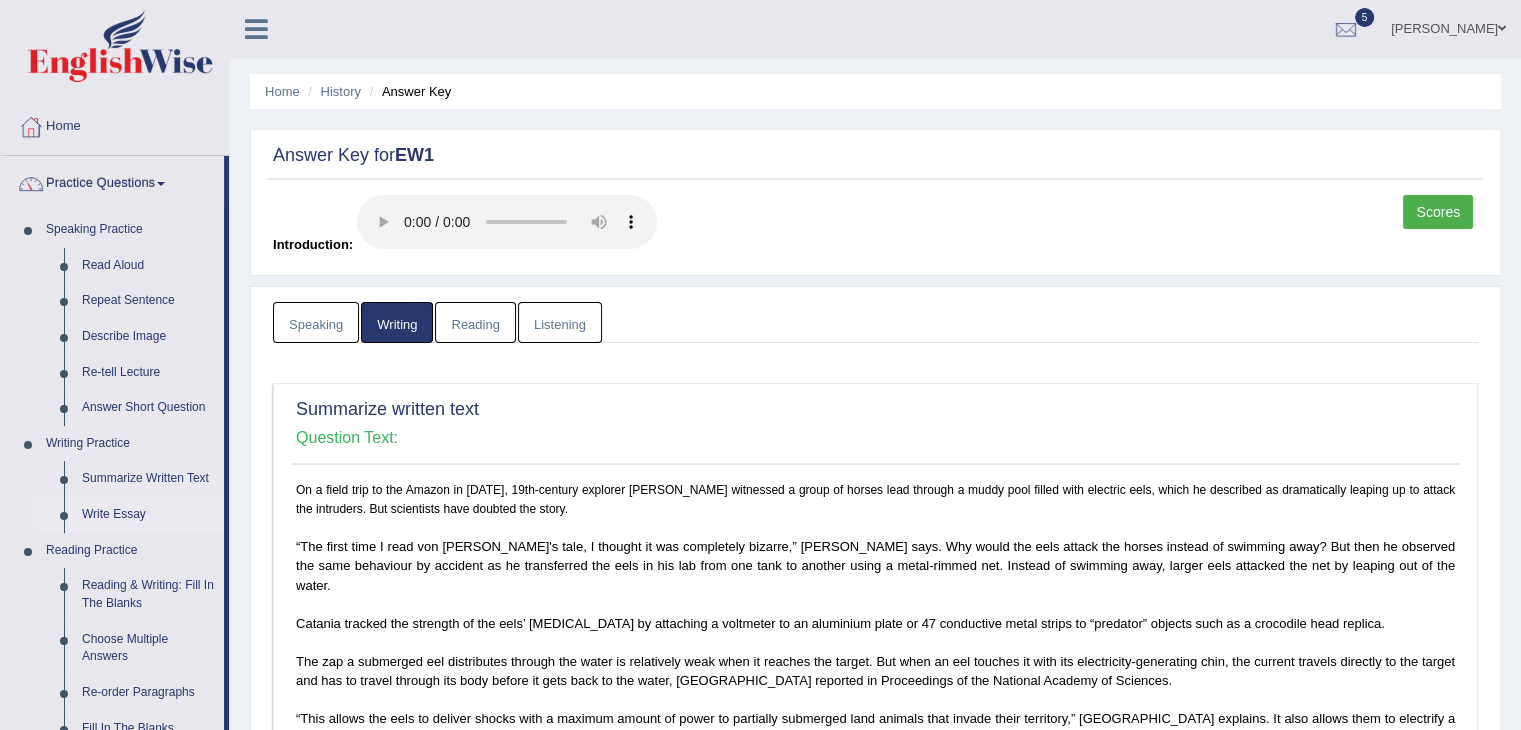 click on "Write Essay" at bounding box center (148, 515) 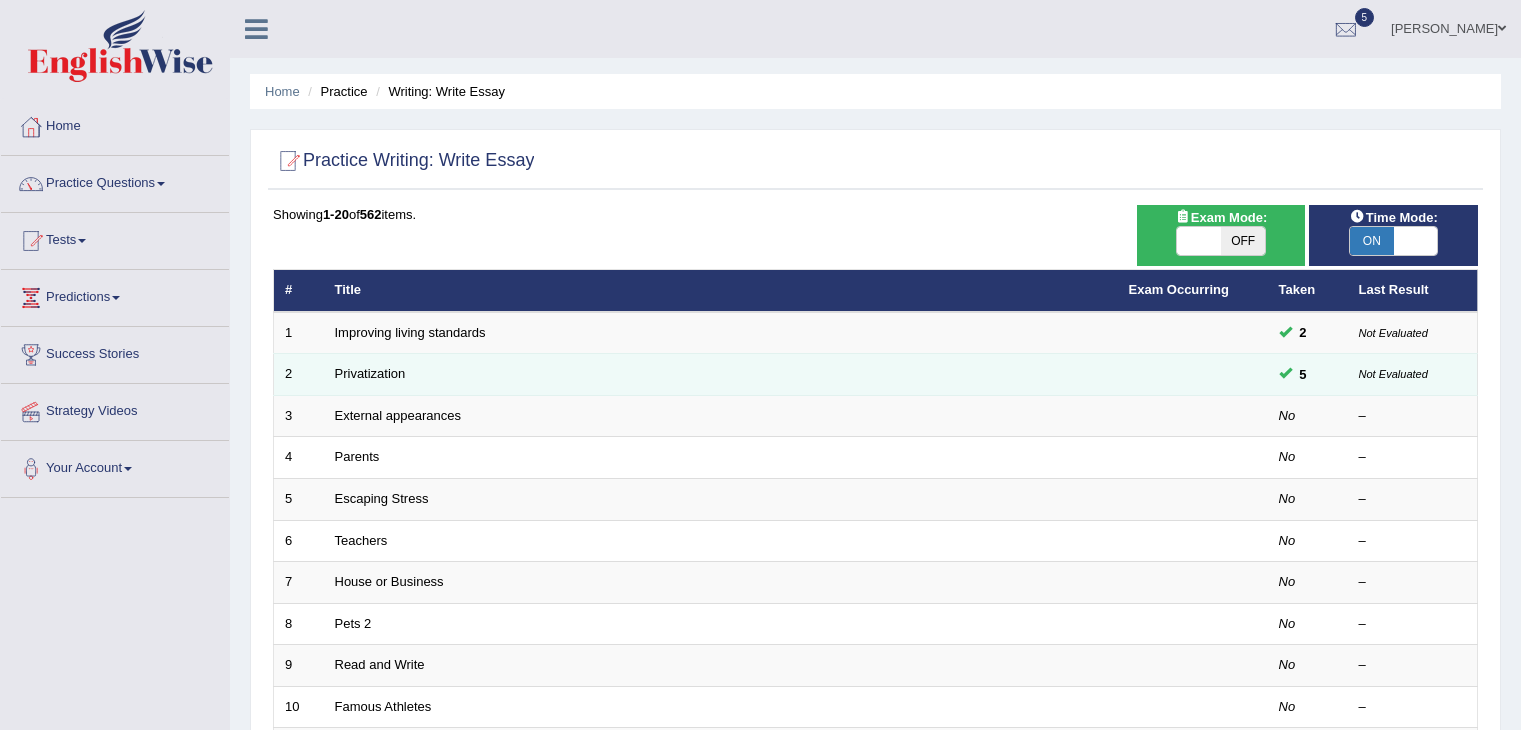 scroll, scrollTop: 0, scrollLeft: 0, axis: both 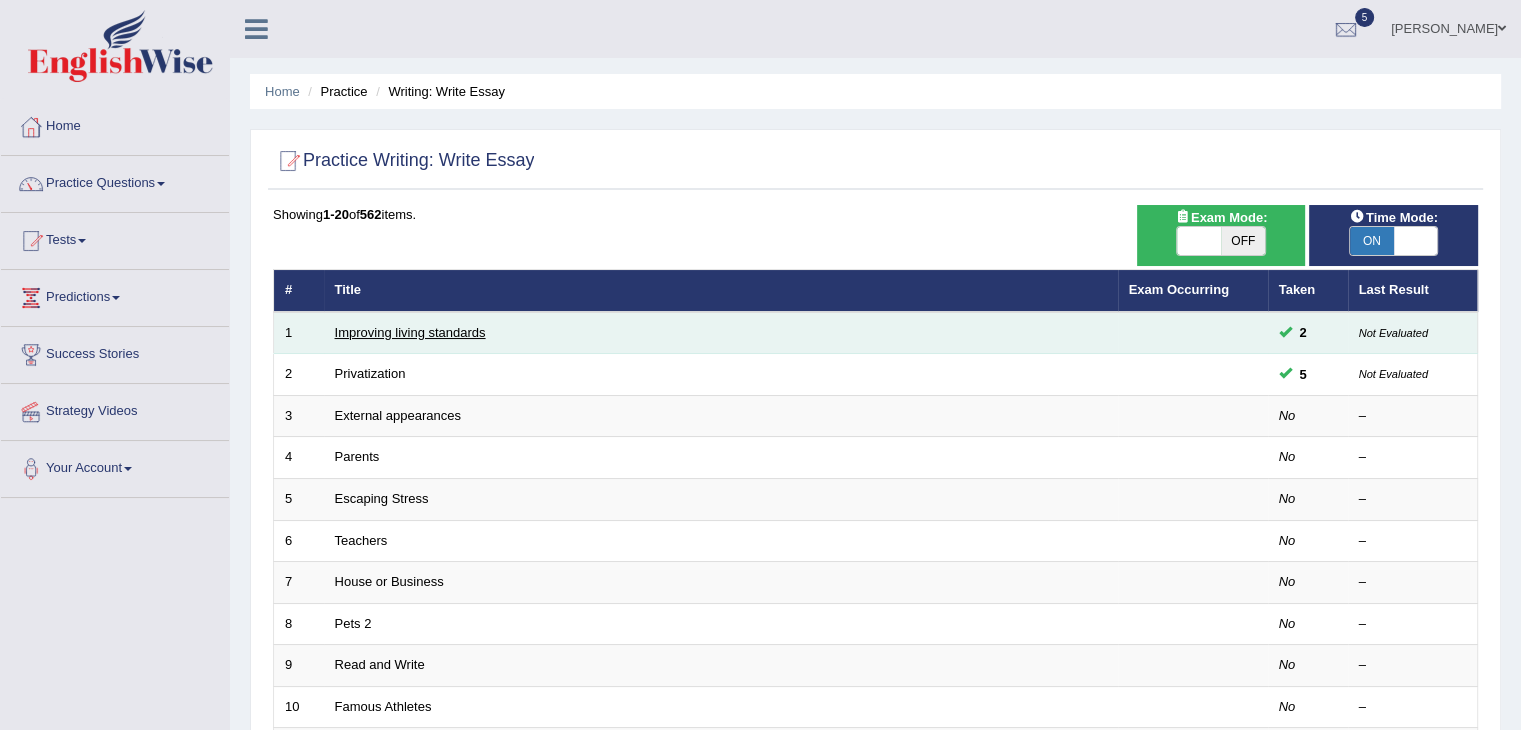 click on "Improving living standards" at bounding box center [410, 332] 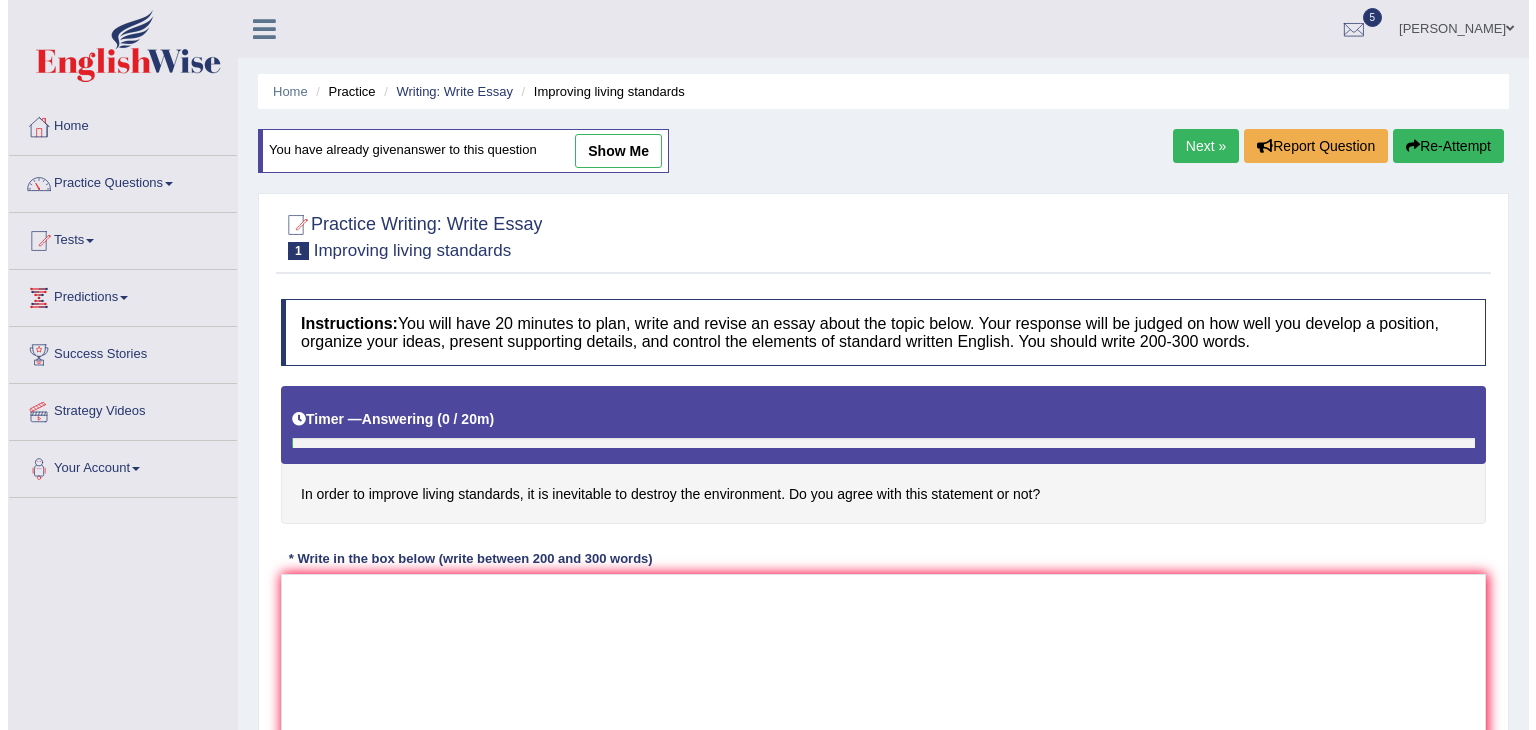 scroll, scrollTop: 0, scrollLeft: 0, axis: both 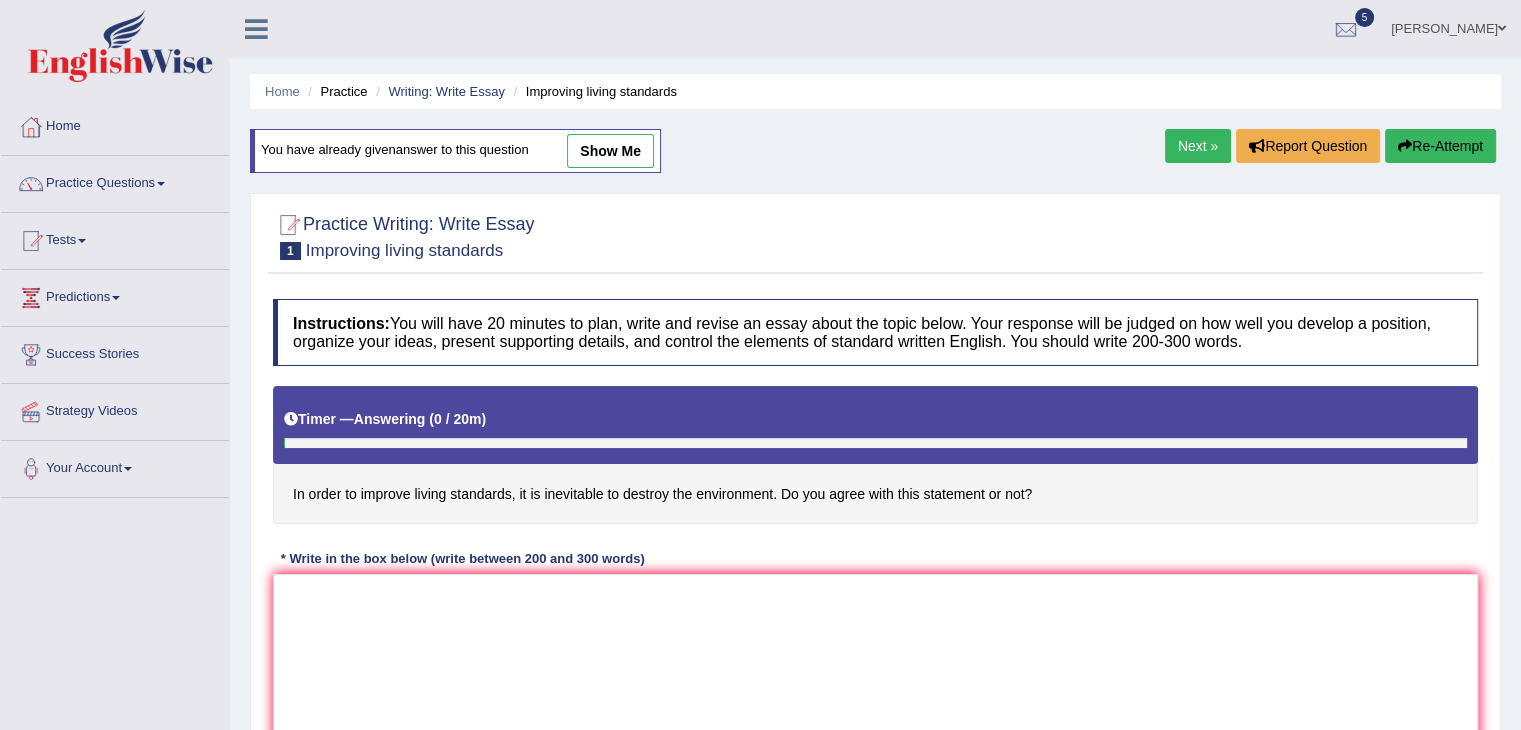 click on "show me" at bounding box center [610, 151] 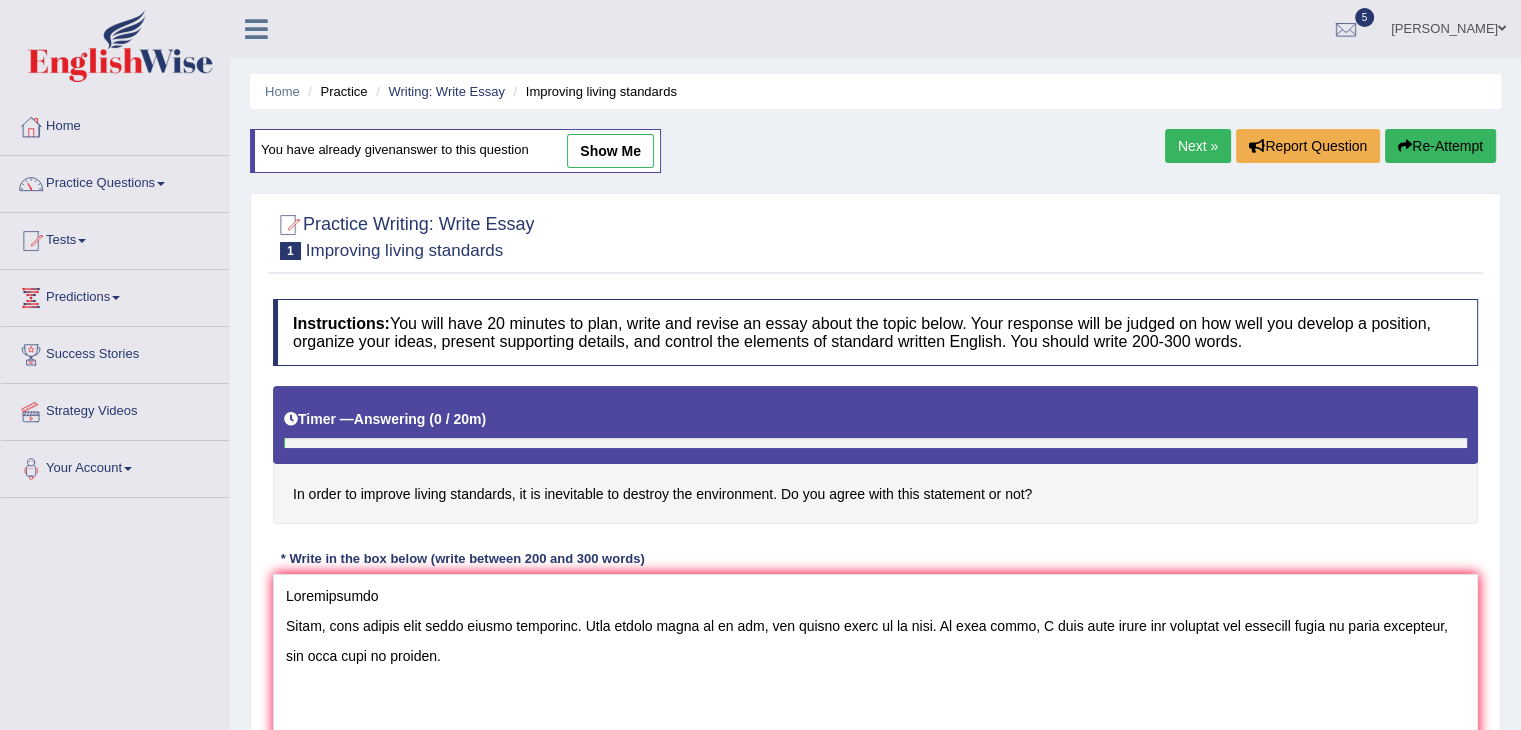scroll, scrollTop: 0, scrollLeft: 0, axis: both 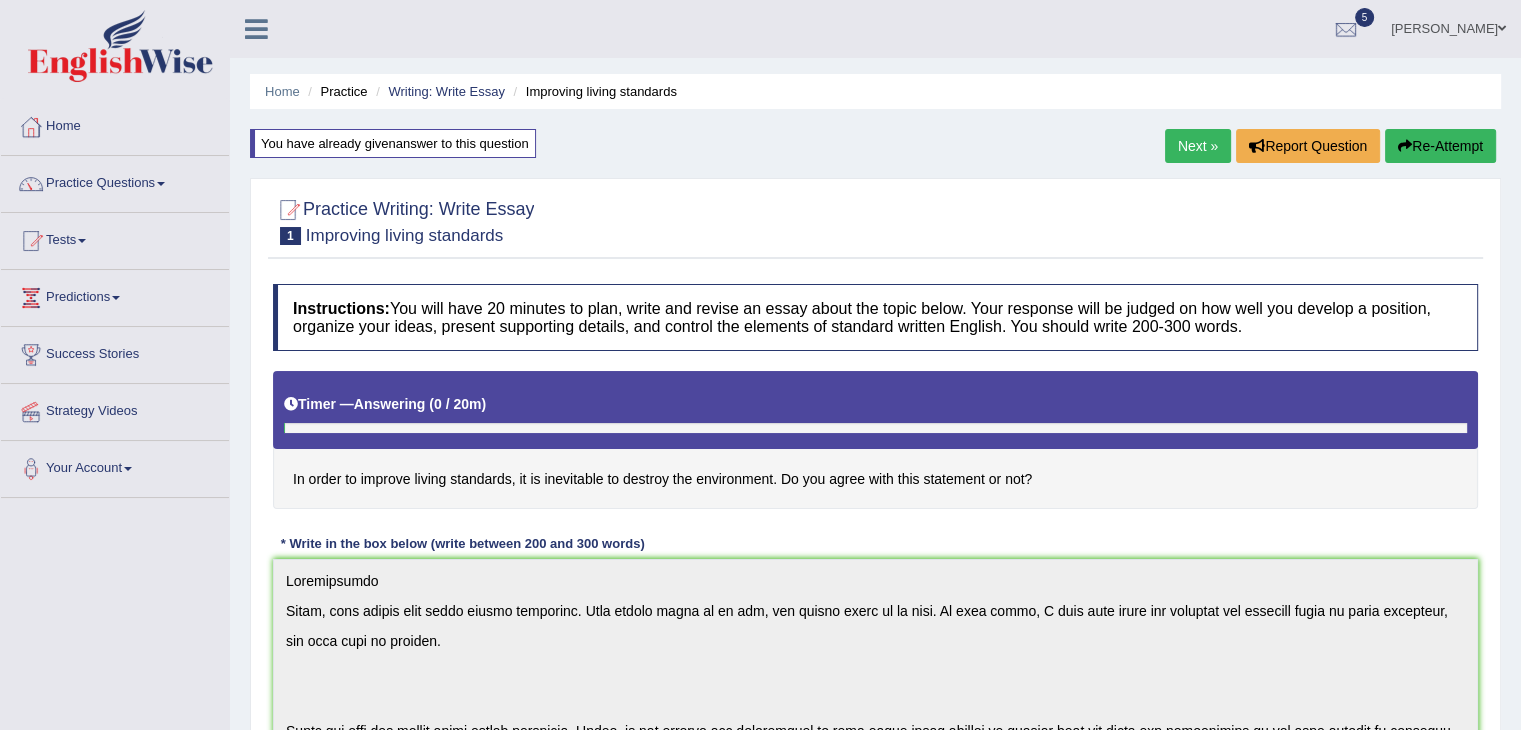 click on "You have already given   answer to this question" at bounding box center [393, 143] 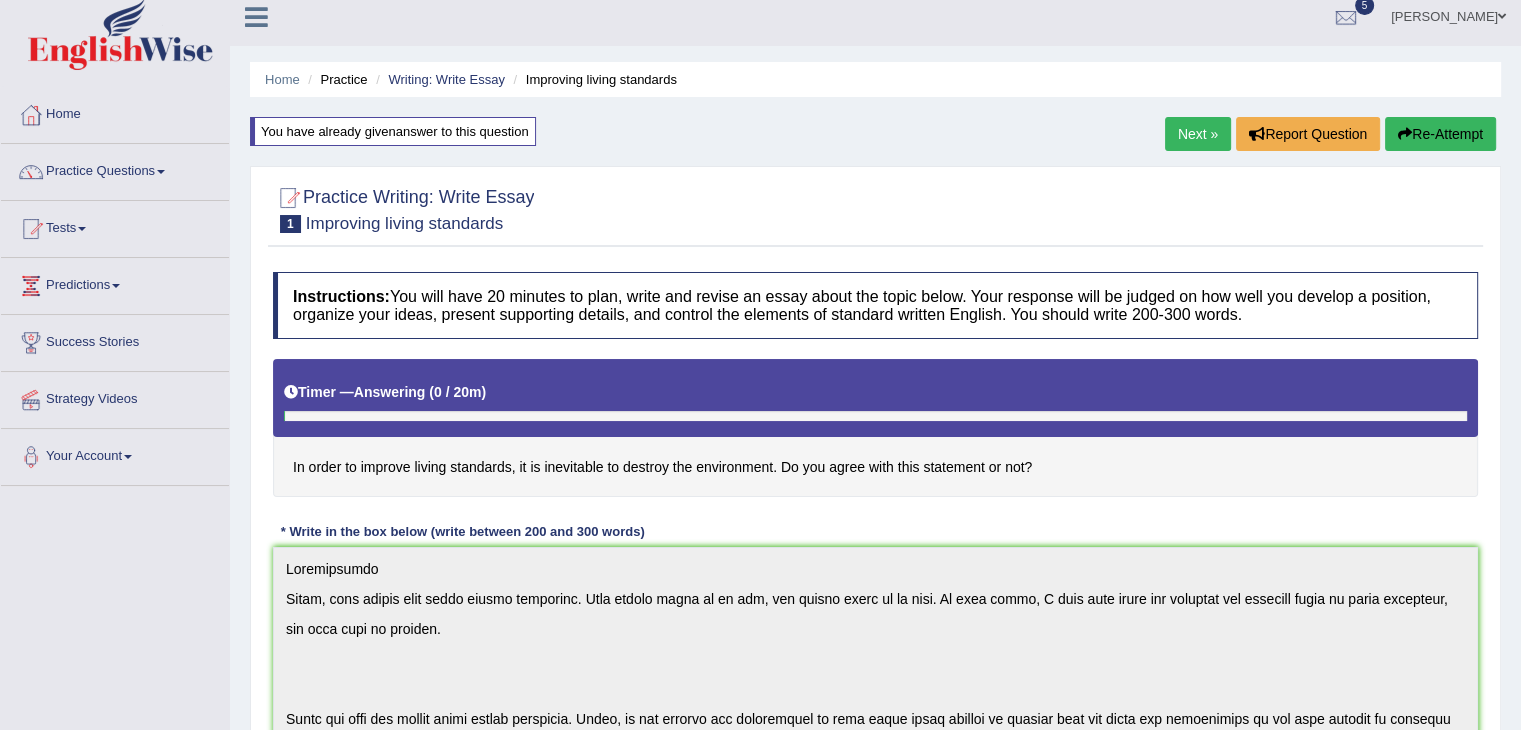 scroll, scrollTop: 0, scrollLeft: 0, axis: both 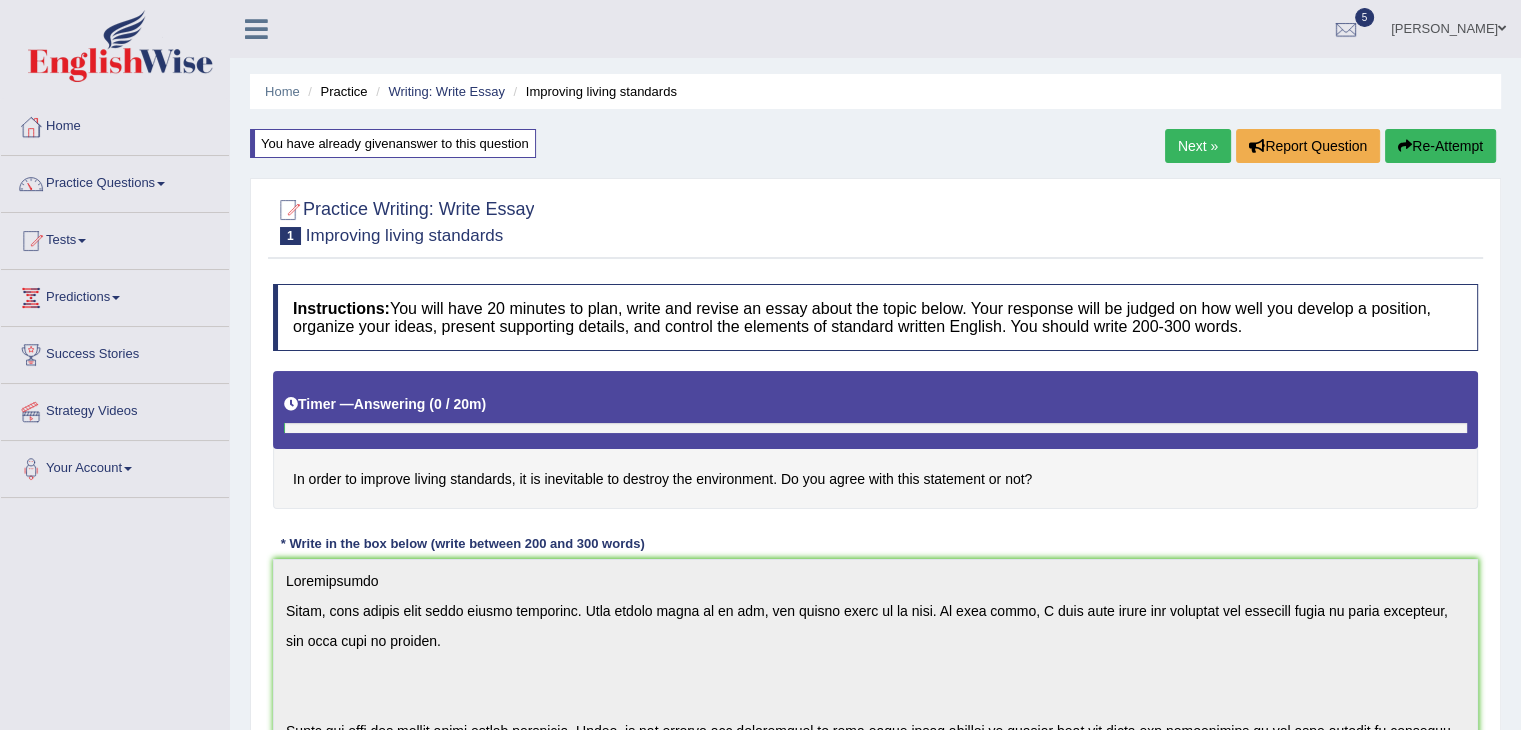 click on "Home" at bounding box center [282, 91] 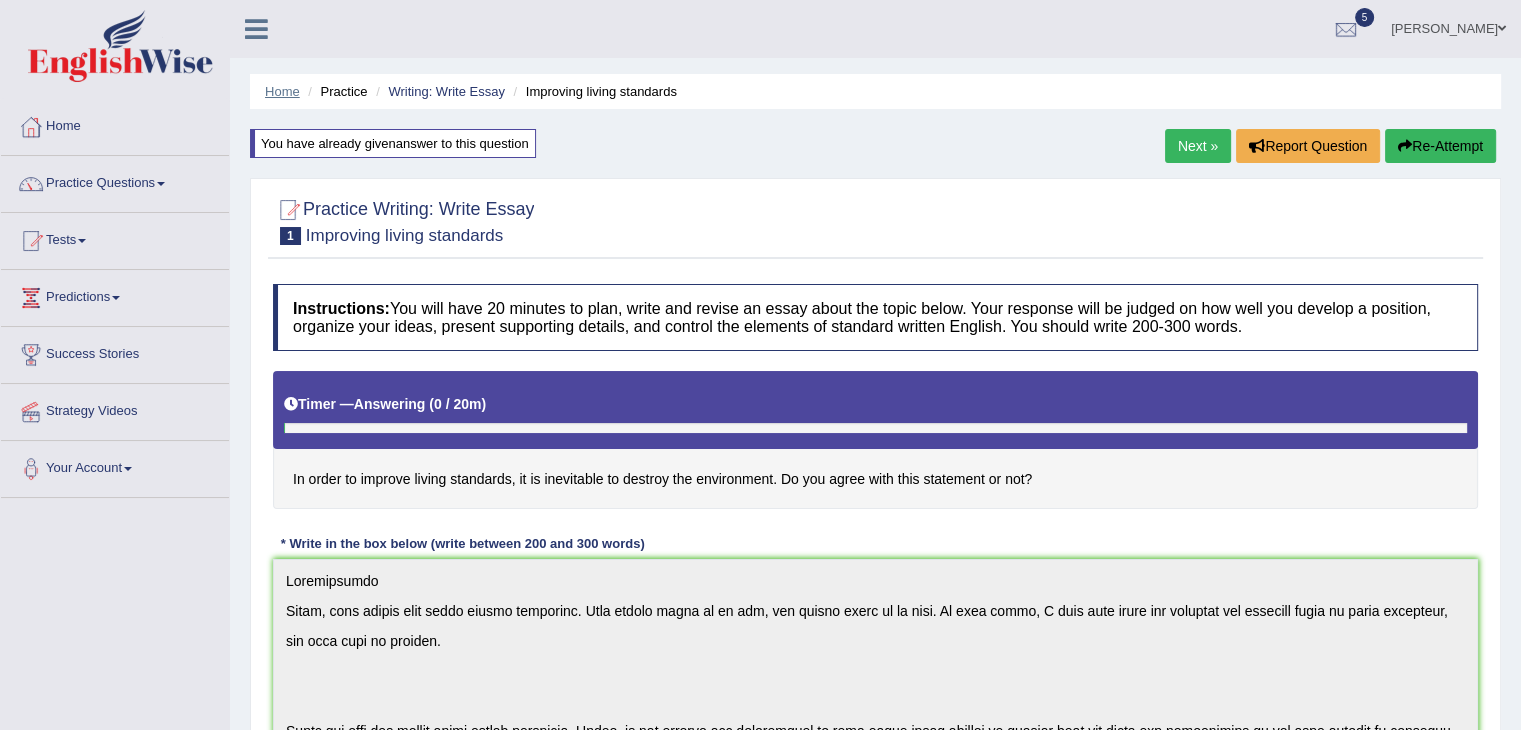 click on "Home" at bounding box center (282, 91) 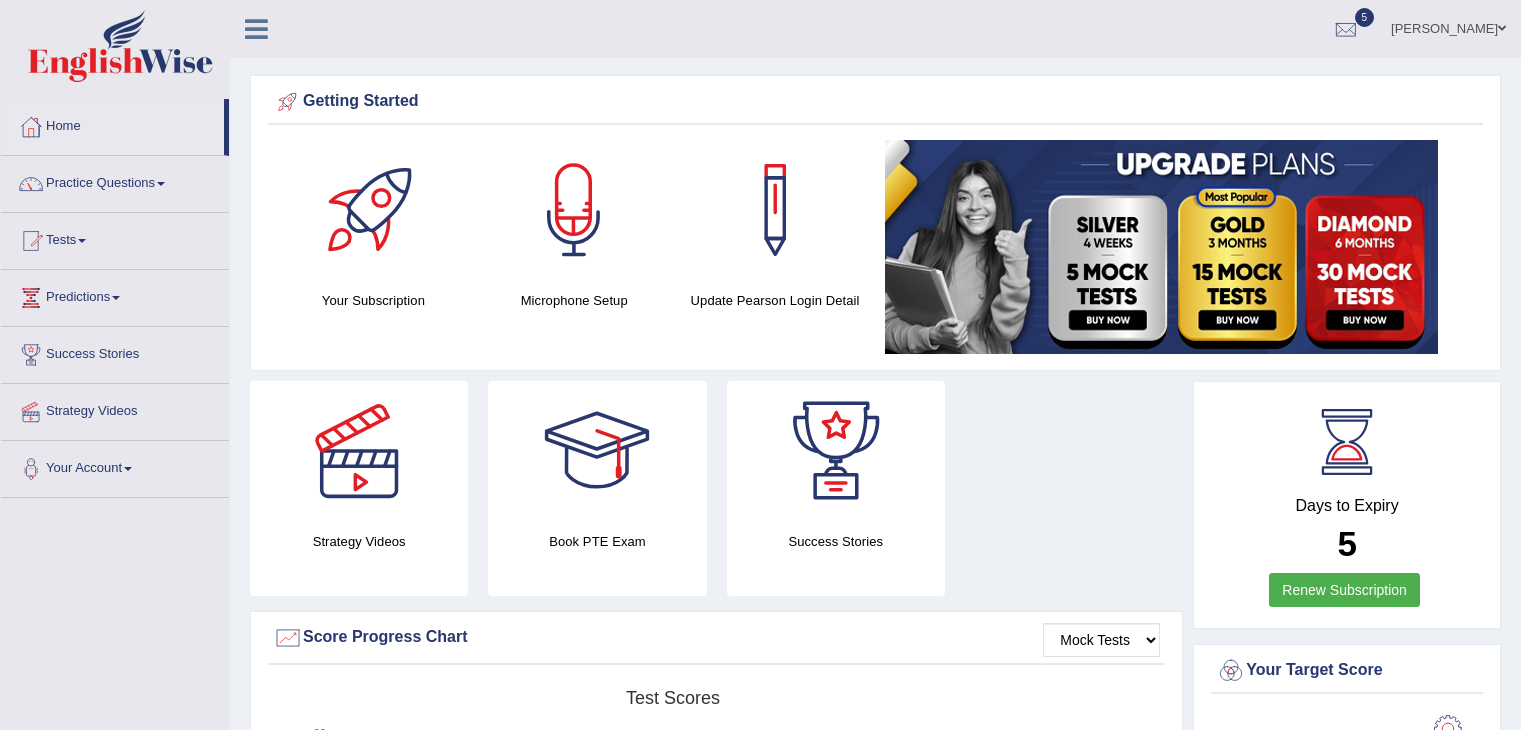 scroll, scrollTop: 0, scrollLeft: 0, axis: both 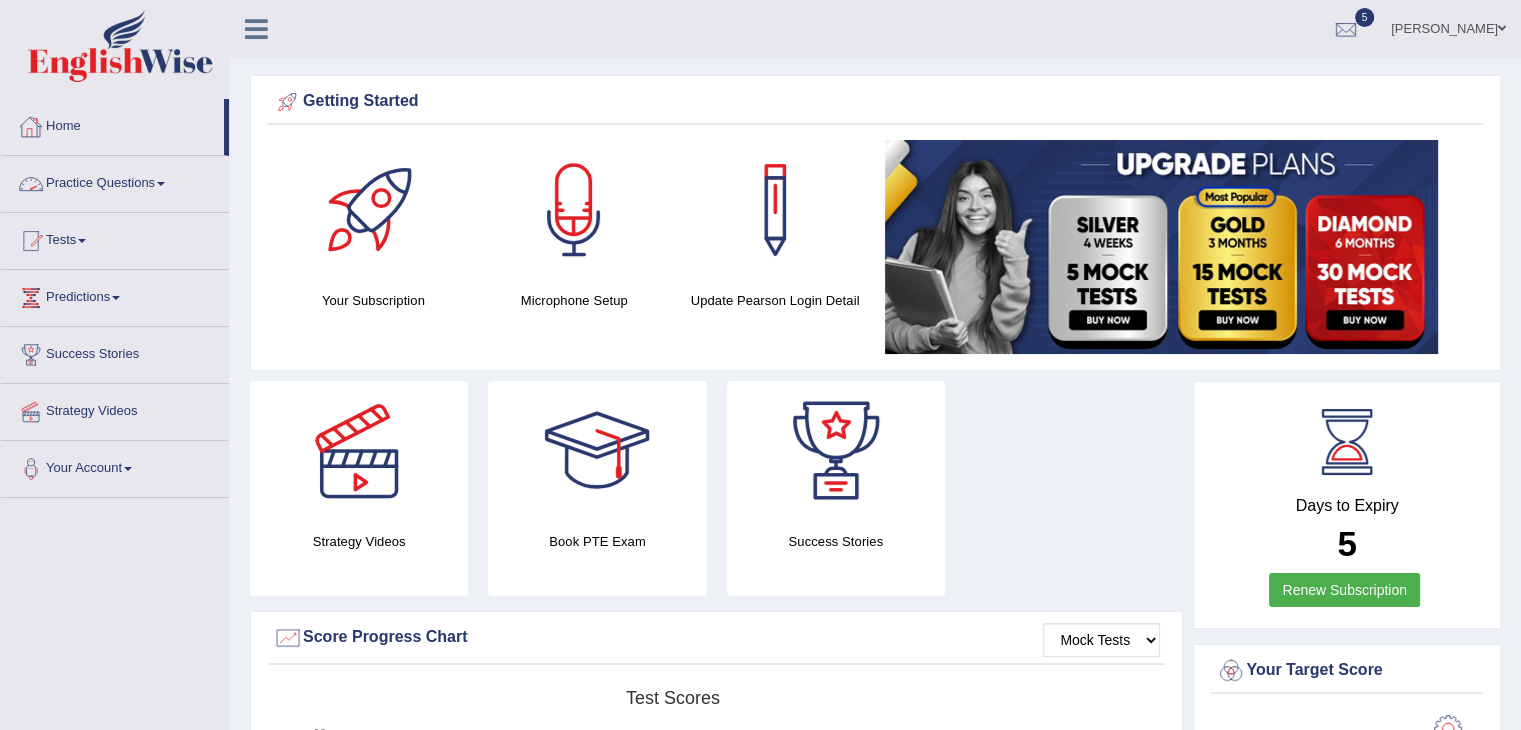 click on "Practice Questions" at bounding box center (115, 181) 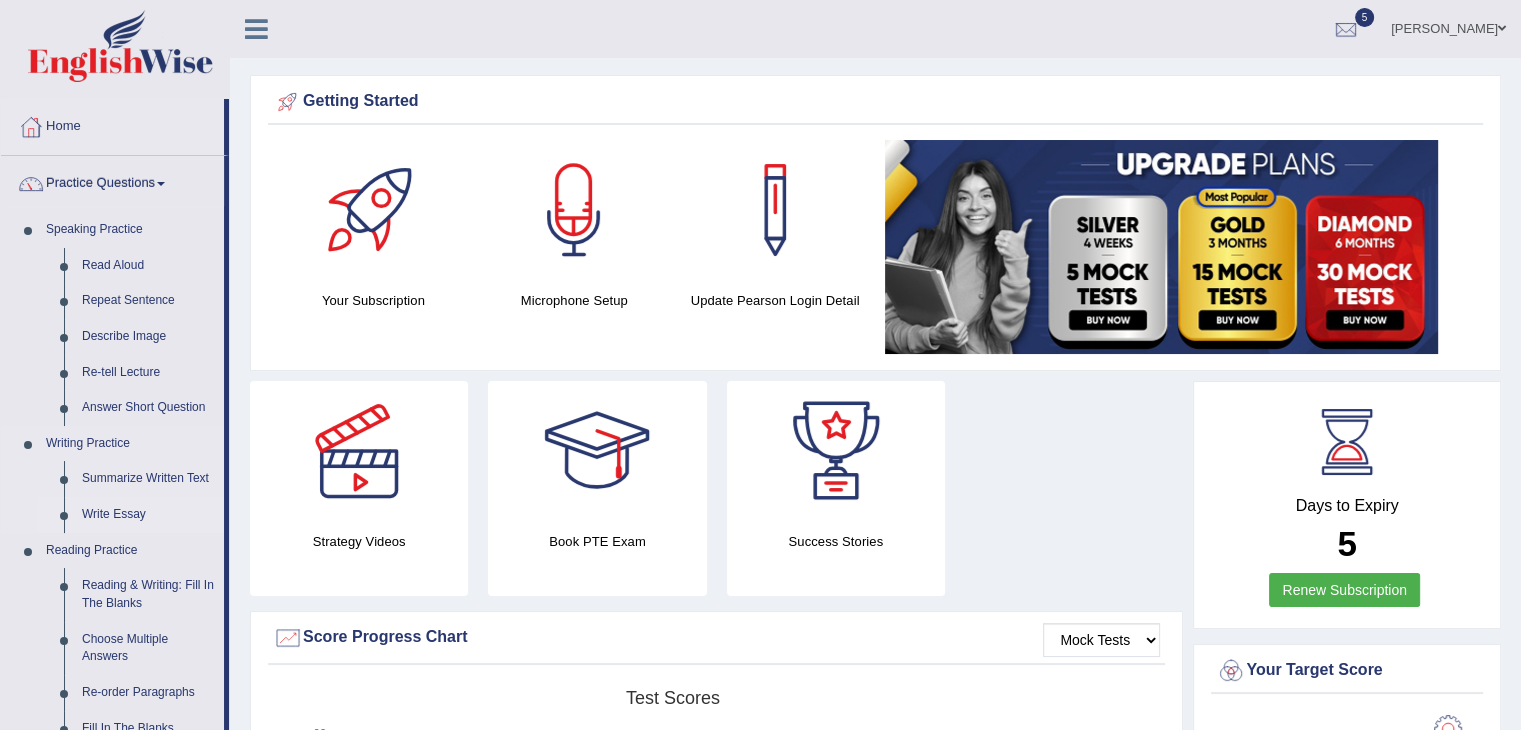 click on "Write Essay" at bounding box center (148, 515) 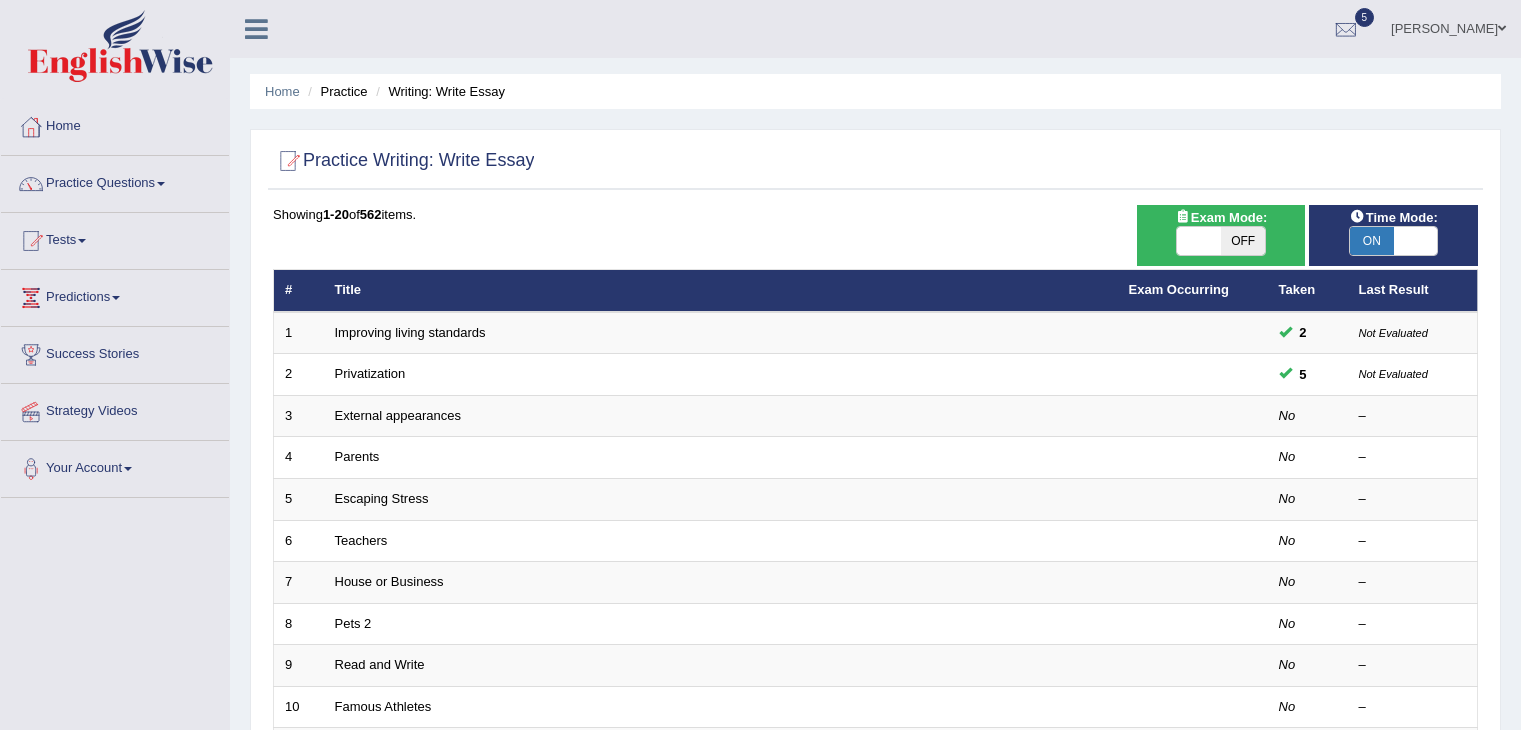 scroll, scrollTop: 0, scrollLeft: 0, axis: both 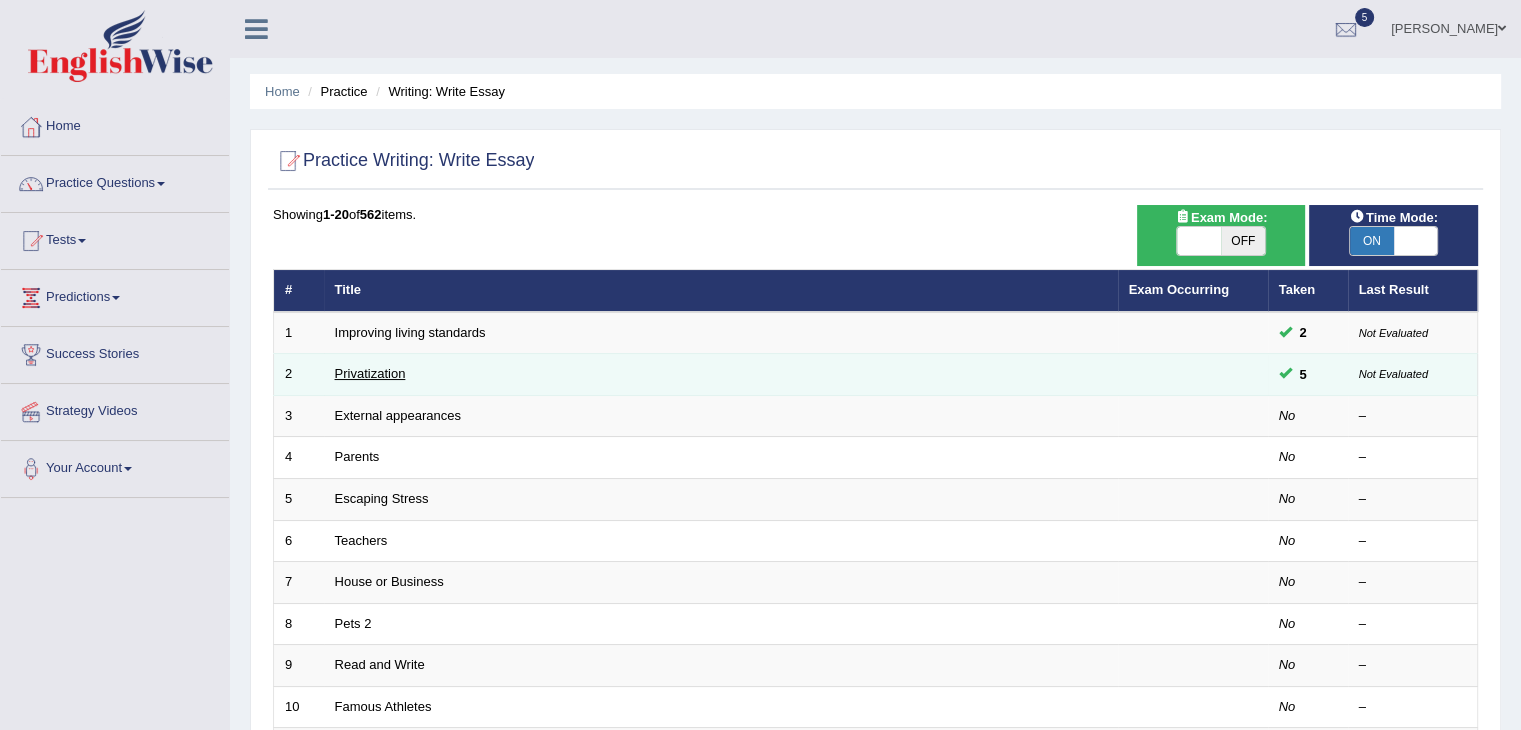 click on "Privatization" at bounding box center [370, 373] 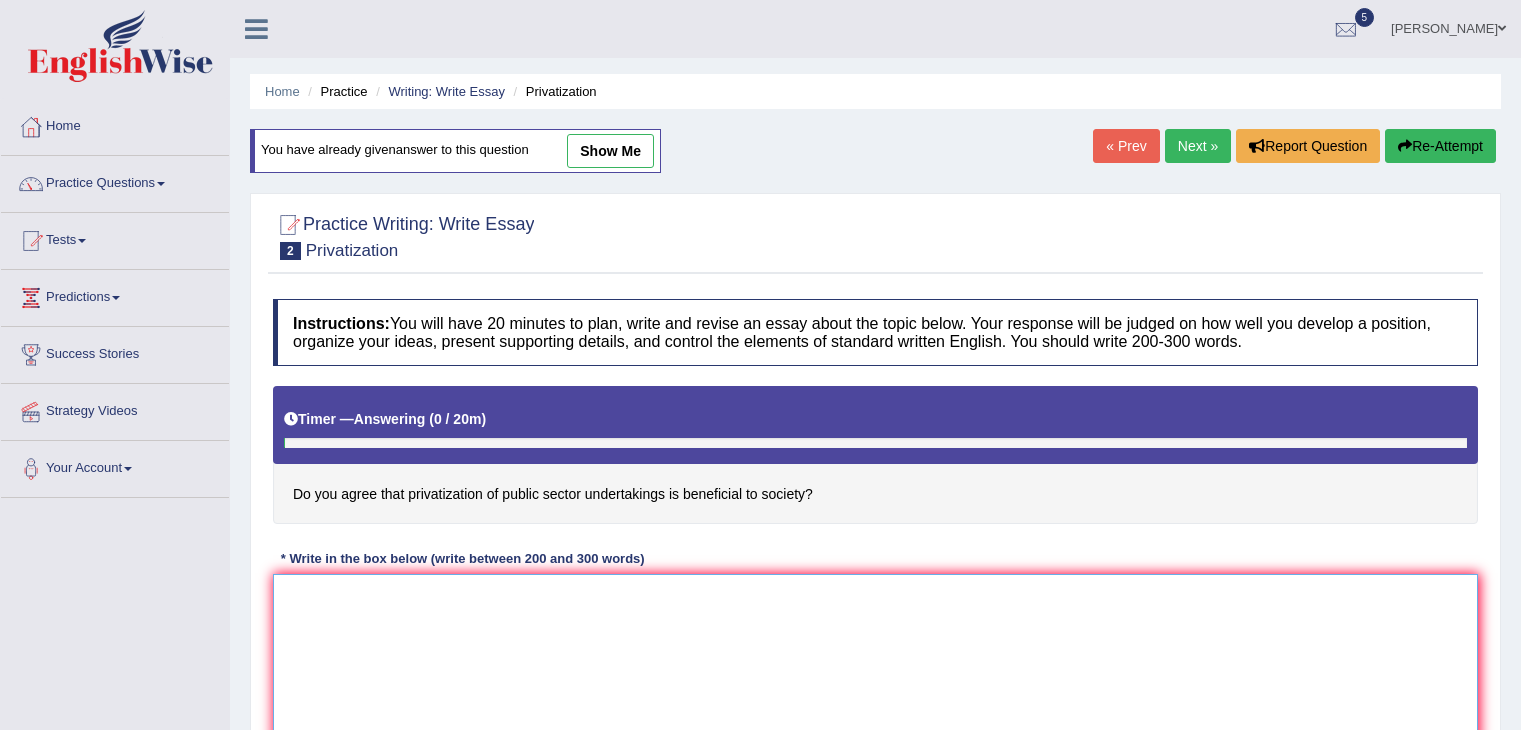 click at bounding box center (875, 671) 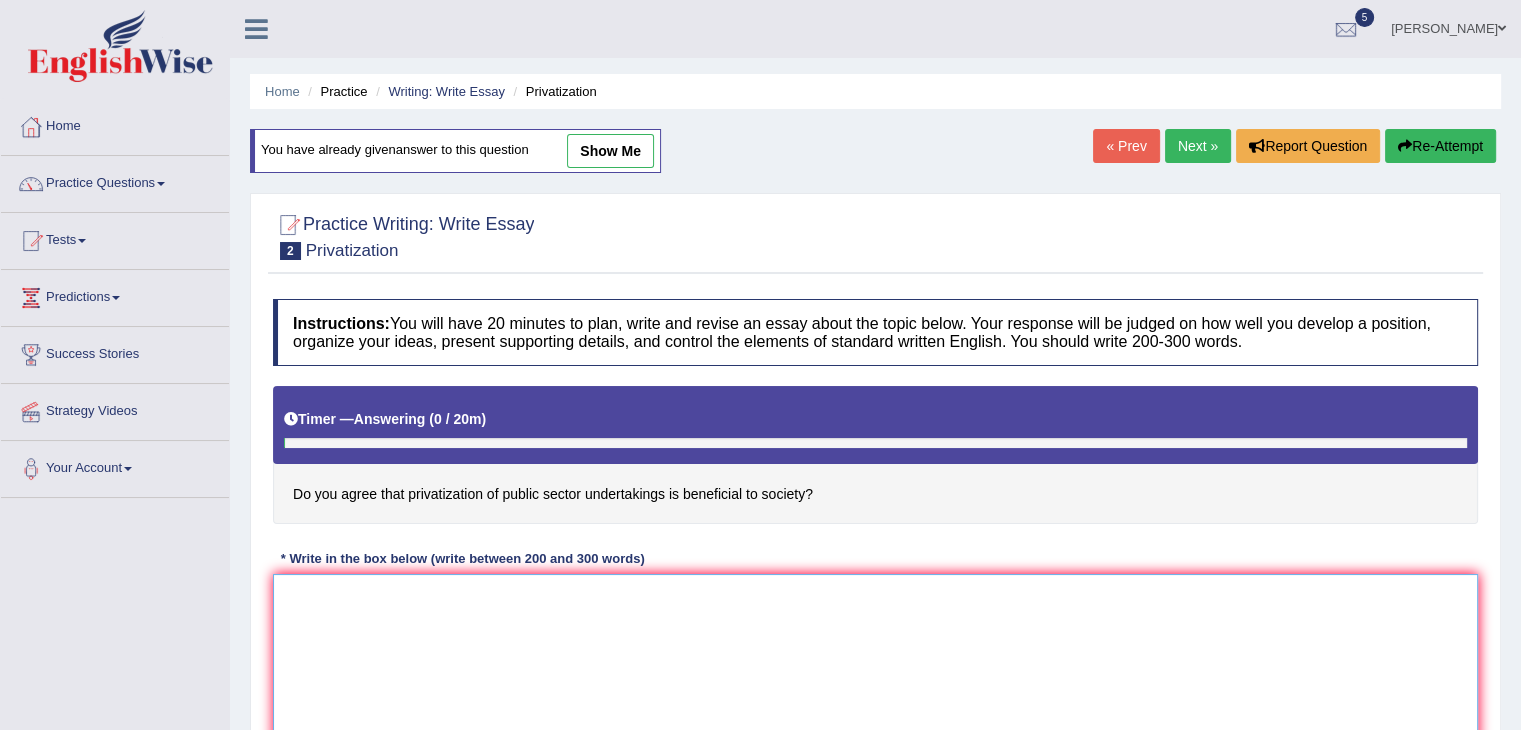 drag, startPoint x: 0, startPoint y: 0, endPoint x: 359, endPoint y: 604, distance: 702.63574 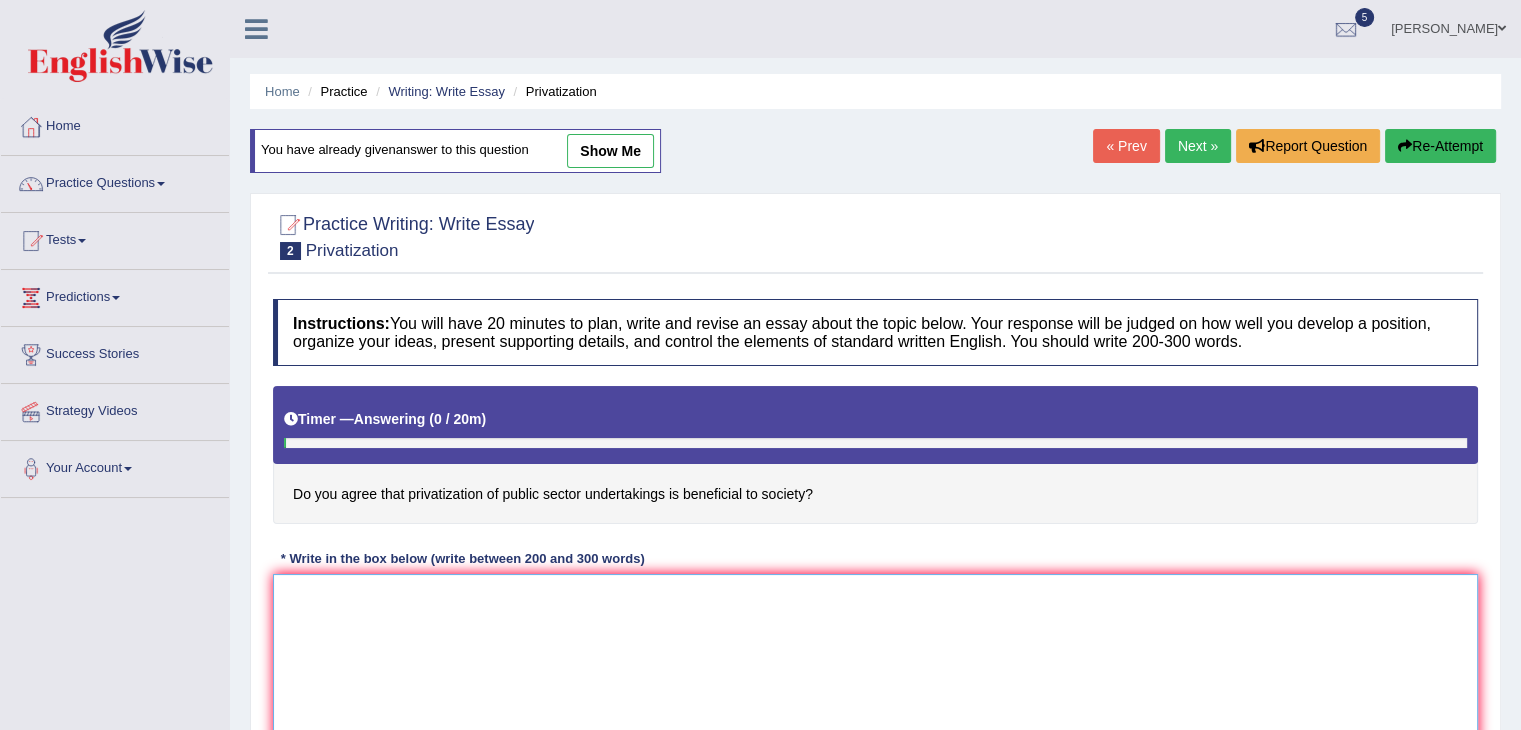 scroll, scrollTop: 0, scrollLeft: 0, axis: both 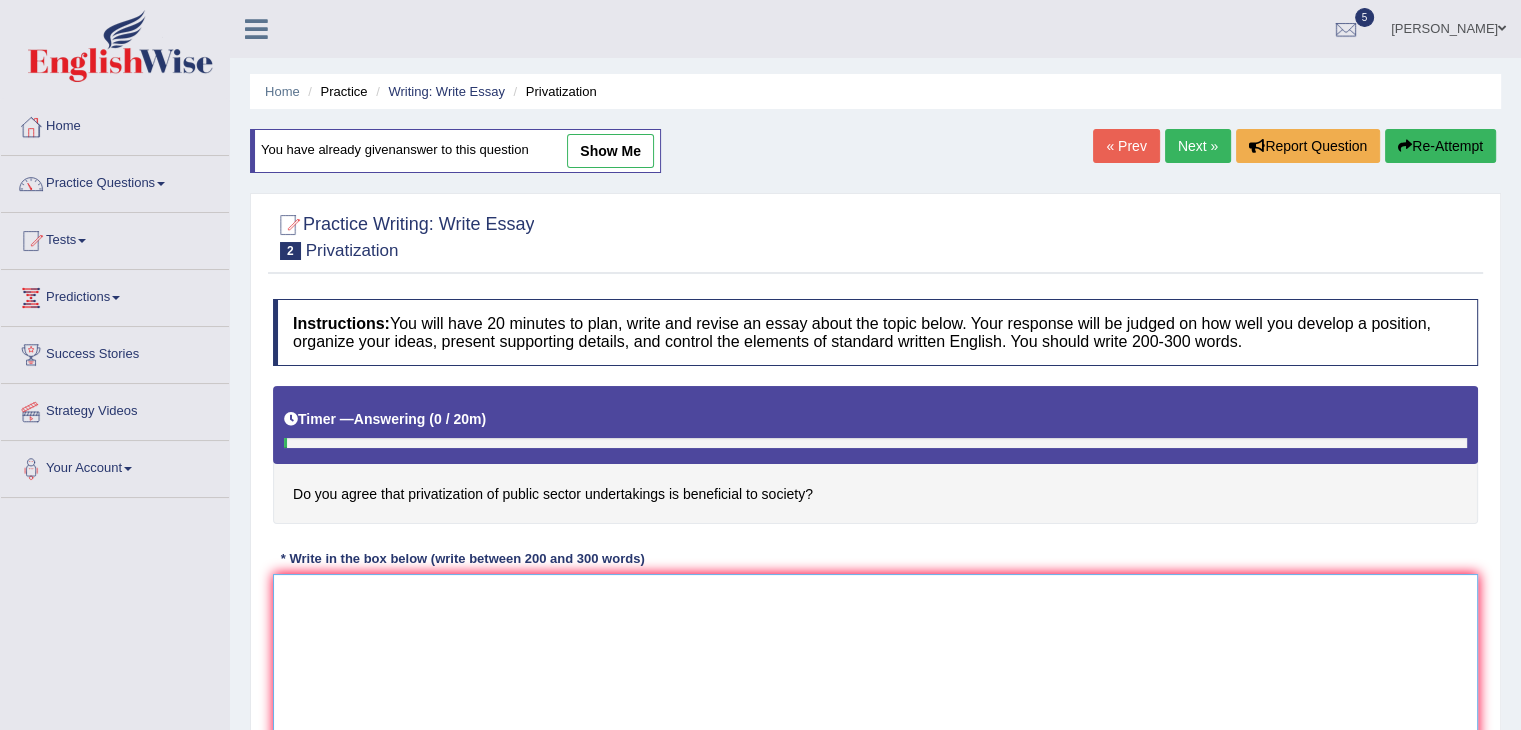 paste on "This essay will contribute ideas and opinions, including the bright side of the privatization of public sector in one hand and the dark side on the other hand. Every coin has two sides, and it is important to study both side for comprehensive knowledge and understanding of the topic. This essay will shed light on the privatization of public sector using illustration and will help to discover several aspects.
There are numerous outlooks to this situation, however, the most concerning and challenging which has to be a trend is after privatization of public sector there are less opportunity in the employment in that particular field and also there is less salary and stability in comparison with public sector. For example, research conducted in the last decade shows 30% public company became private. In conclusion, the Privatization of public sector has a big negative effect on the public and they are not happy with this.
On contrary, there are multitudinous aspects that help us to believe and persuade the m..." 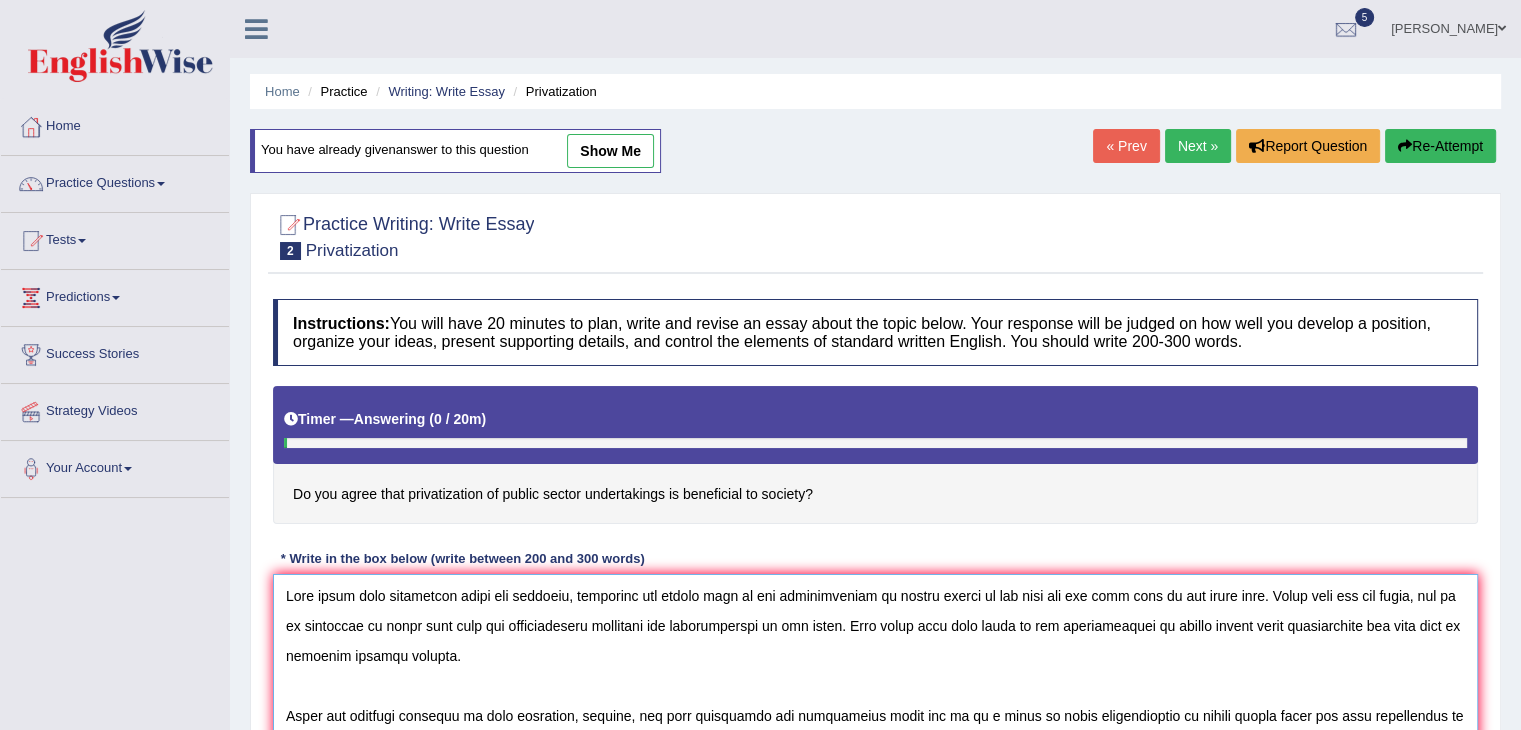 scroll, scrollTop: 196, scrollLeft: 0, axis: vertical 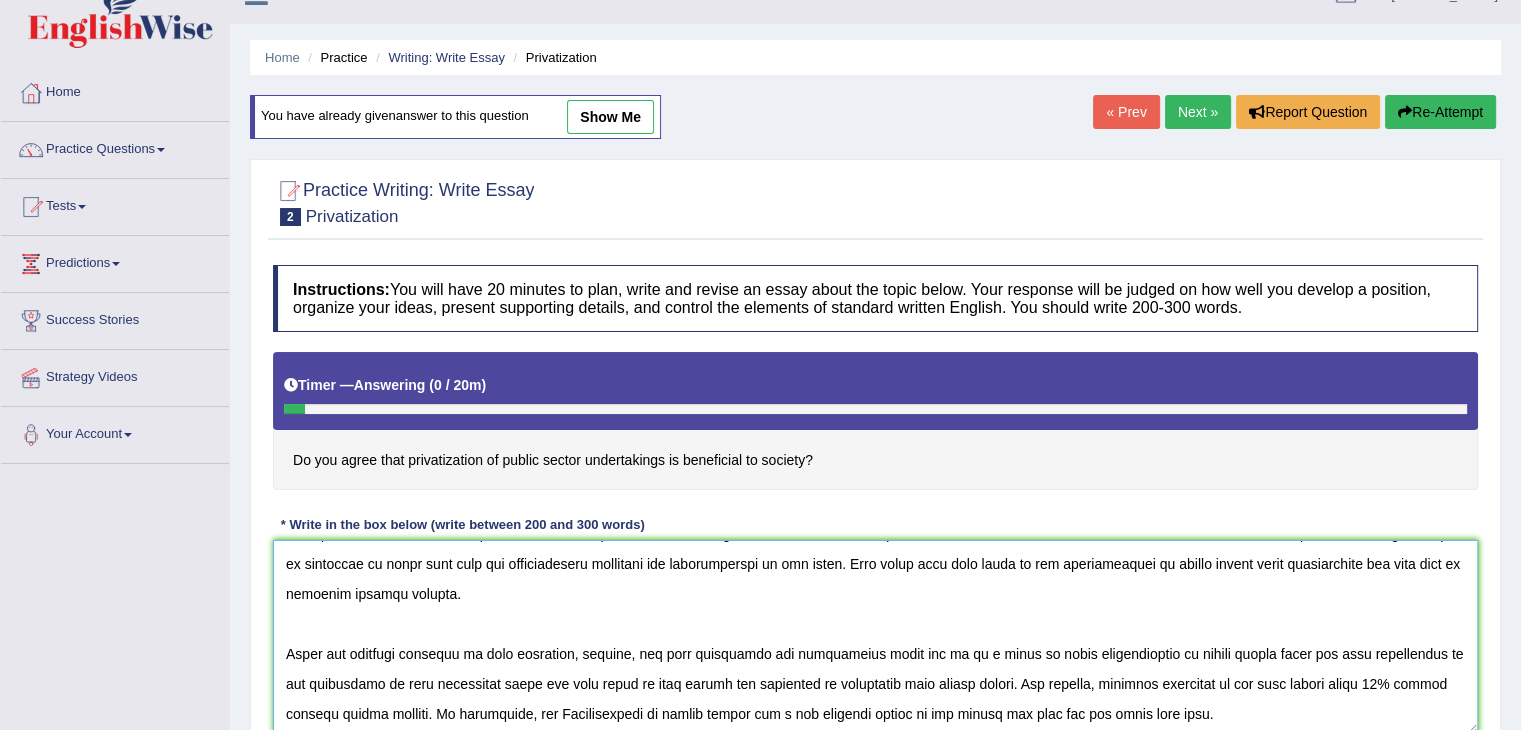 click at bounding box center (875, 637) 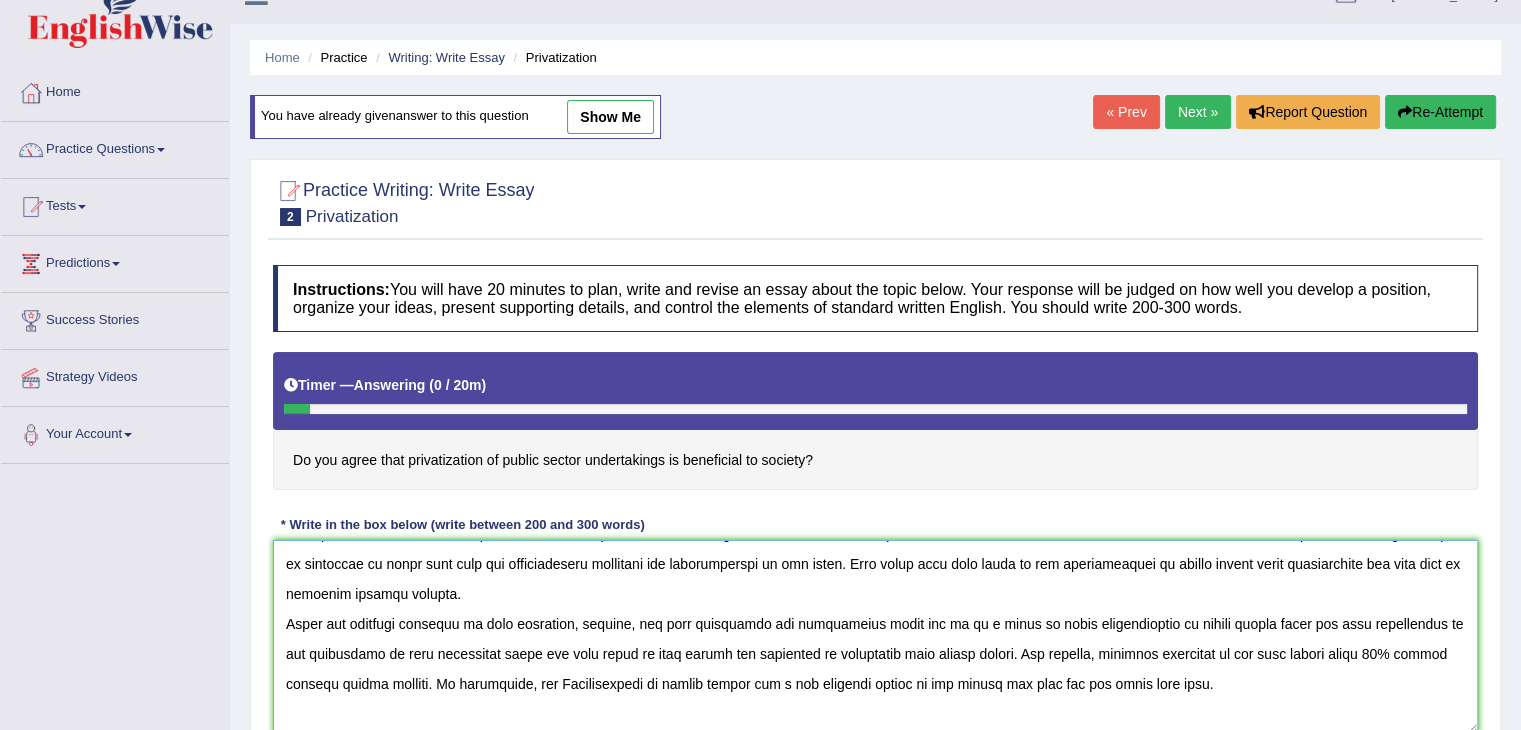 scroll, scrollTop: 180, scrollLeft: 0, axis: vertical 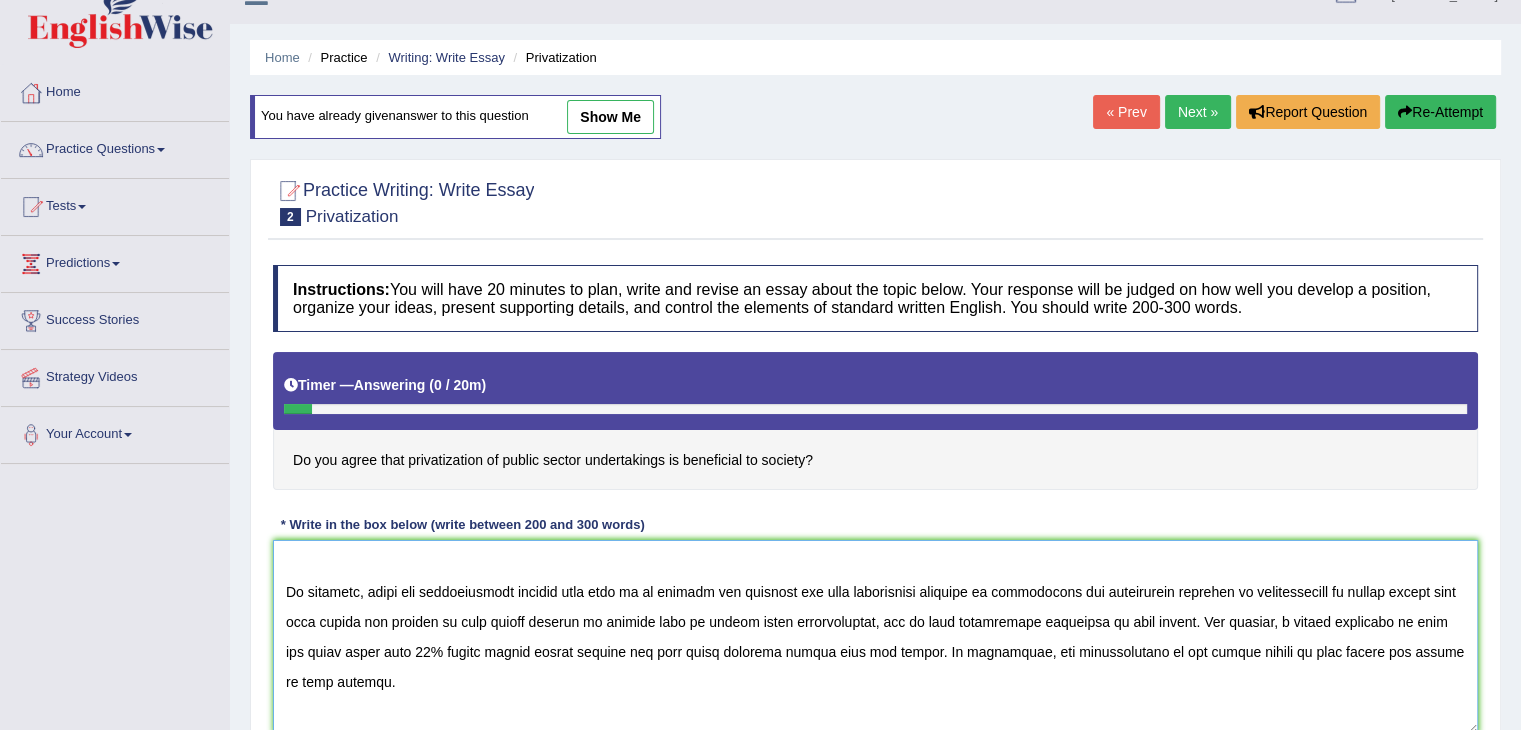 click at bounding box center (875, 637) 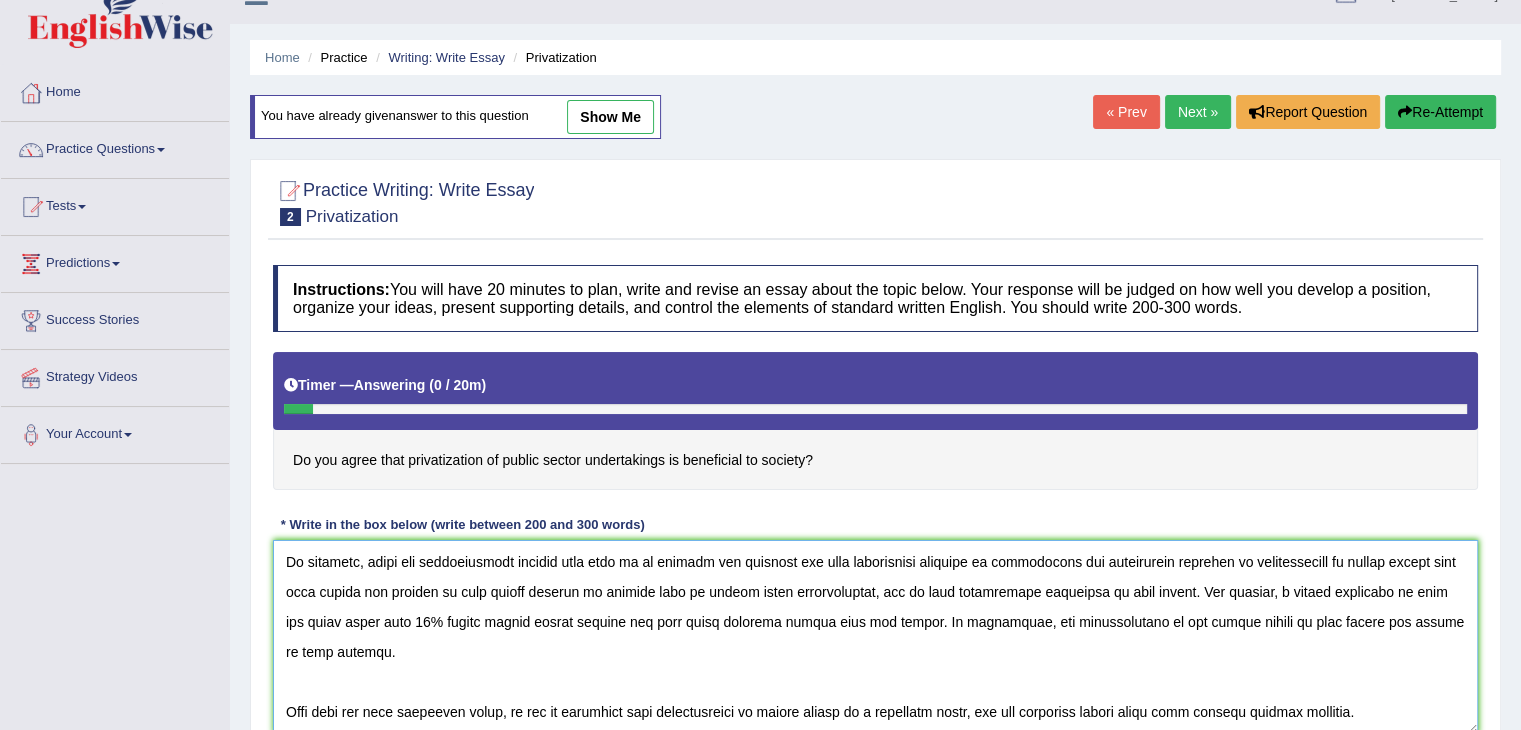 scroll, scrollTop: 150, scrollLeft: 0, axis: vertical 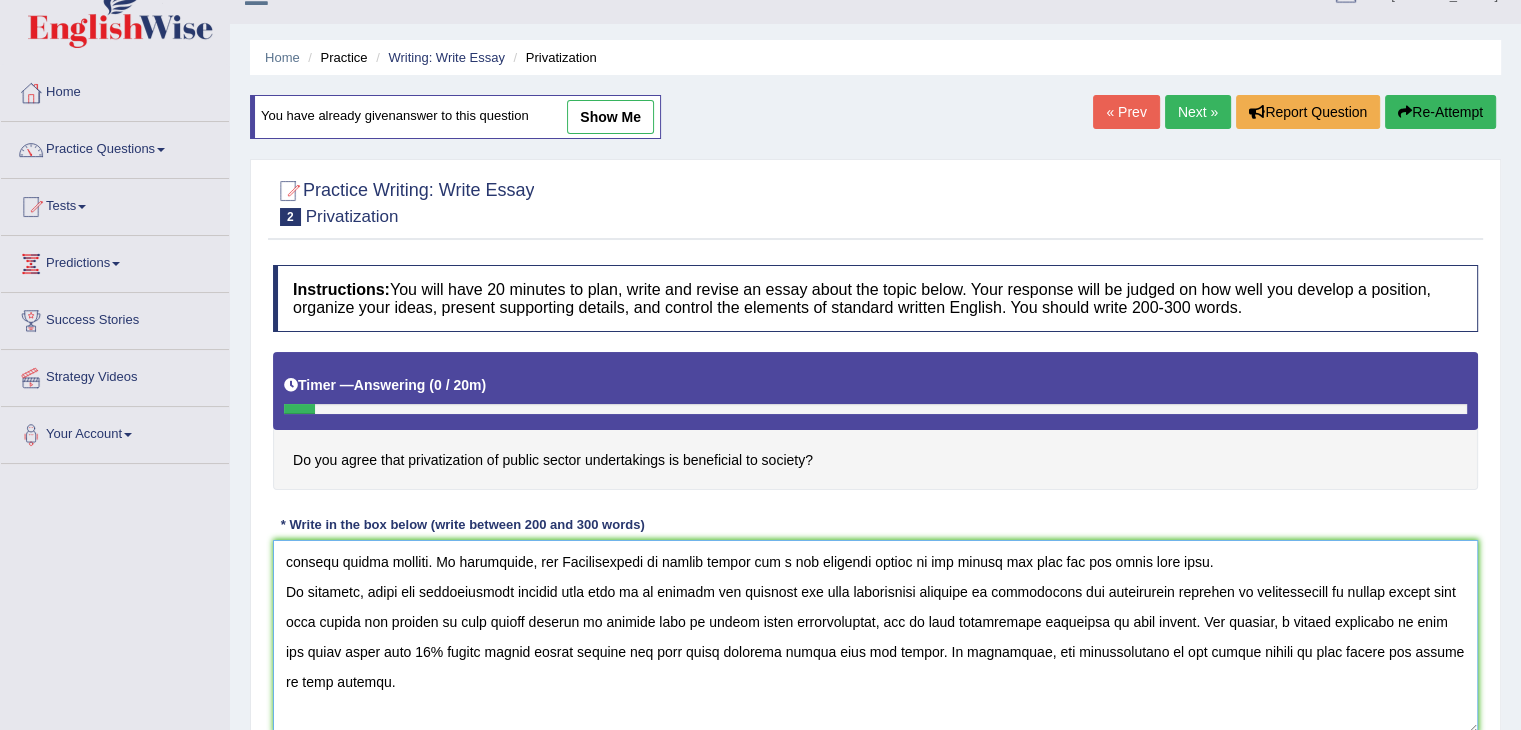 click at bounding box center (875, 637) 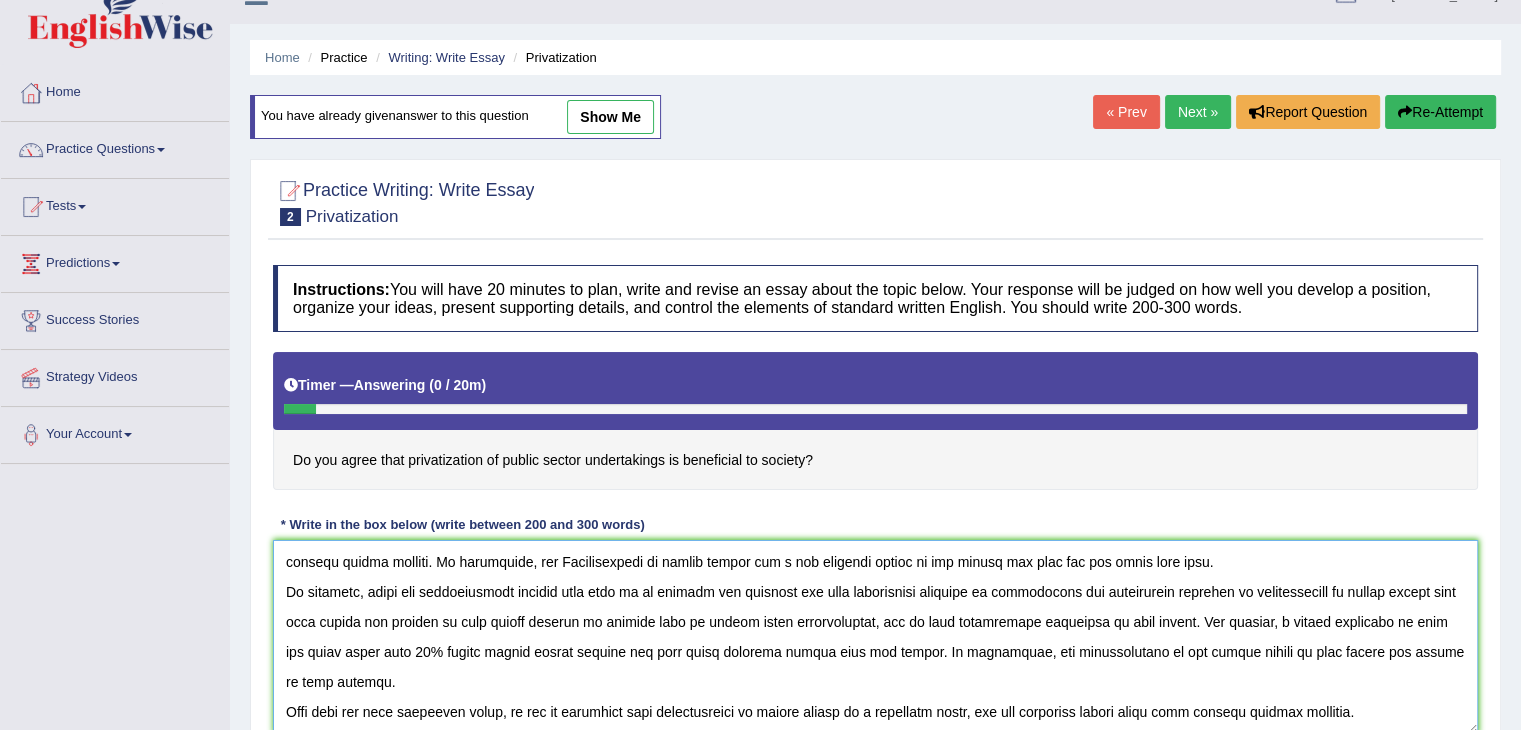 scroll, scrollTop: 120, scrollLeft: 0, axis: vertical 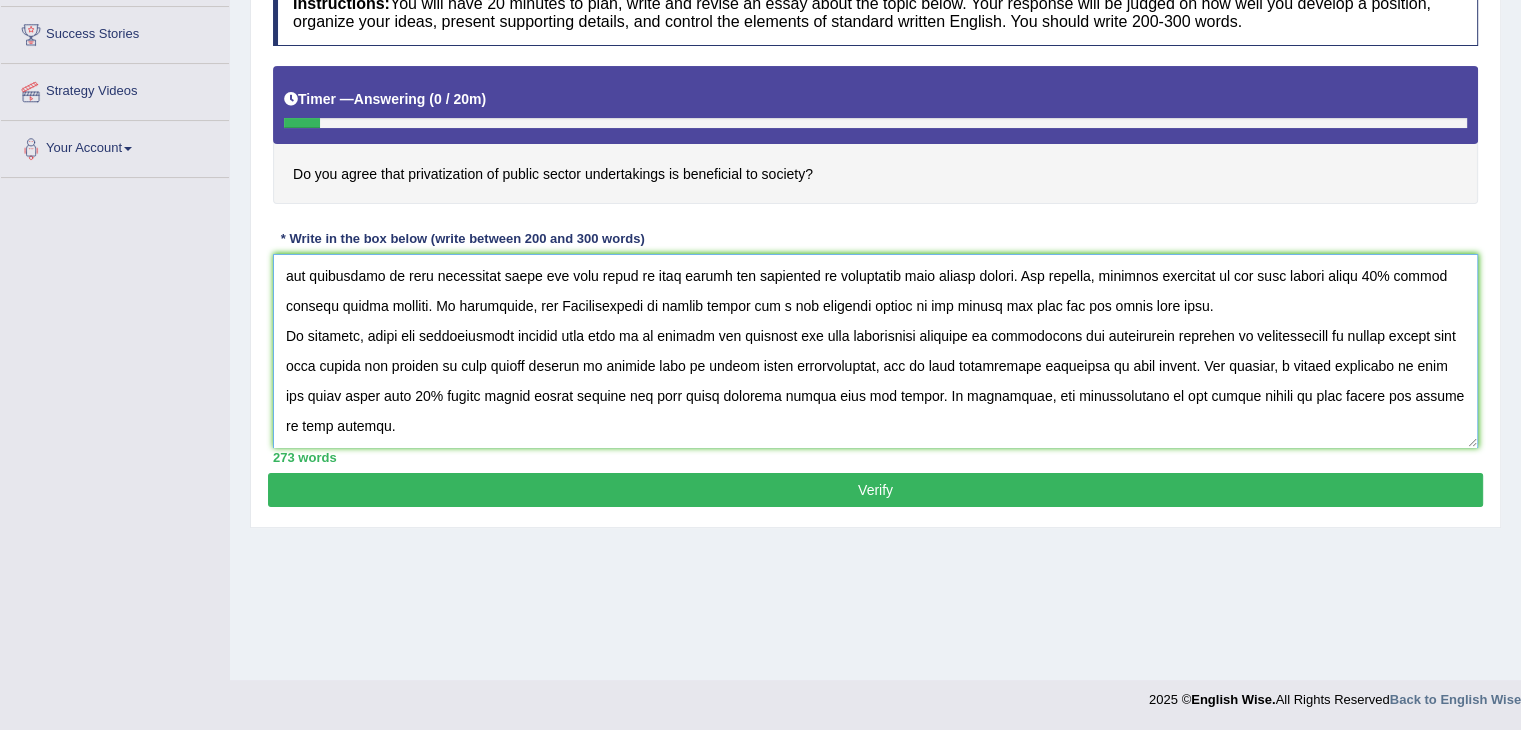 type on "This essay will contribute ideas and opinions, including the bright side of the privatization of public sector in one hand and the dark side on the other hand. Every coin has two sides, and it is important to study both side for comprehensive knowledge and understanding of the topic. This essay will shed light on the privatization of public sector using illustration and will help to discover several aspects.
There are numerous outlooks to this situation, however, the most concerning and challenging which has to be a trend is after privatization of public sector there are less opportunity in the employment in that particular field and also there is less salary and stability in comparison with public sector. For example, research conducted in the last decade shows 30% public company became private. In conclusion, the Privatization of public sector has a big negative effect on the public and they are not happy with this.
On contrary, there are multitudinous aspects that help us to believe and persuade the mos..." 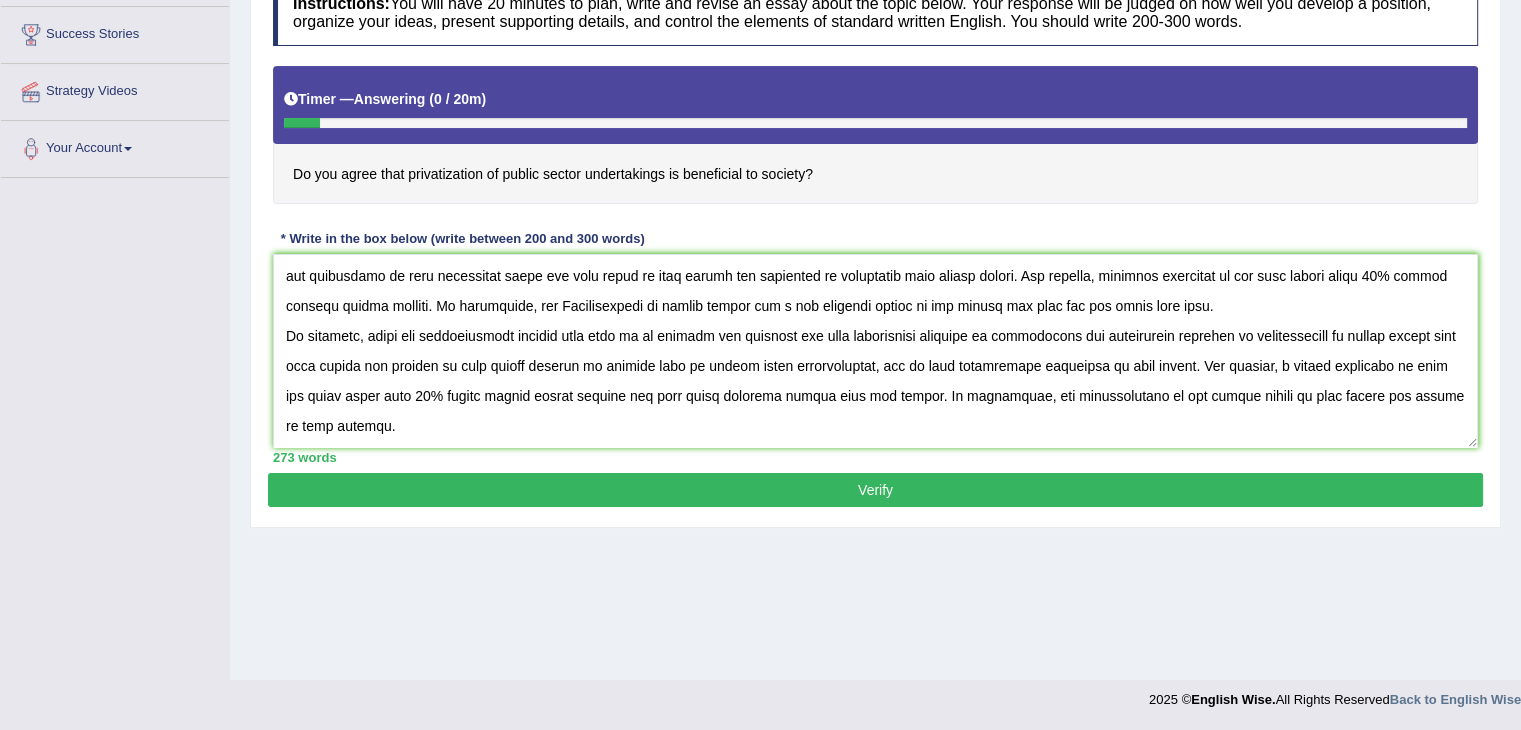 click on "Verify" at bounding box center (875, 490) 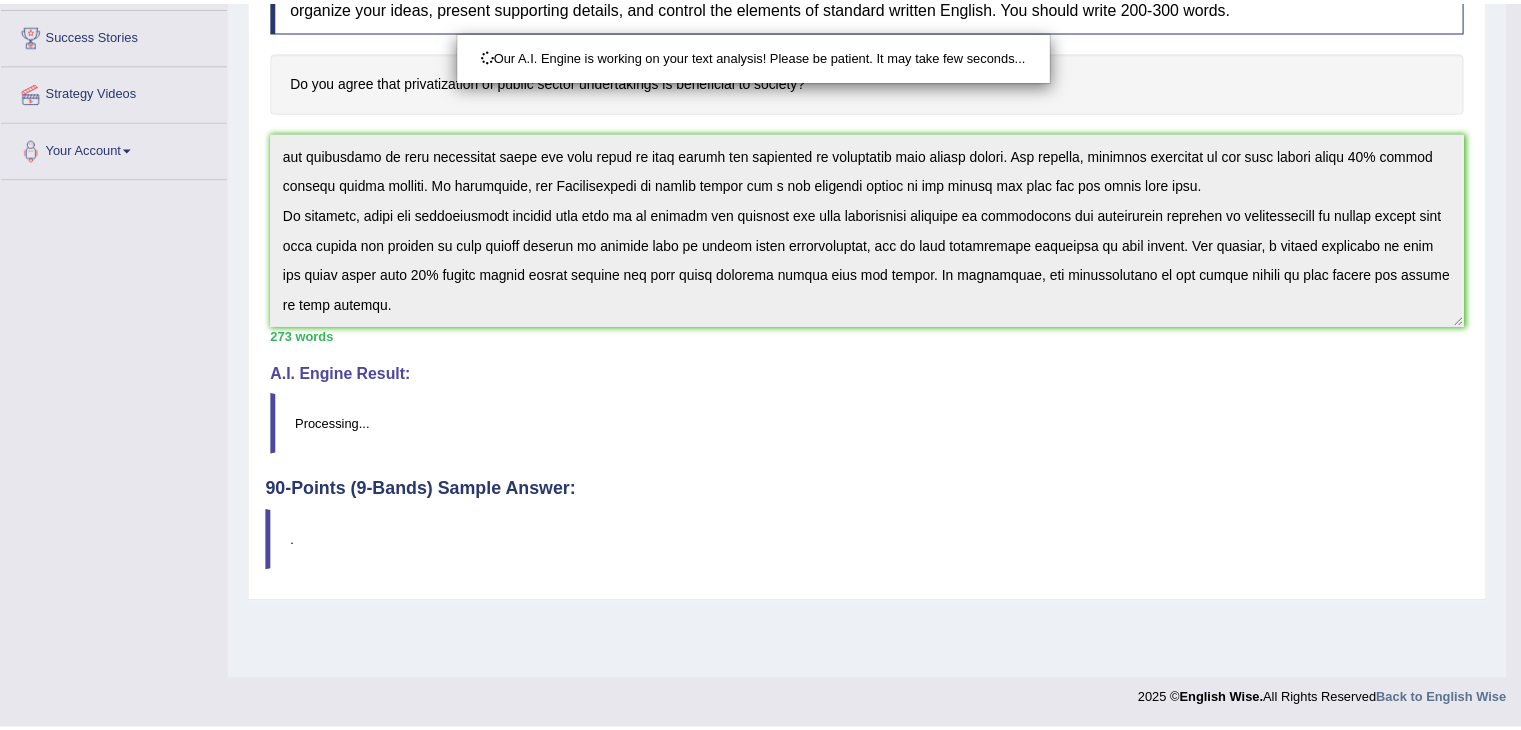 scroll, scrollTop: 150, scrollLeft: 0, axis: vertical 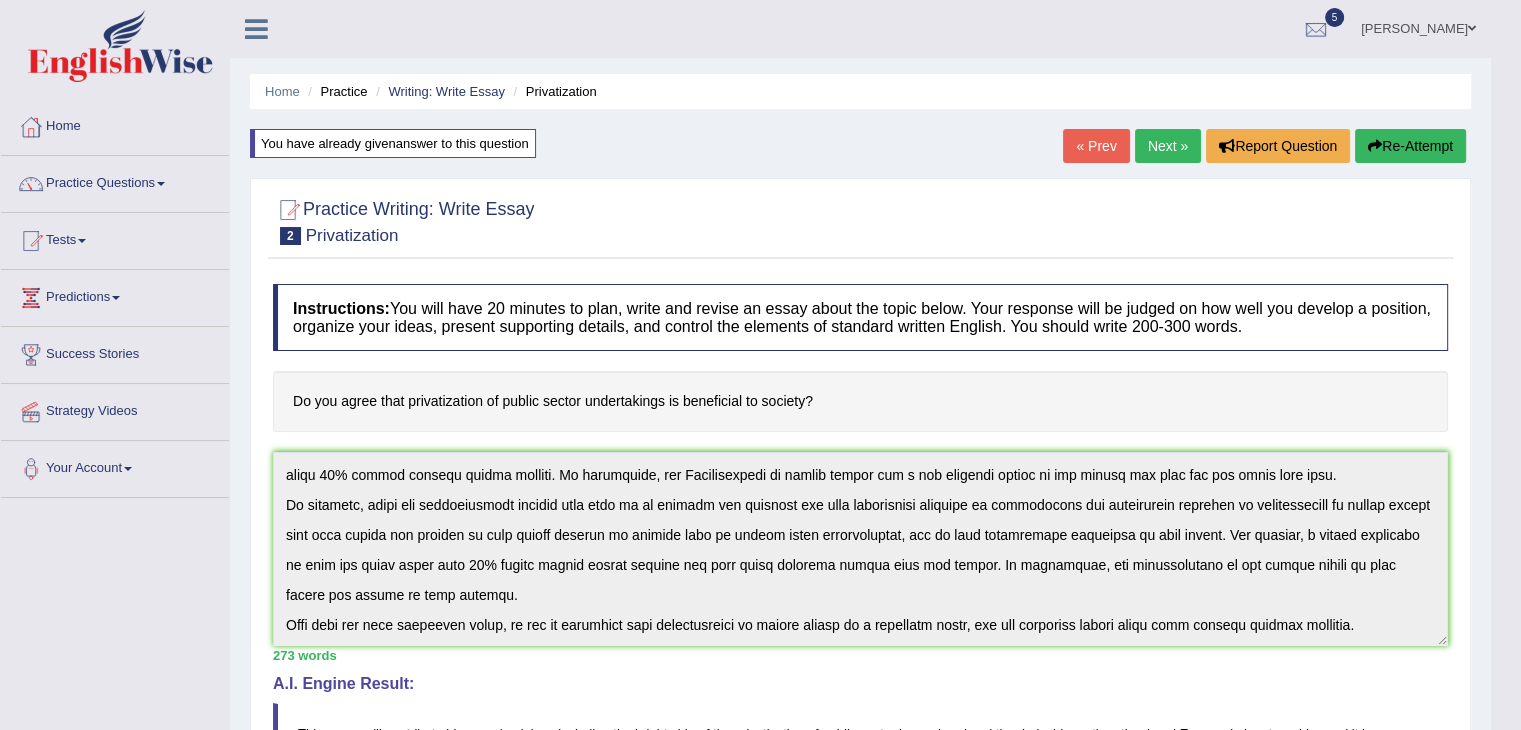 click at bounding box center (1375, 146) 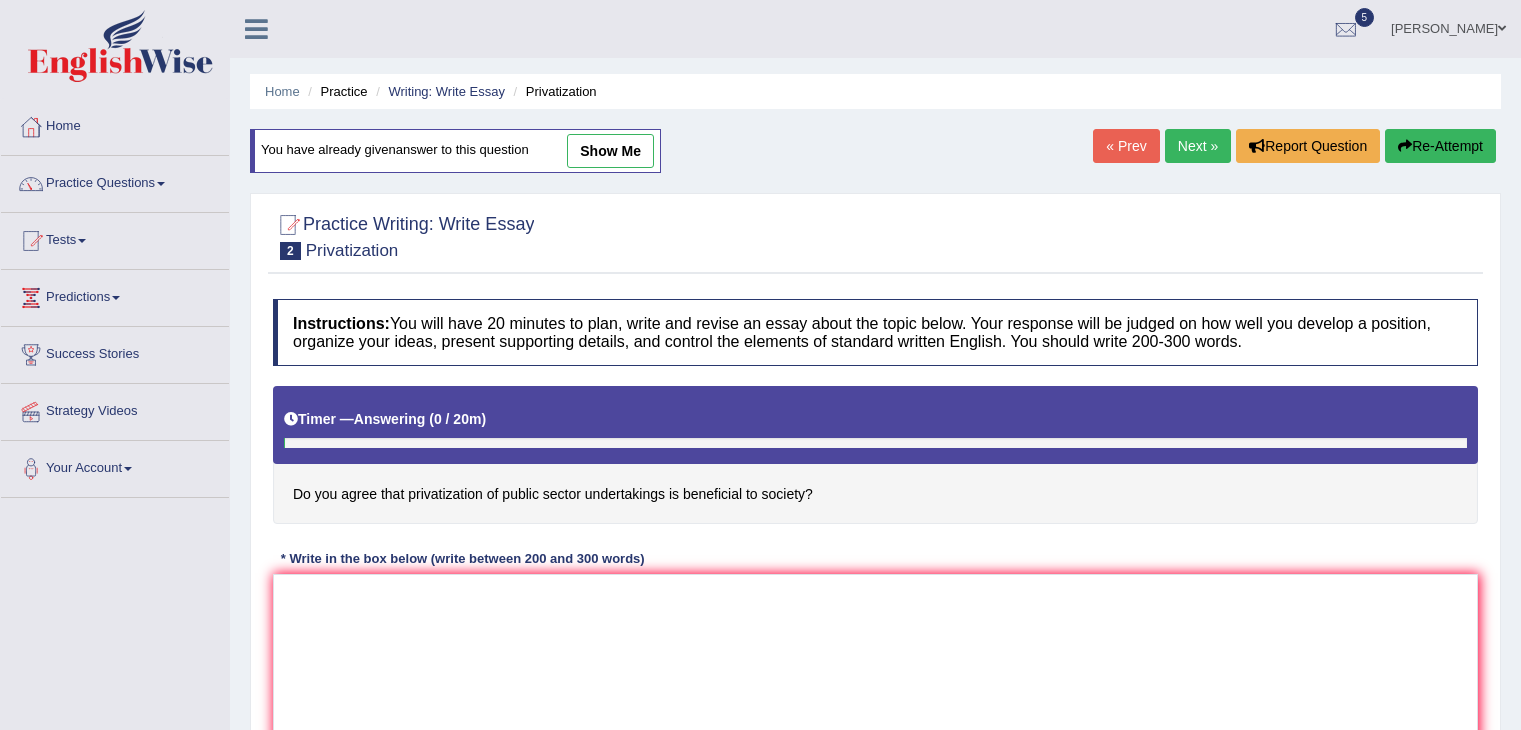 scroll, scrollTop: 0, scrollLeft: 0, axis: both 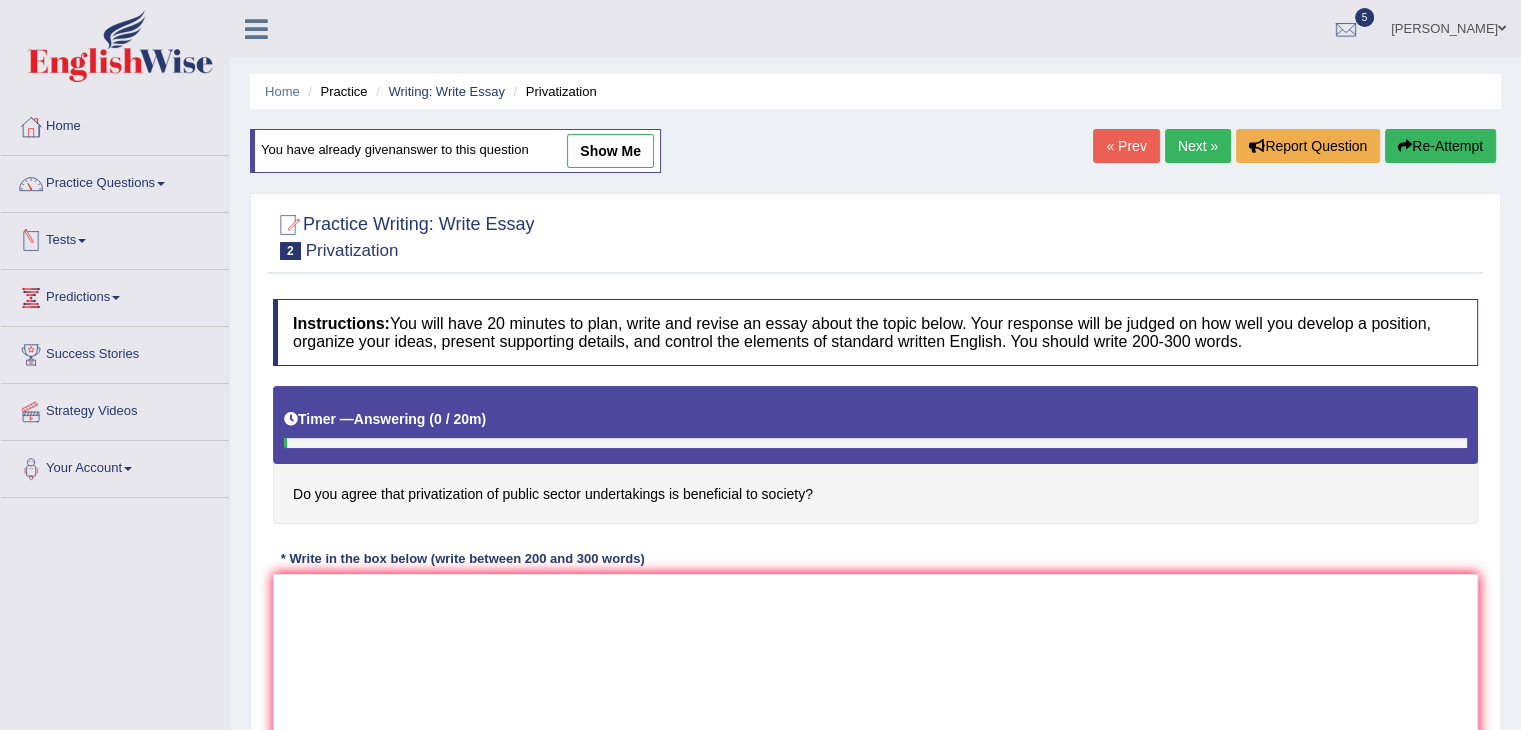 click on "Tests" at bounding box center (115, 238) 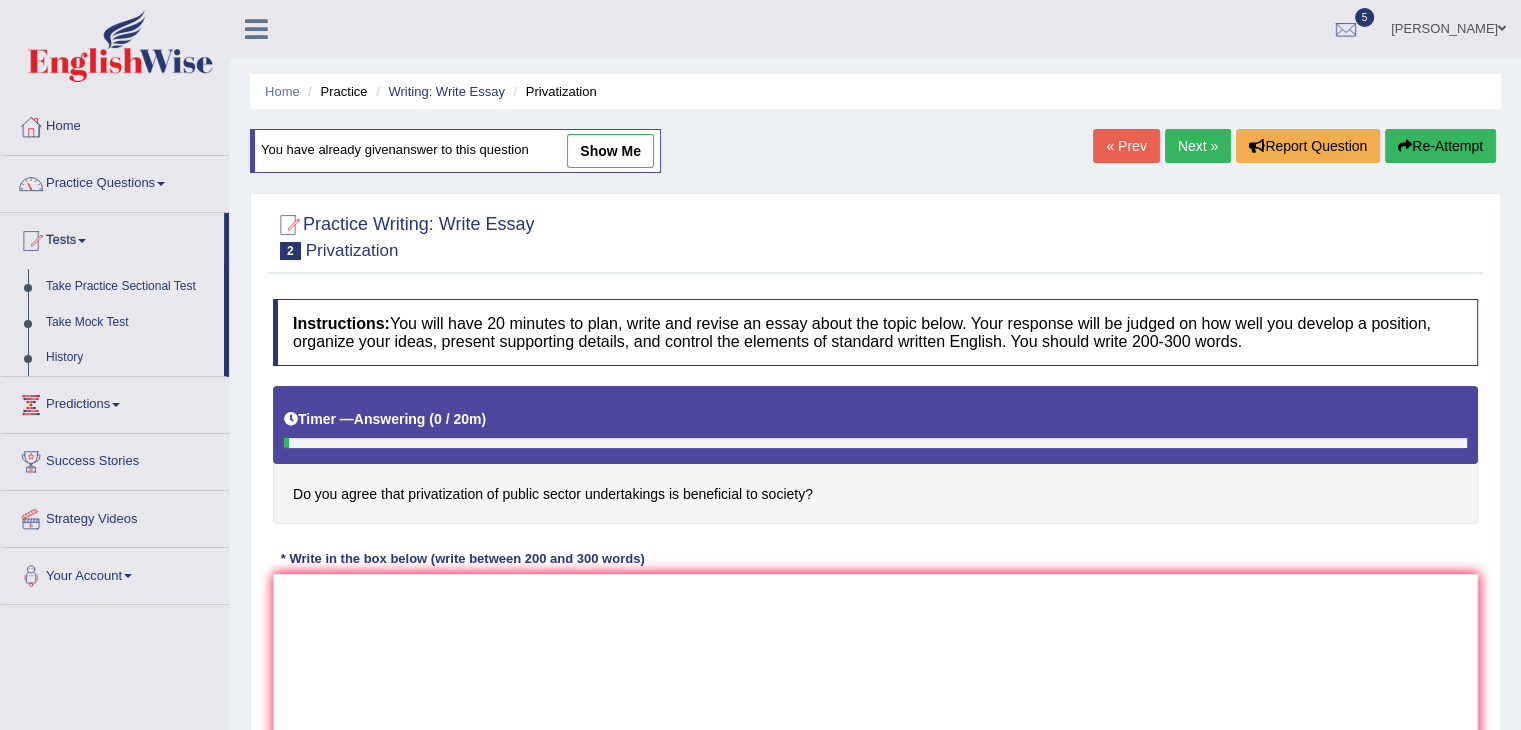 click on "Take Practice Sectional Test" at bounding box center (130, 287) 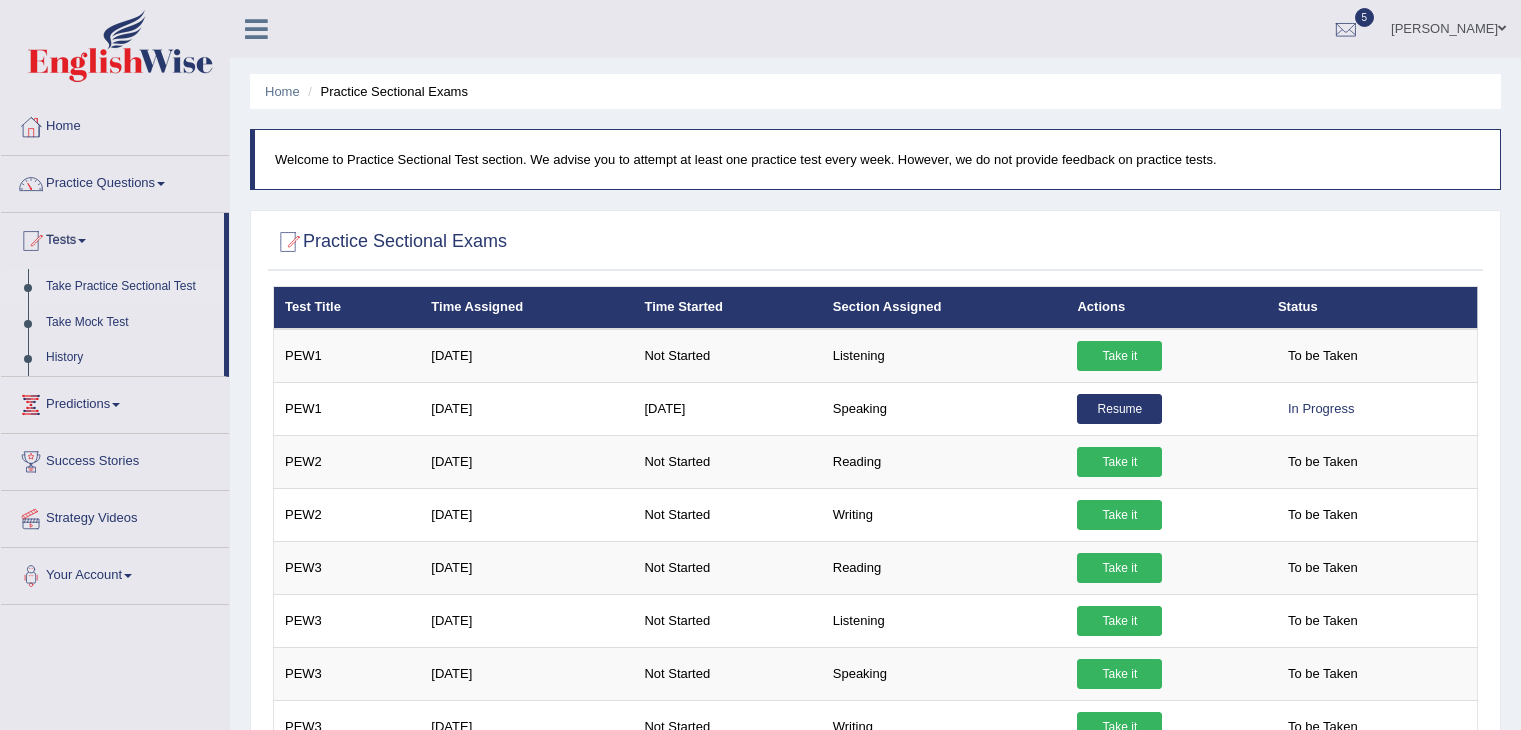 scroll, scrollTop: 0, scrollLeft: 0, axis: both 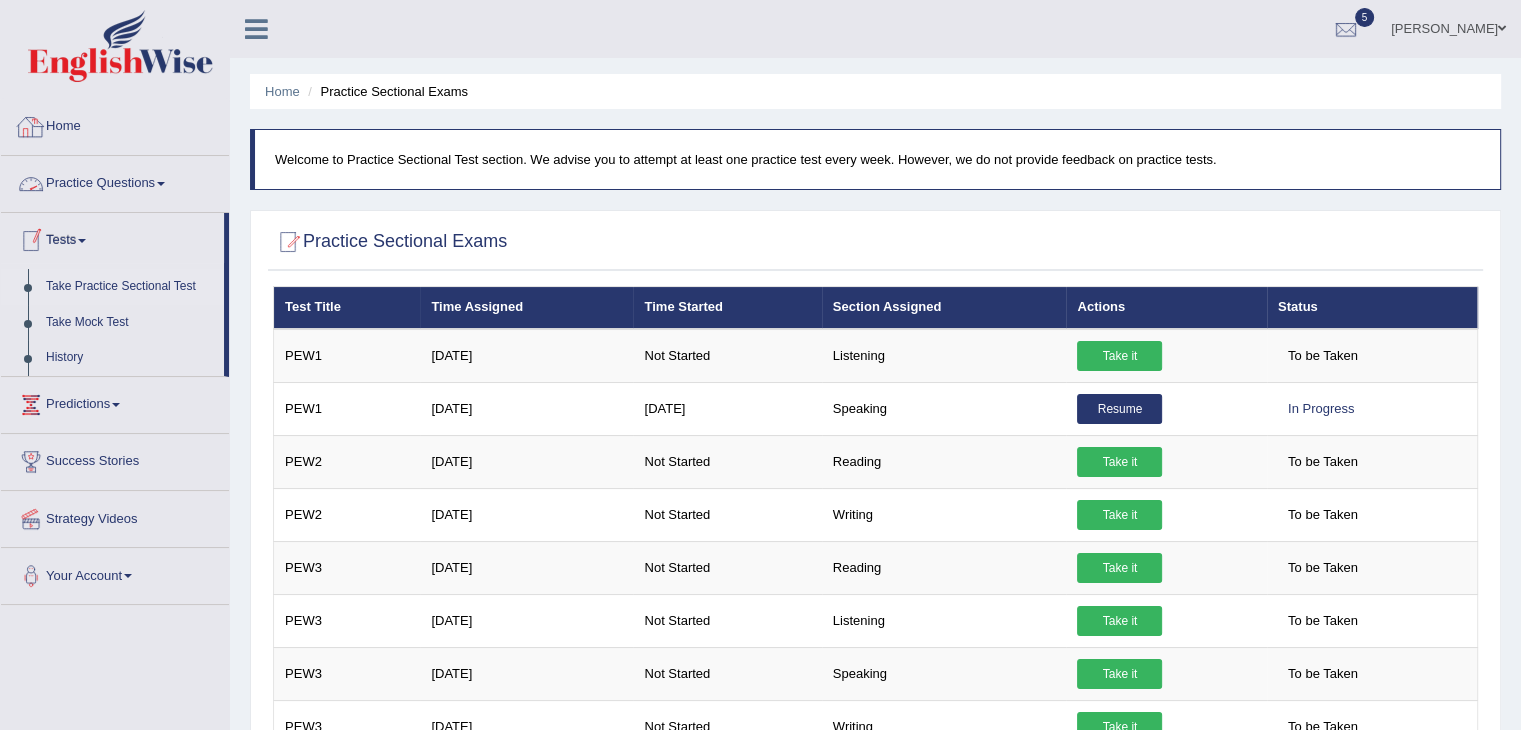 click on "Home" at bounding box center (115, 124) 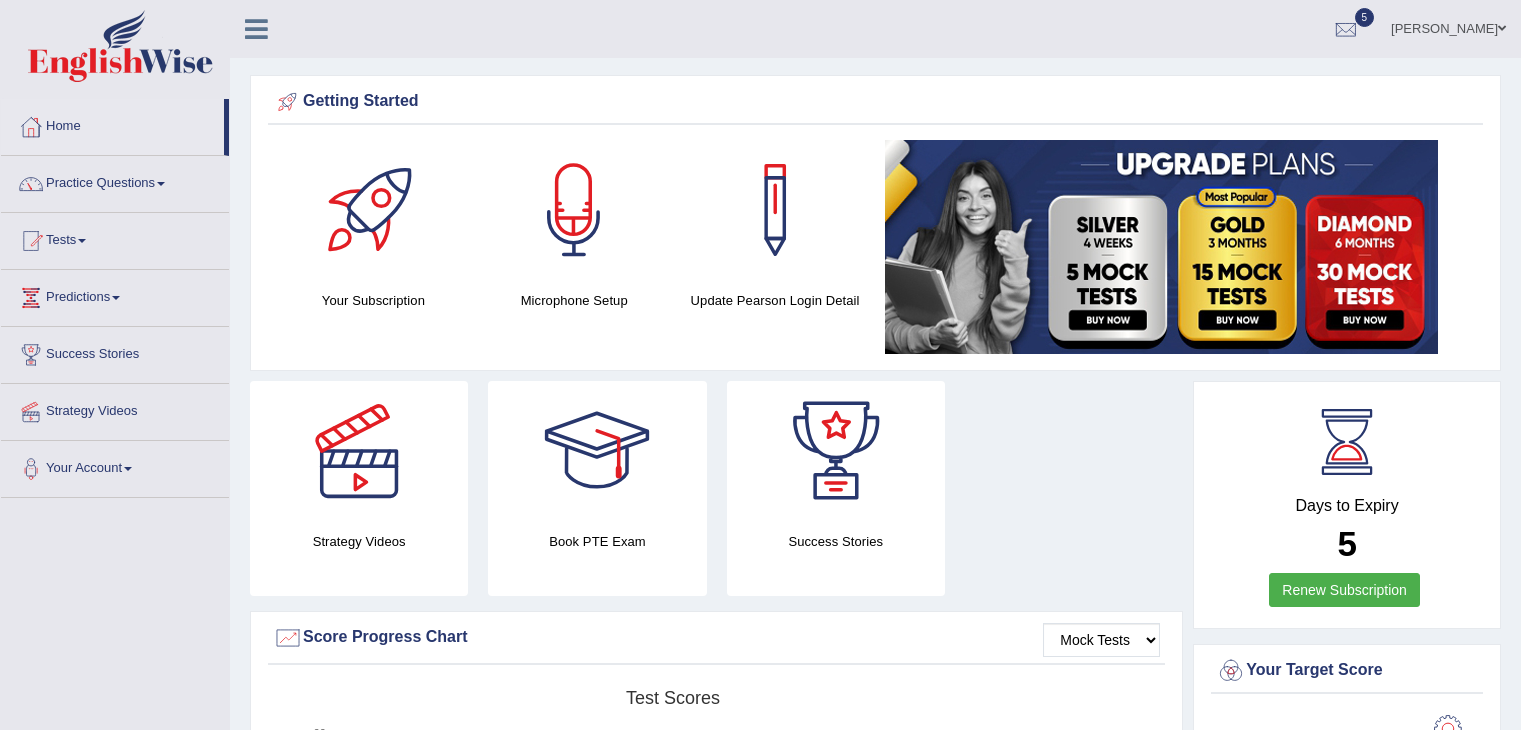 scroll, scrollTop: 0, scrollLeft: 0, axis: both 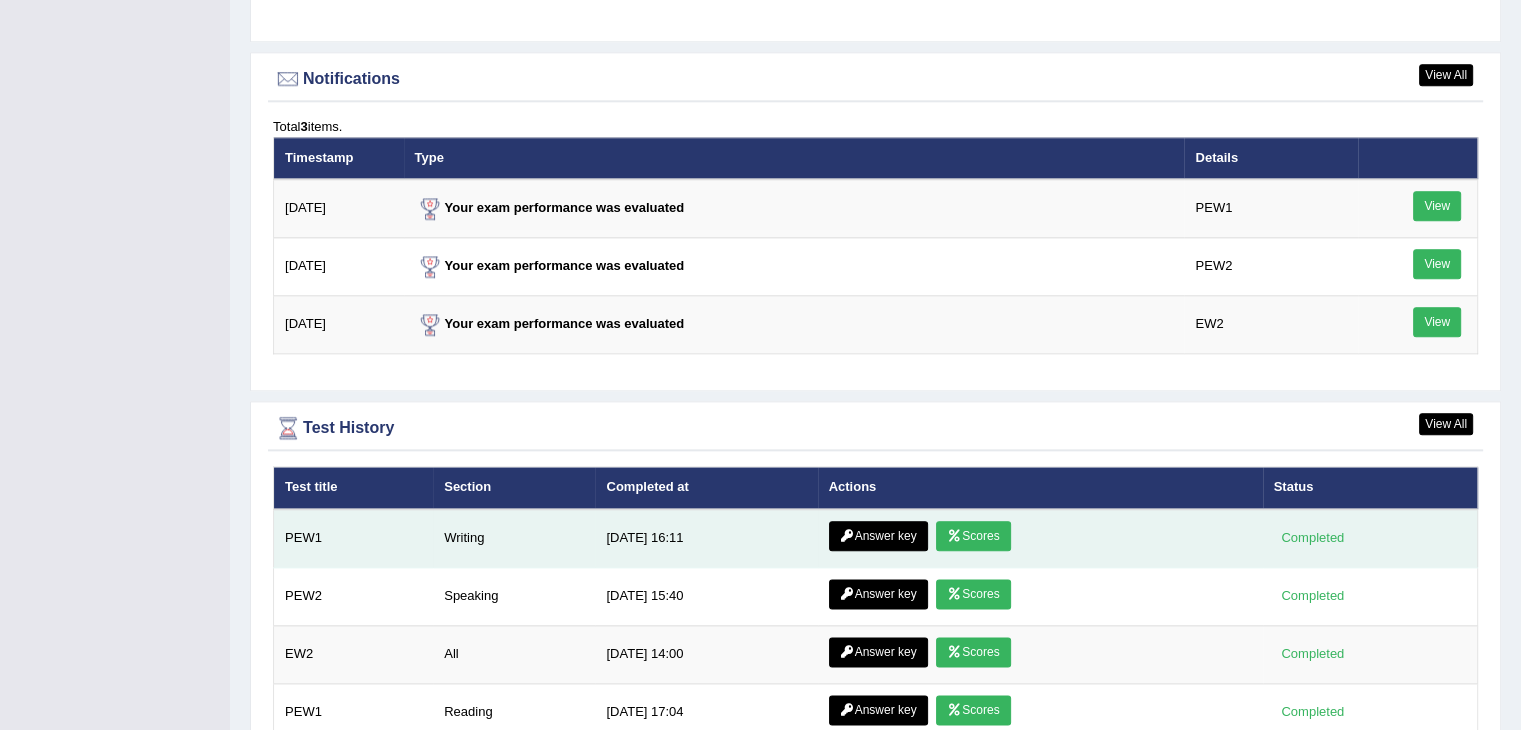 click on "Answer key" at bounding box center (878, 536) 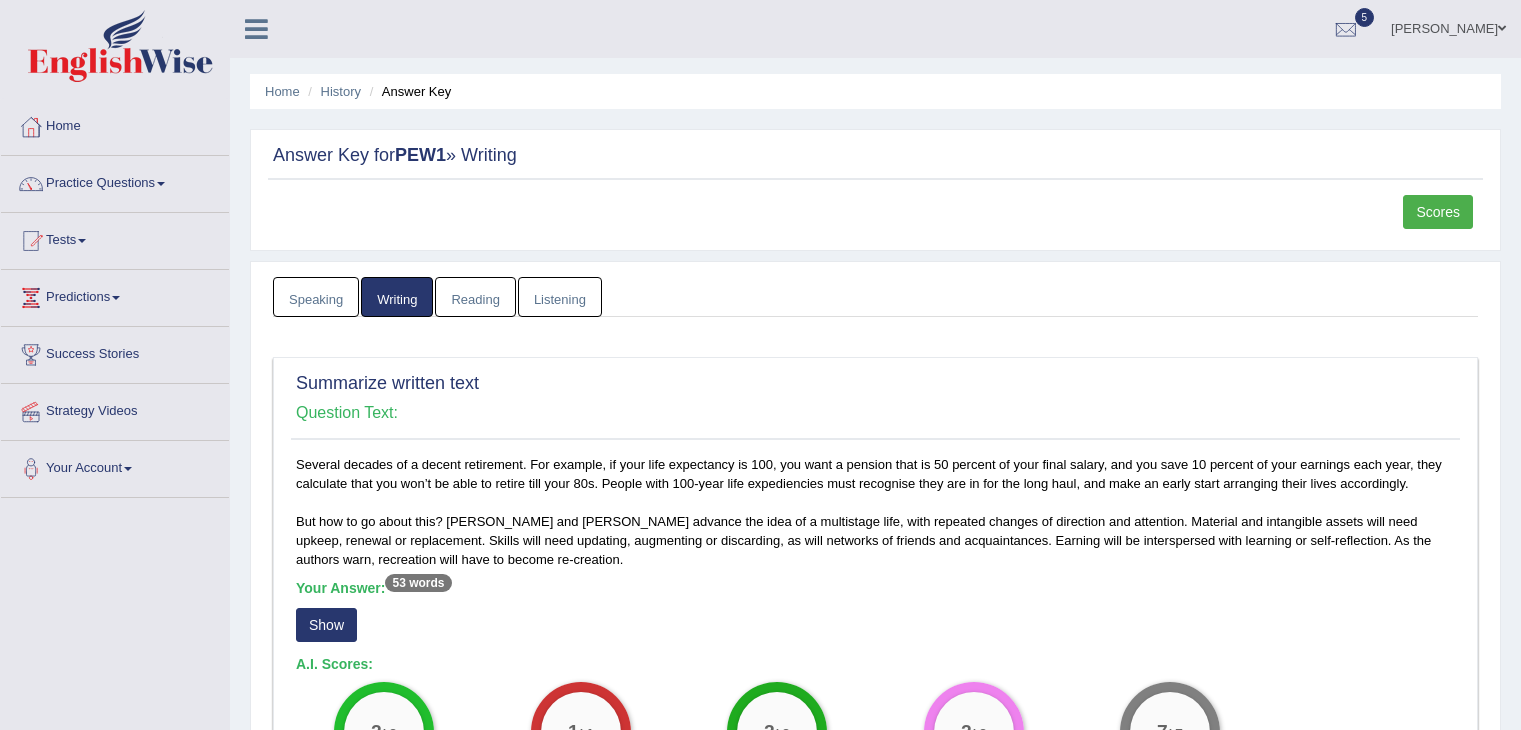 scroll, scrollTop: 0, scrollLeft: 0, axis: both 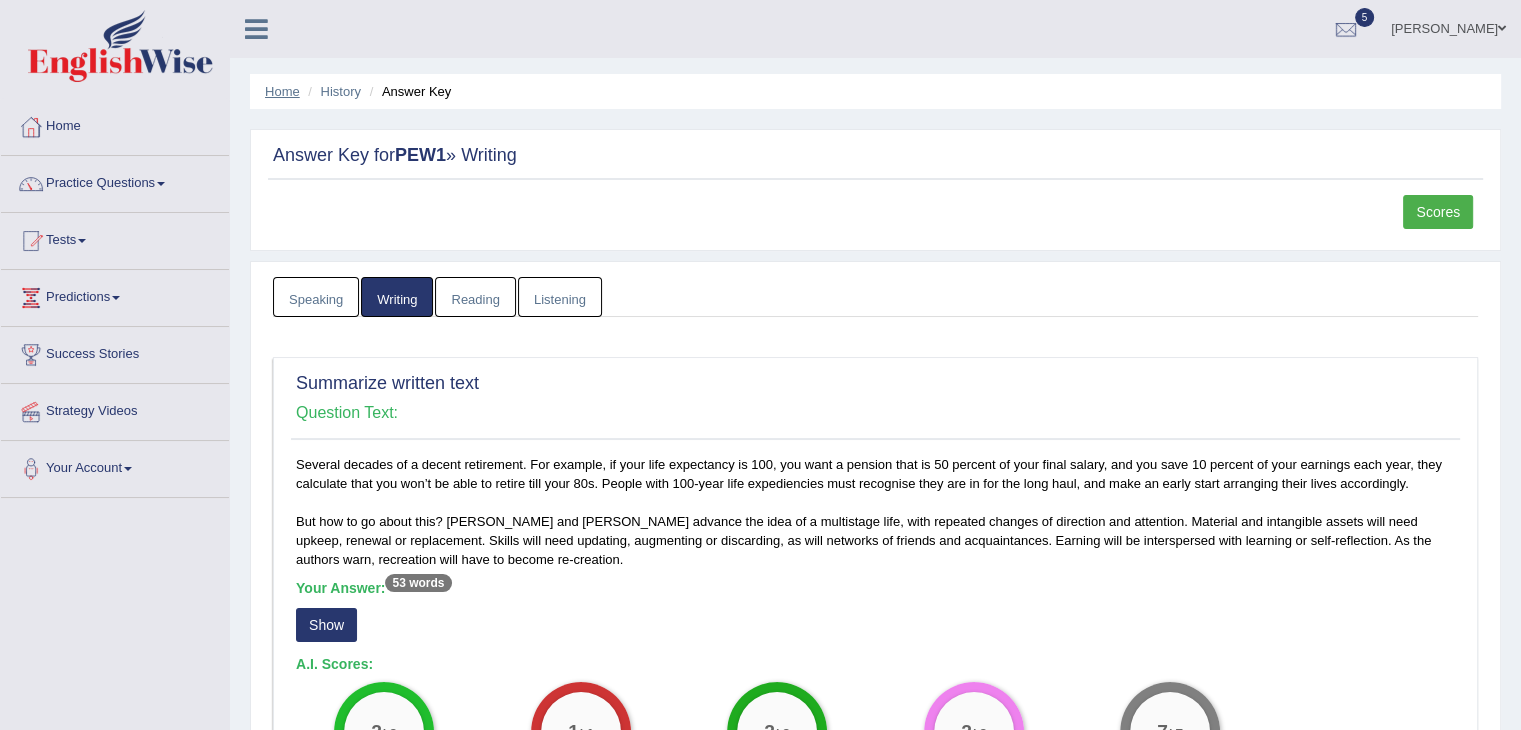click on "Home" at bounding box center [282, 91] 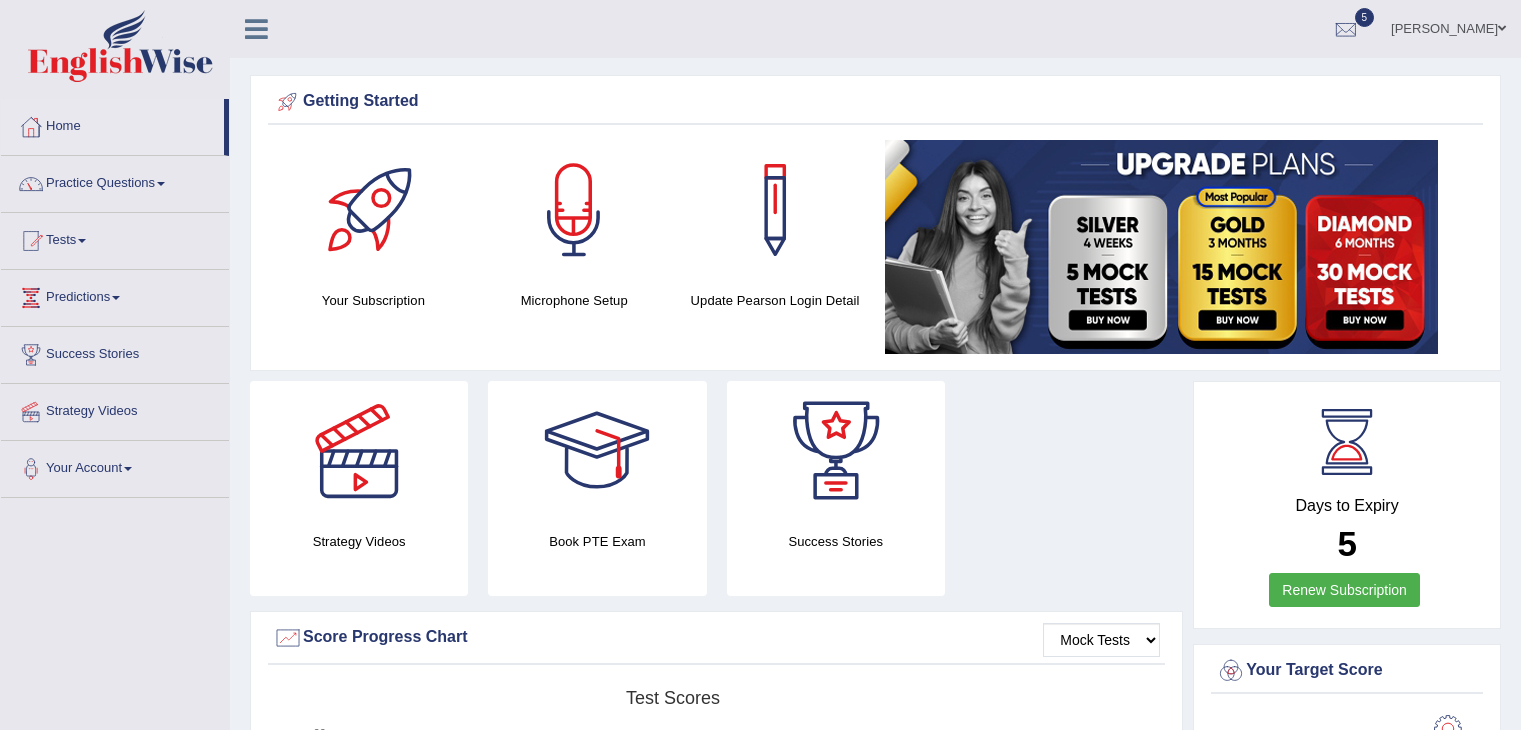 scroll, scrollTop: 0, scrollLeft: 0, axis: both 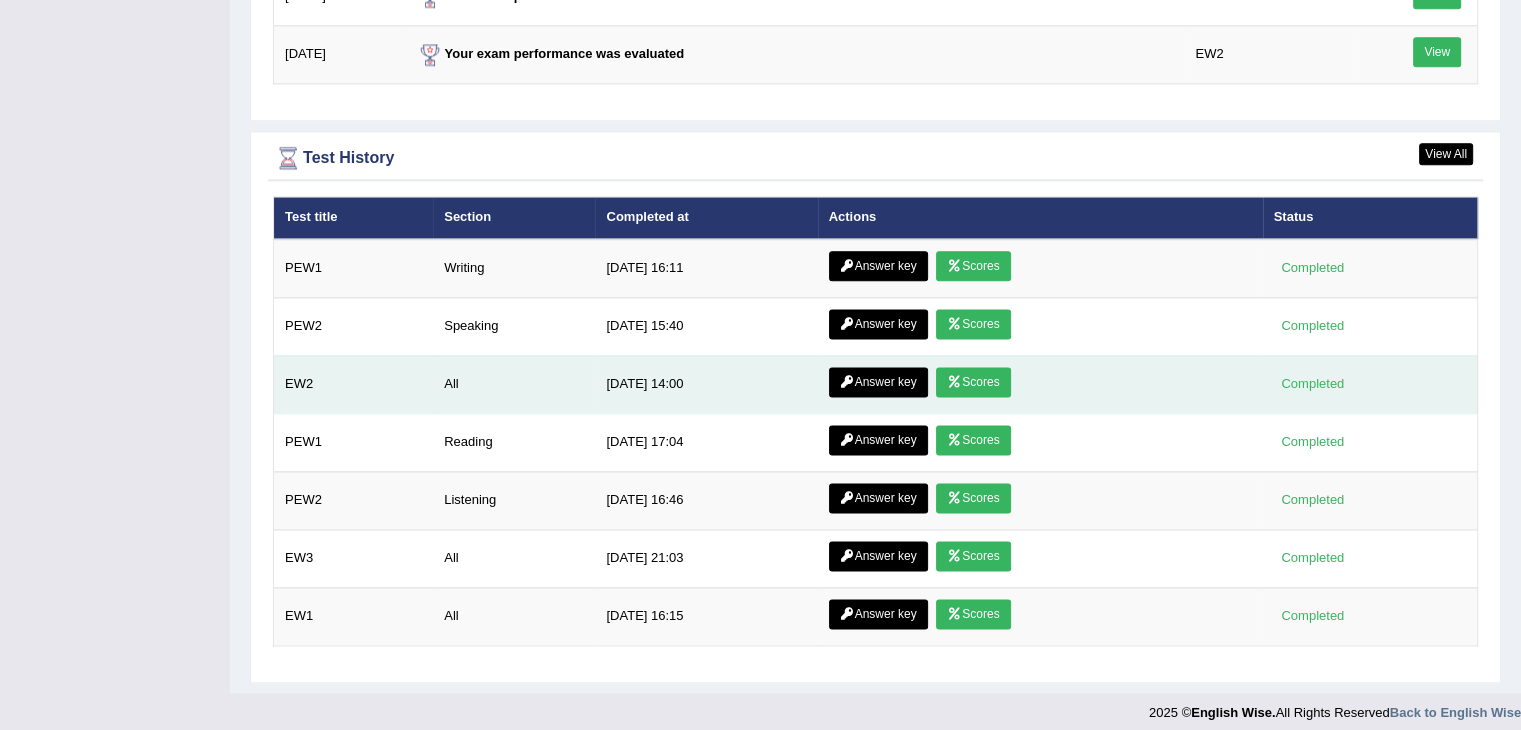 click on "Answer key" at bounding box center (878, 382) 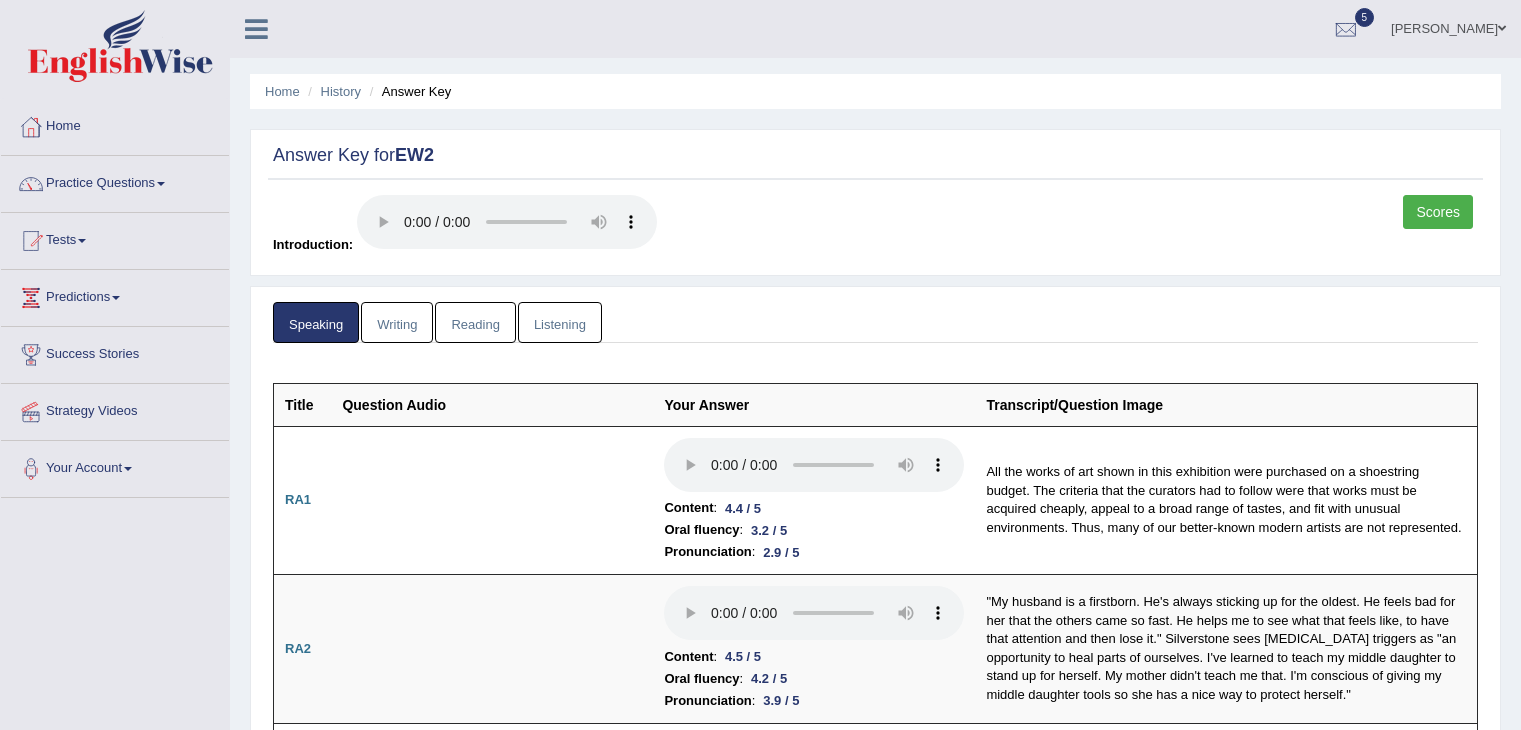 scroll, scrollTop: 0, scrollLeft: 0, axis: both 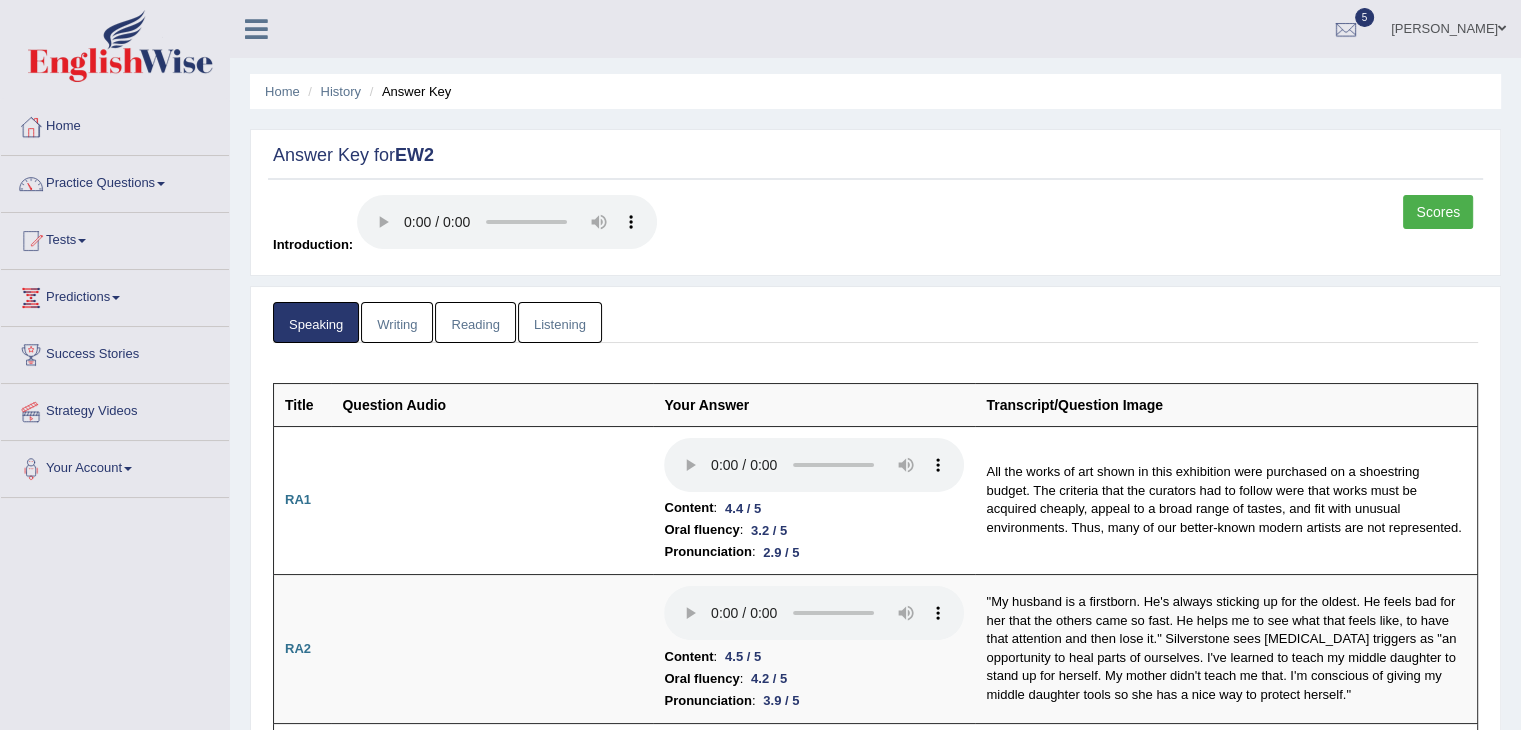 click on "Writing" at bounding box center (397, 322) 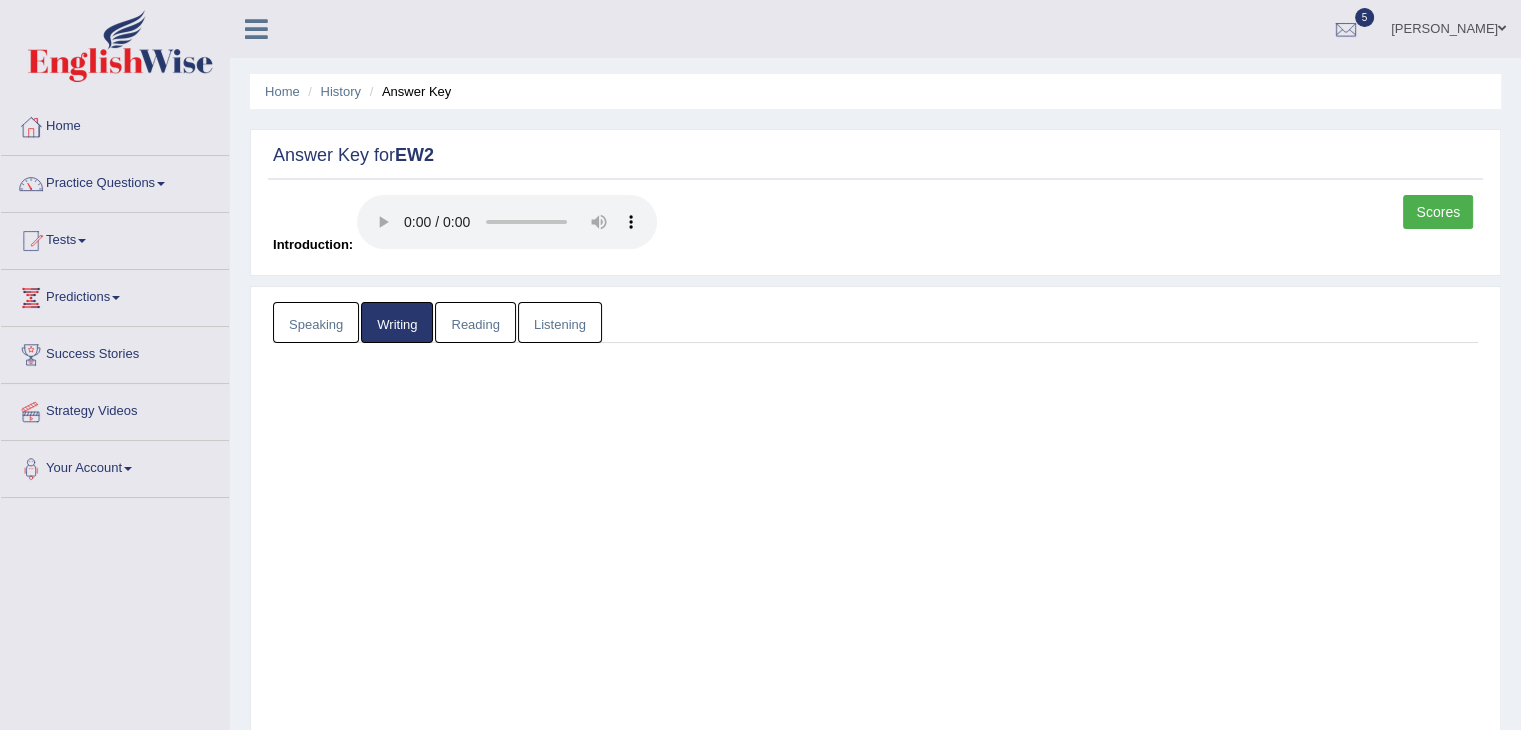 scroll, scrollTop: 0, scrollLeft: 0, axis: both 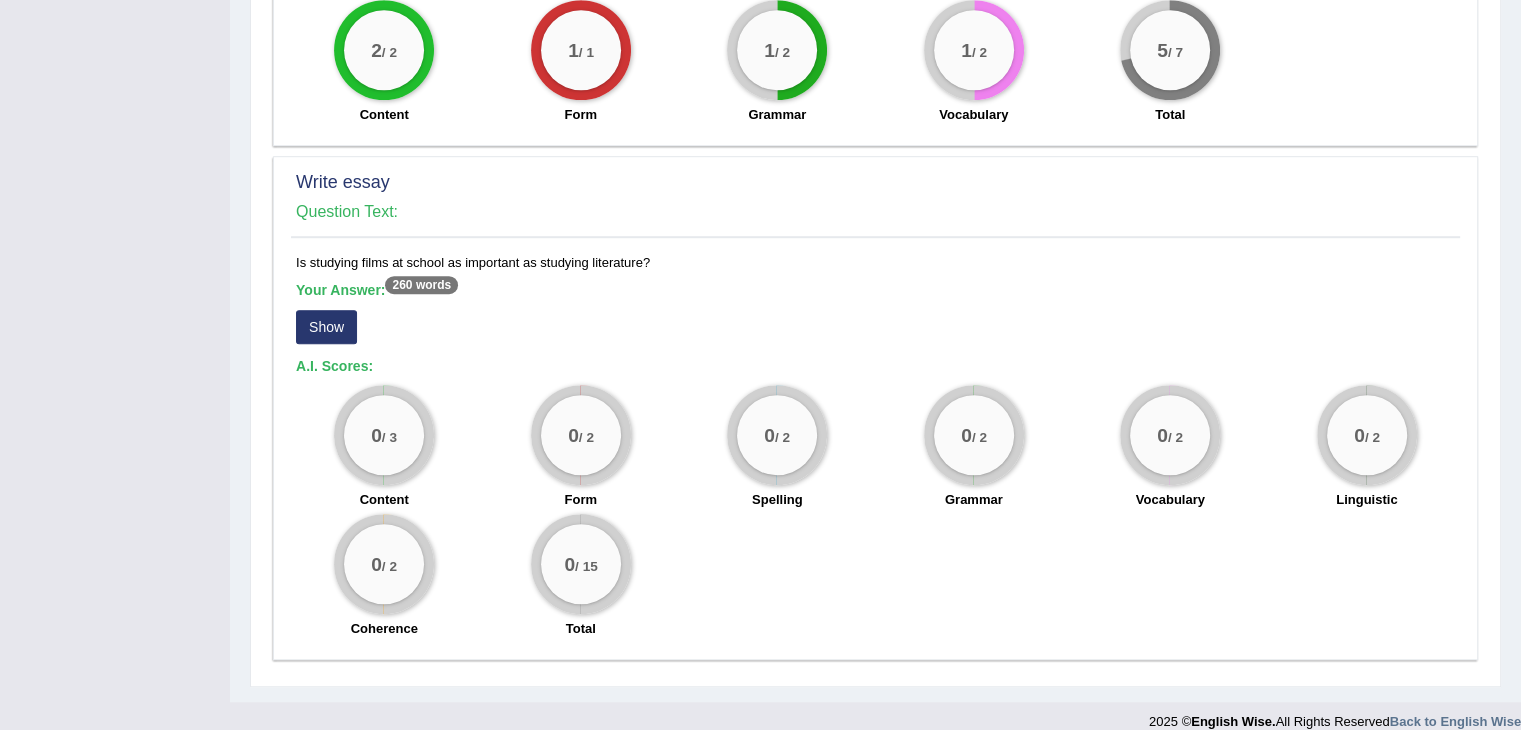 drag, startPoint x: 1535, startPoint y: 215, endPoint x: 1524, endPoint y: 701, distance: 486.12448 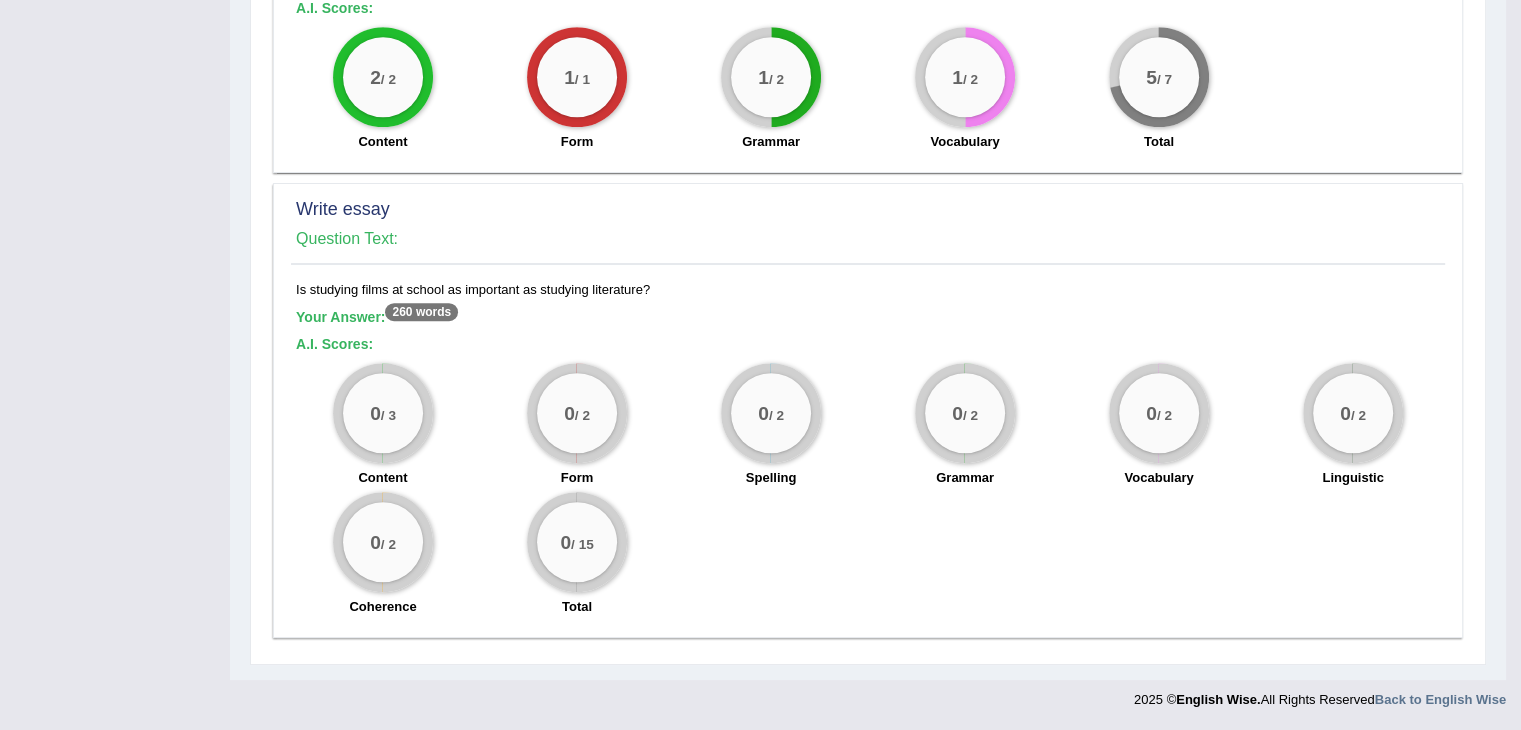 scroll, scrollTop: 1292, scrollLeft: 0, axis: vertical 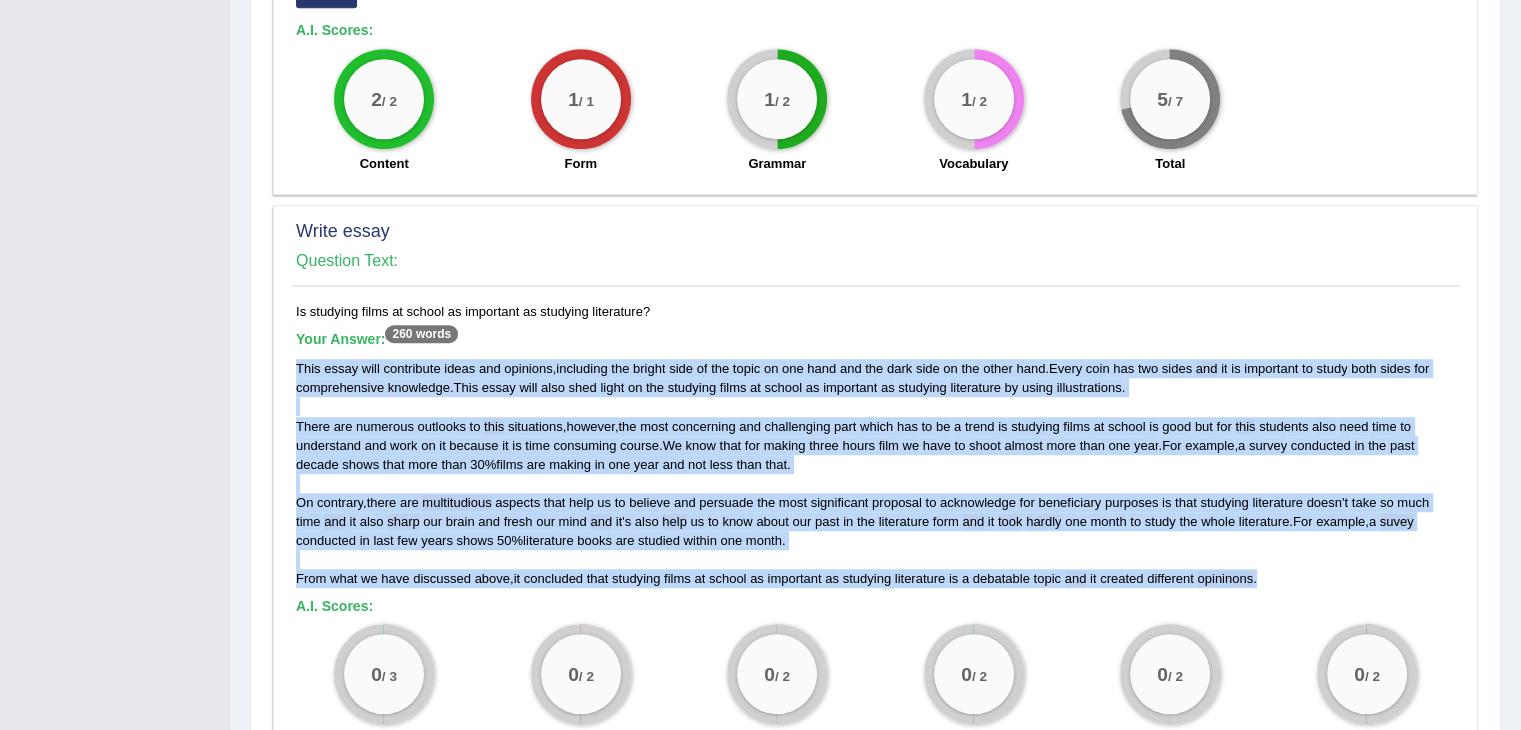 drag, startPoint x: 291, startPoint y: 341, endPoint x: 1302, endPoint y: 547, distance: 1031.7737 